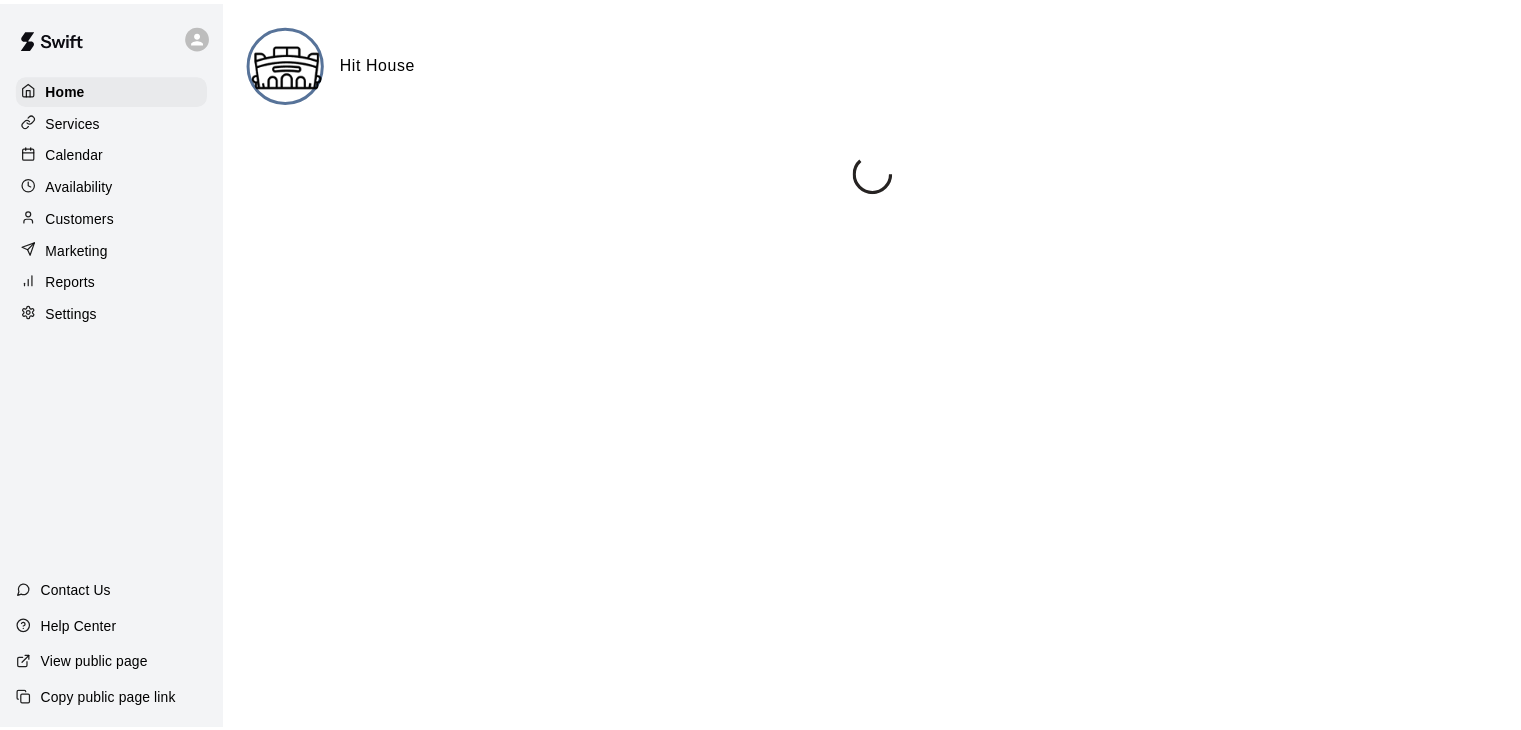 scroll, scrollTop: 0, scrollLeft: 0, axis: both 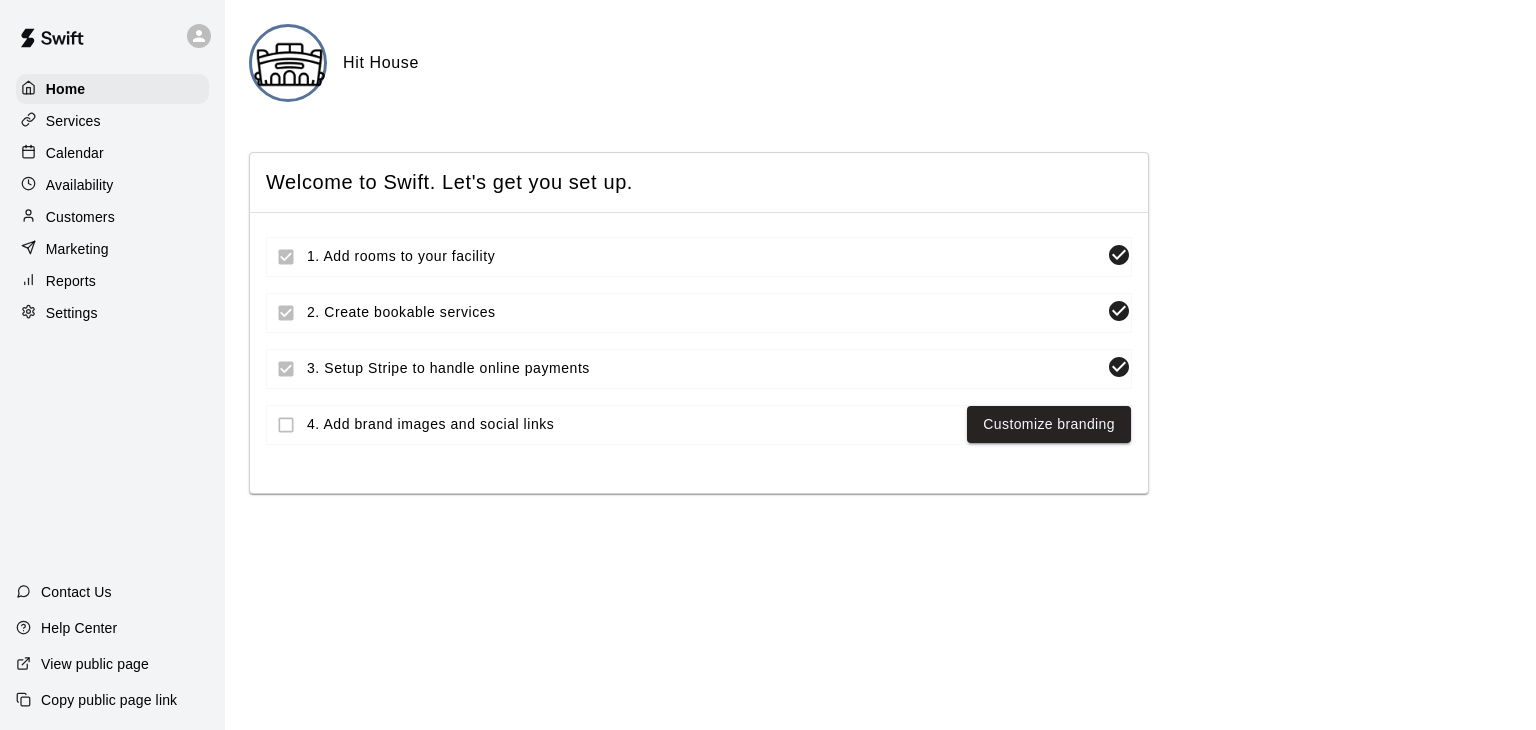 click on "Services" at bounding box center (112, 121) 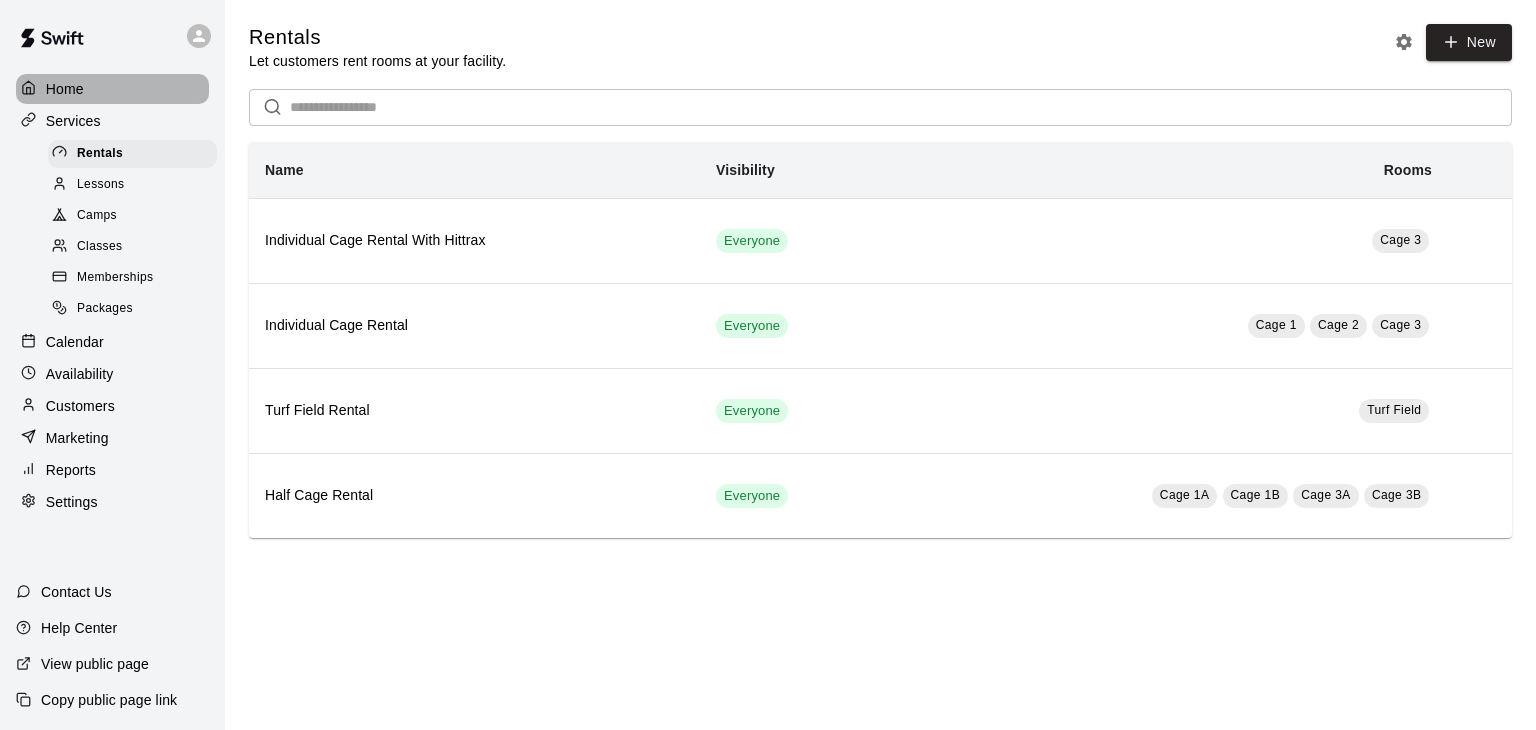 click on "Home" at bounding box center [112, 89] 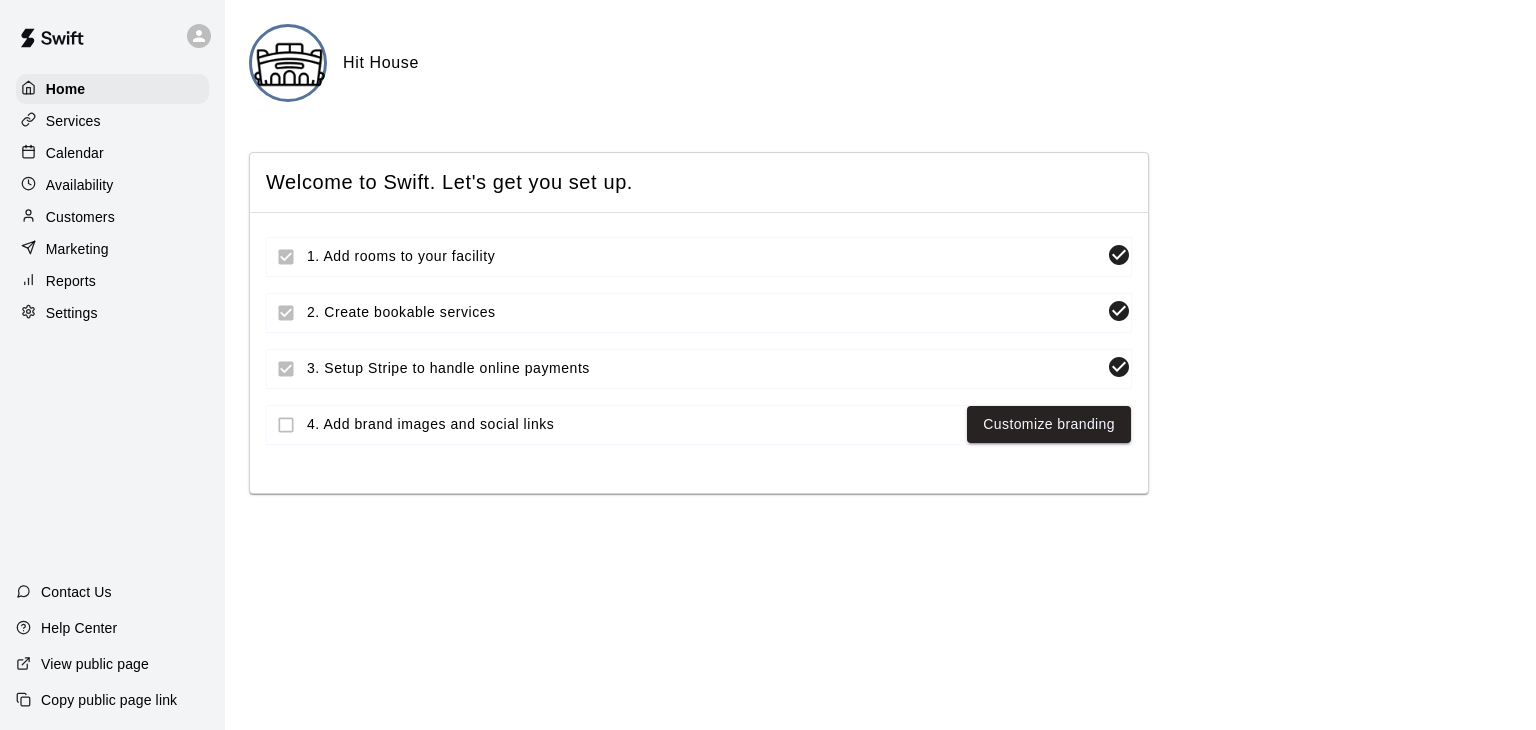 click on "Services" at bounding box center (73, 121) 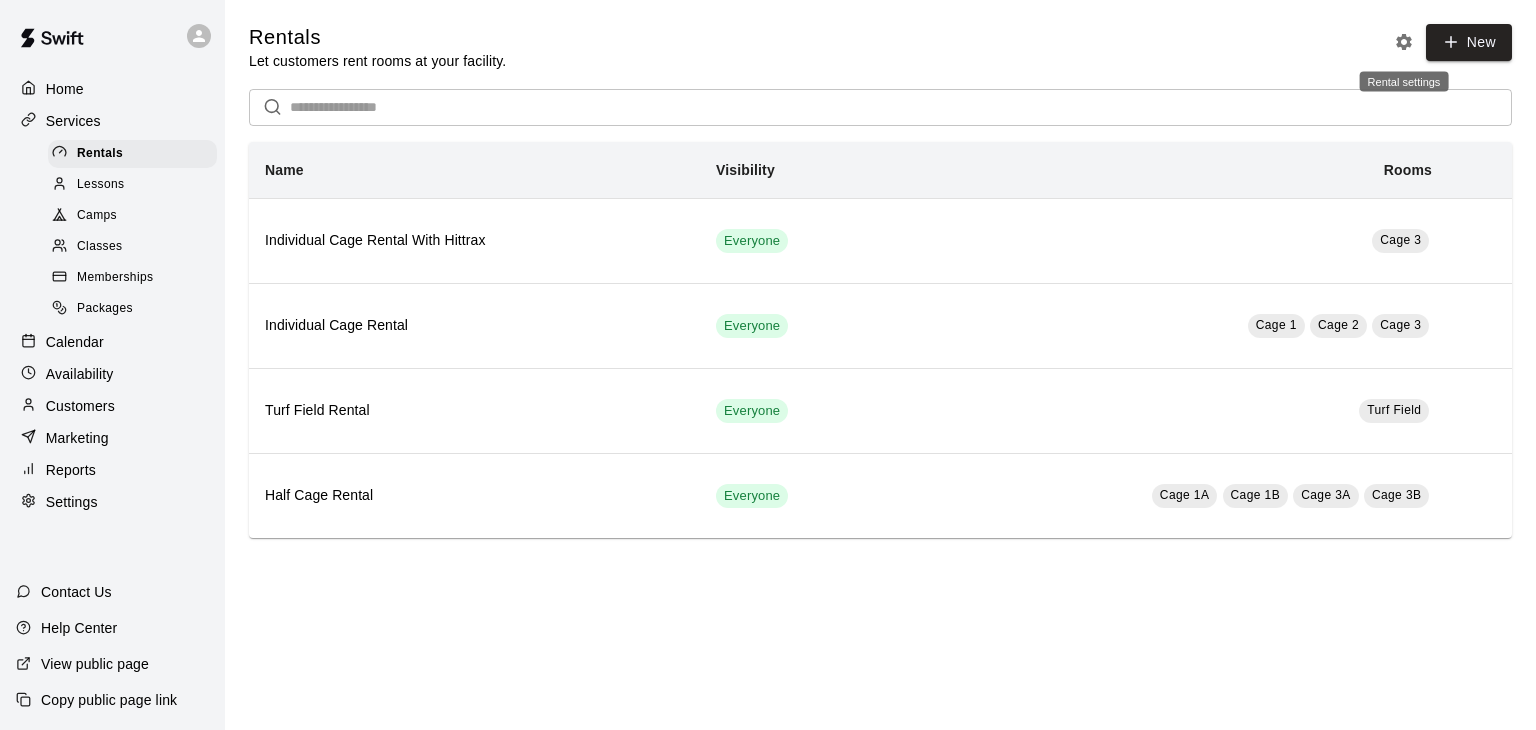 click 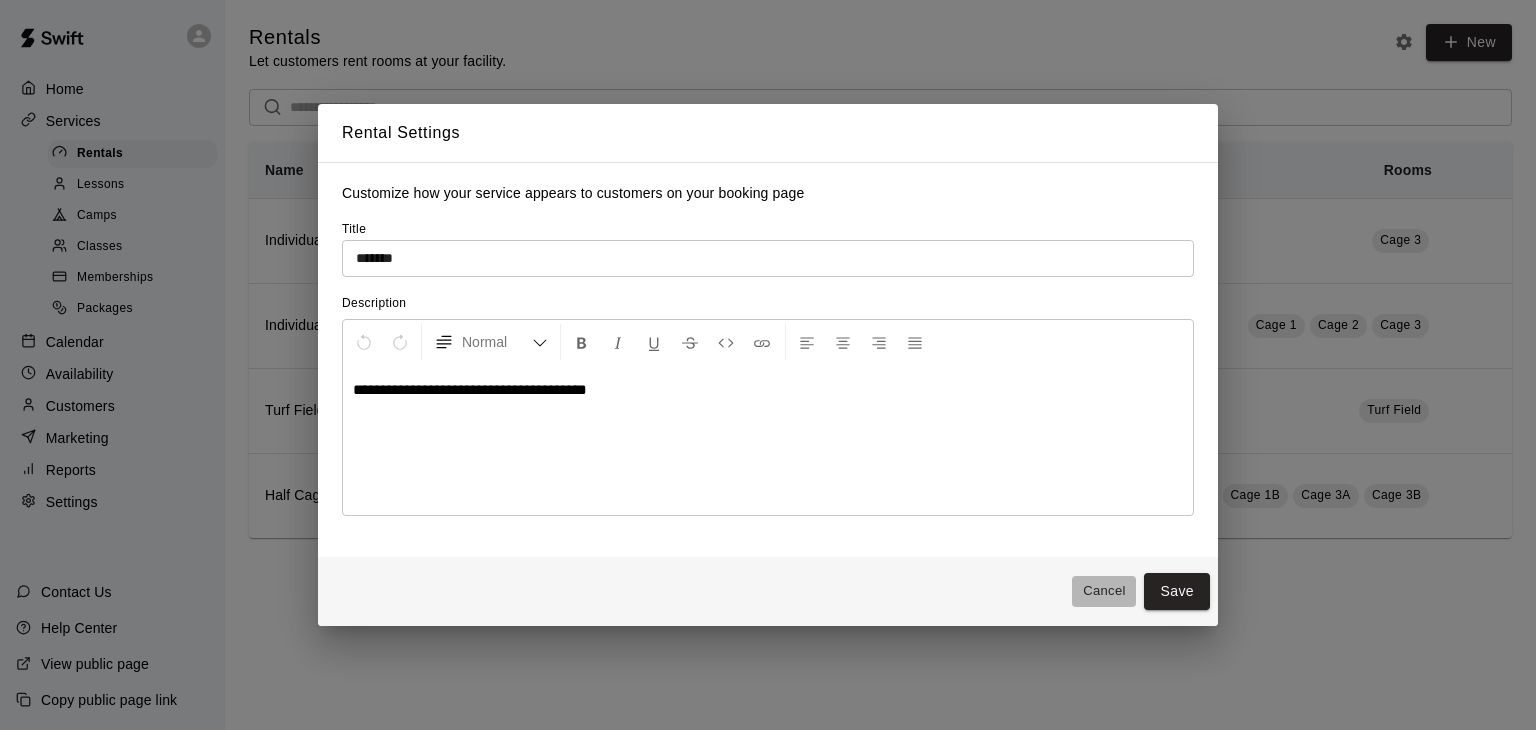 click on "Cancel" at bounding box center (1104, 591) 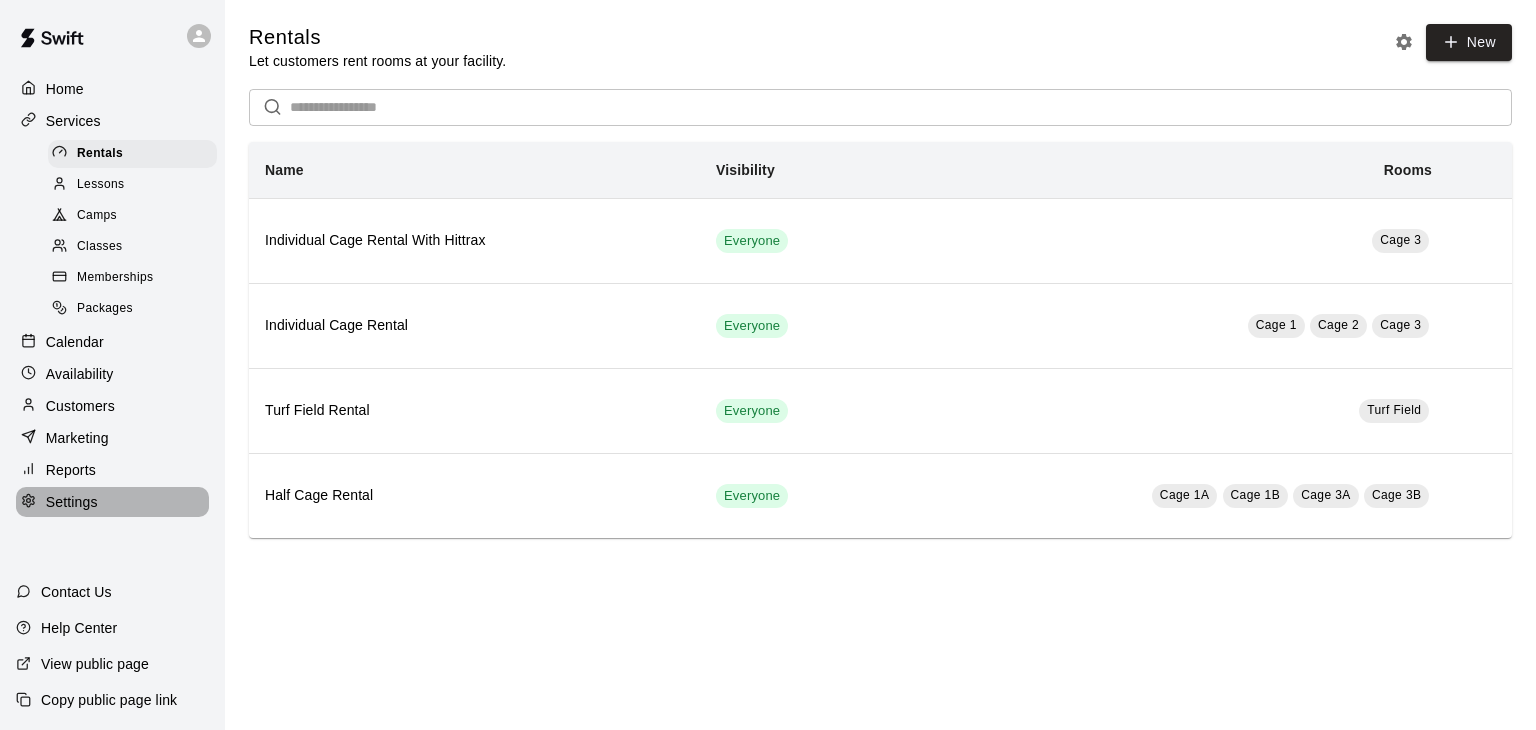 click 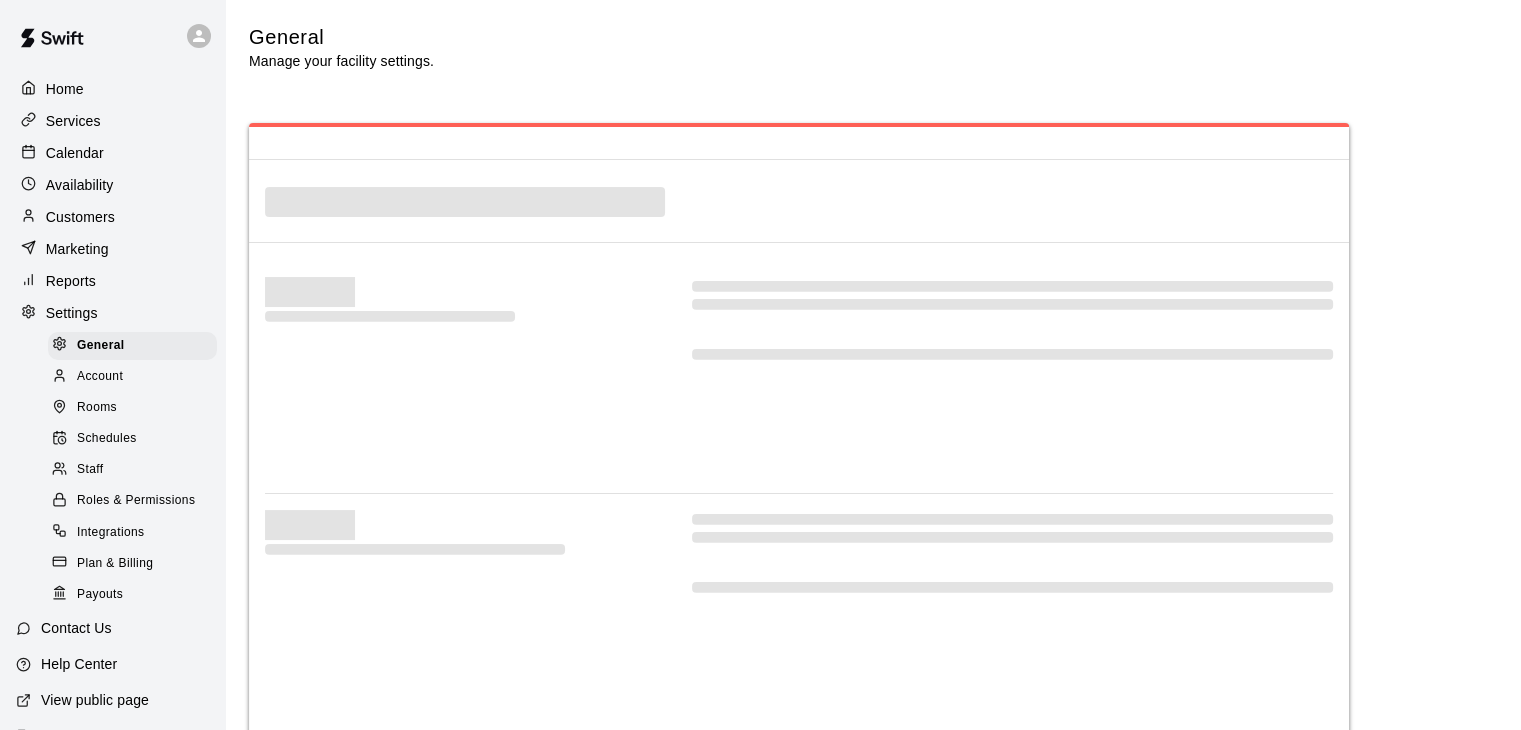 select on "**" 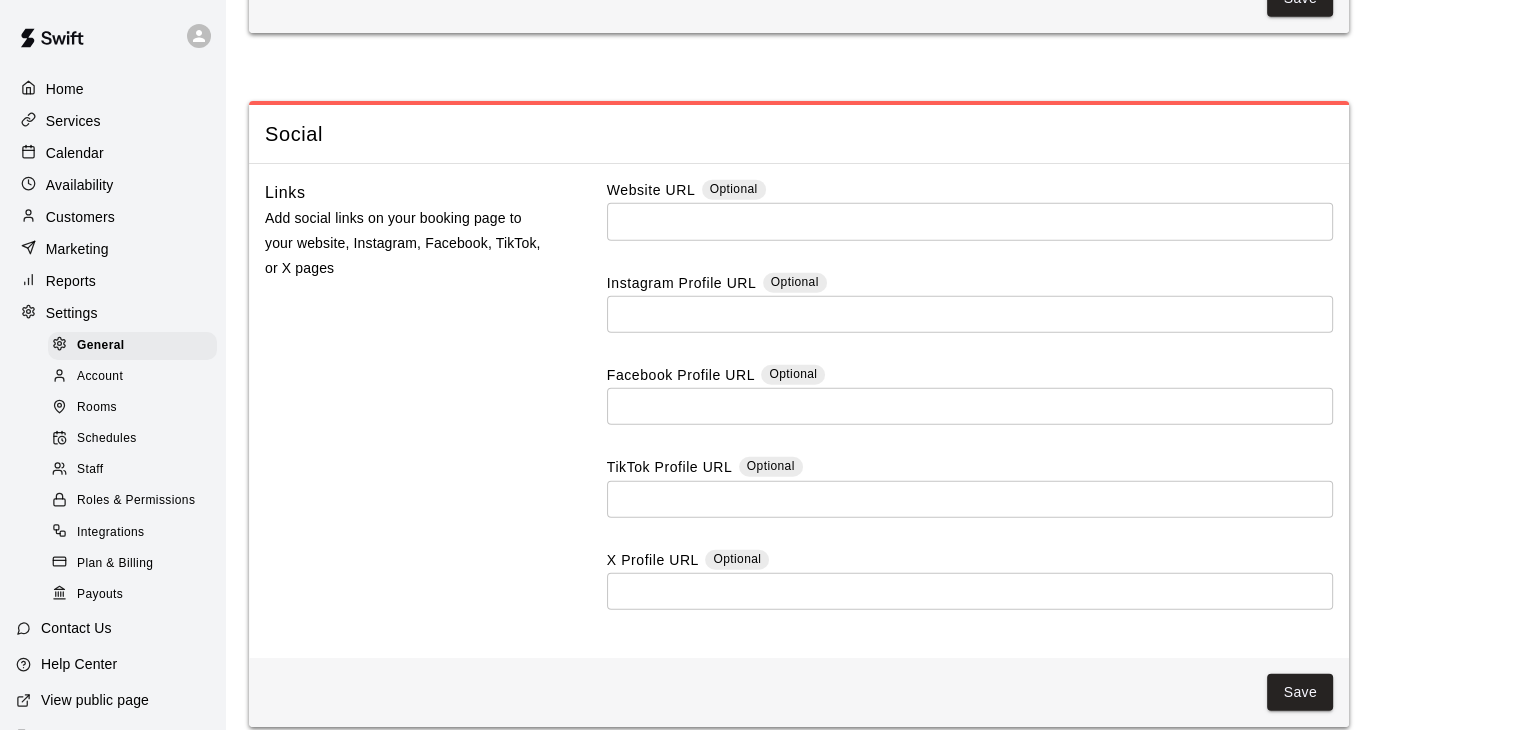 scroll, scrollTop: 5126, scrollLeft: 0, axis: vertical 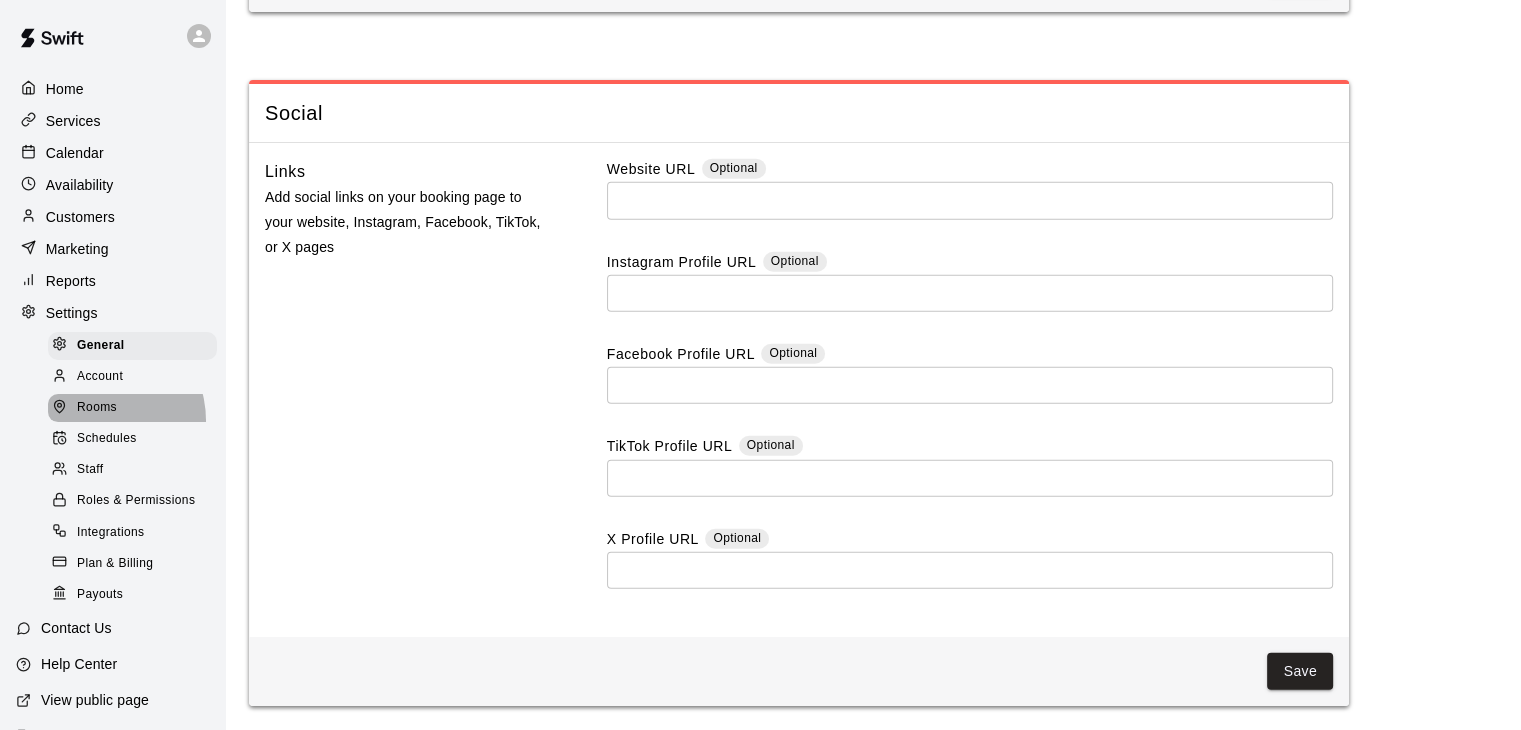 click on "Rooms" at bounding box center [132, 408] 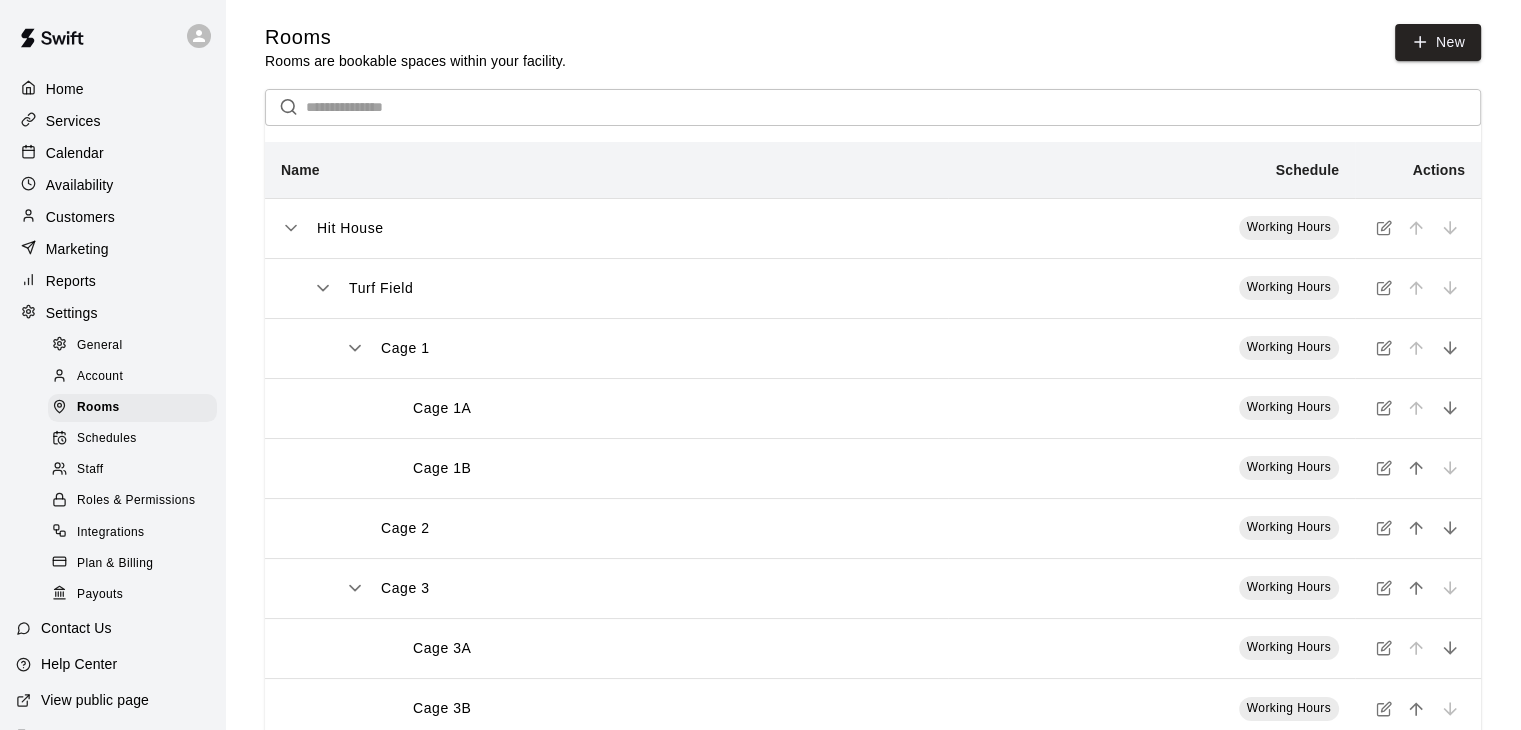 scroll, scrollTop: 52, scrollLeft: 0, axis: vertical 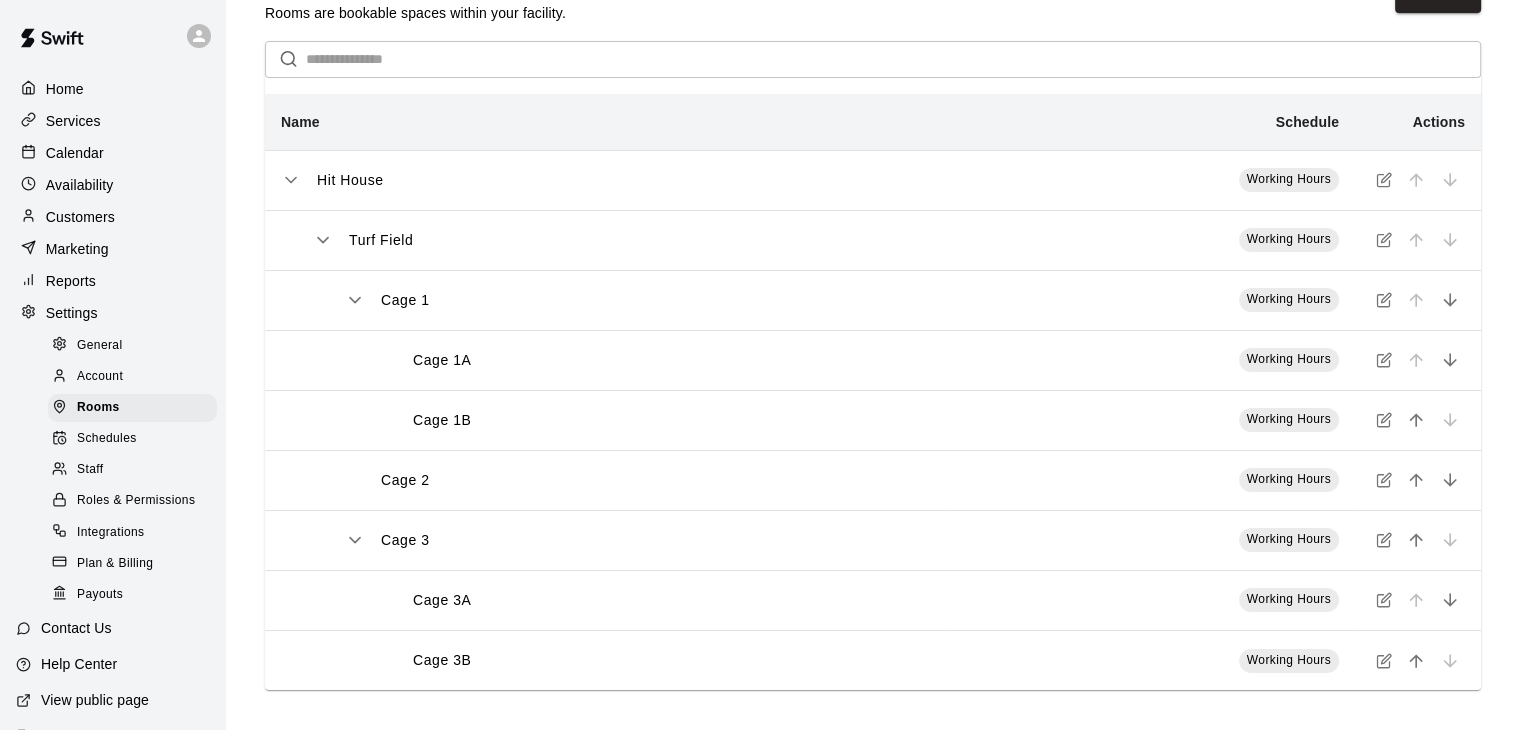 click 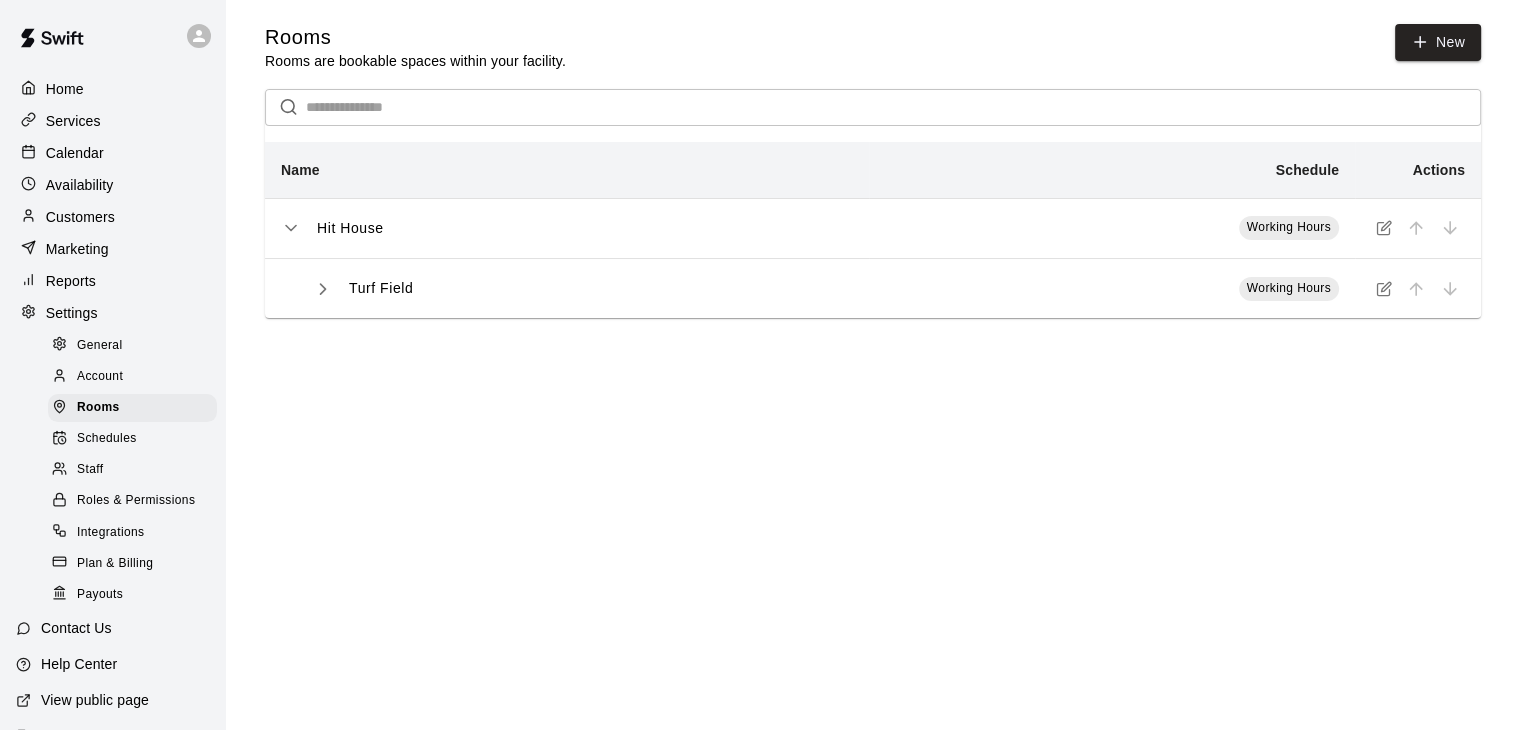 scroll, scrollTop: 0, scrollLeft: 0, axis: both 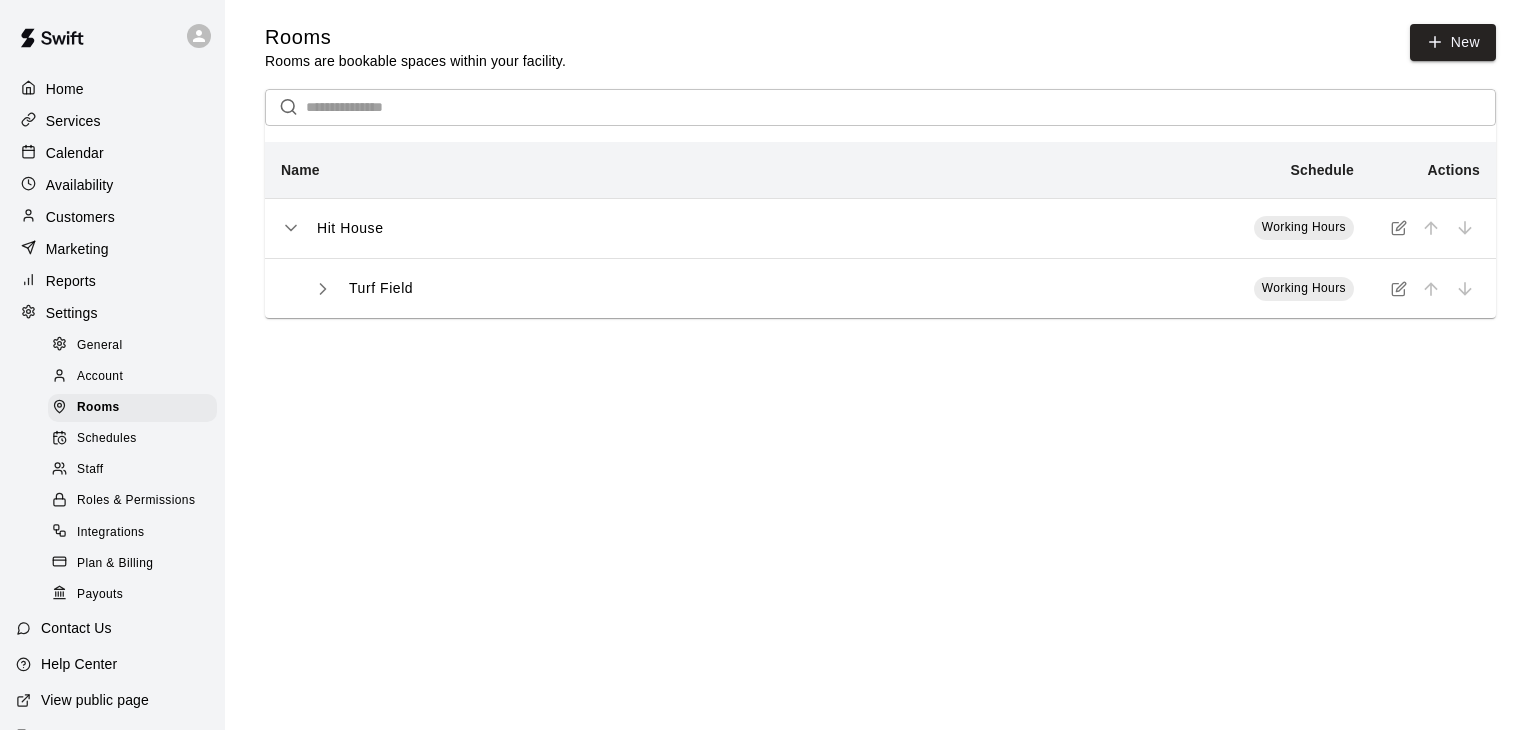 click 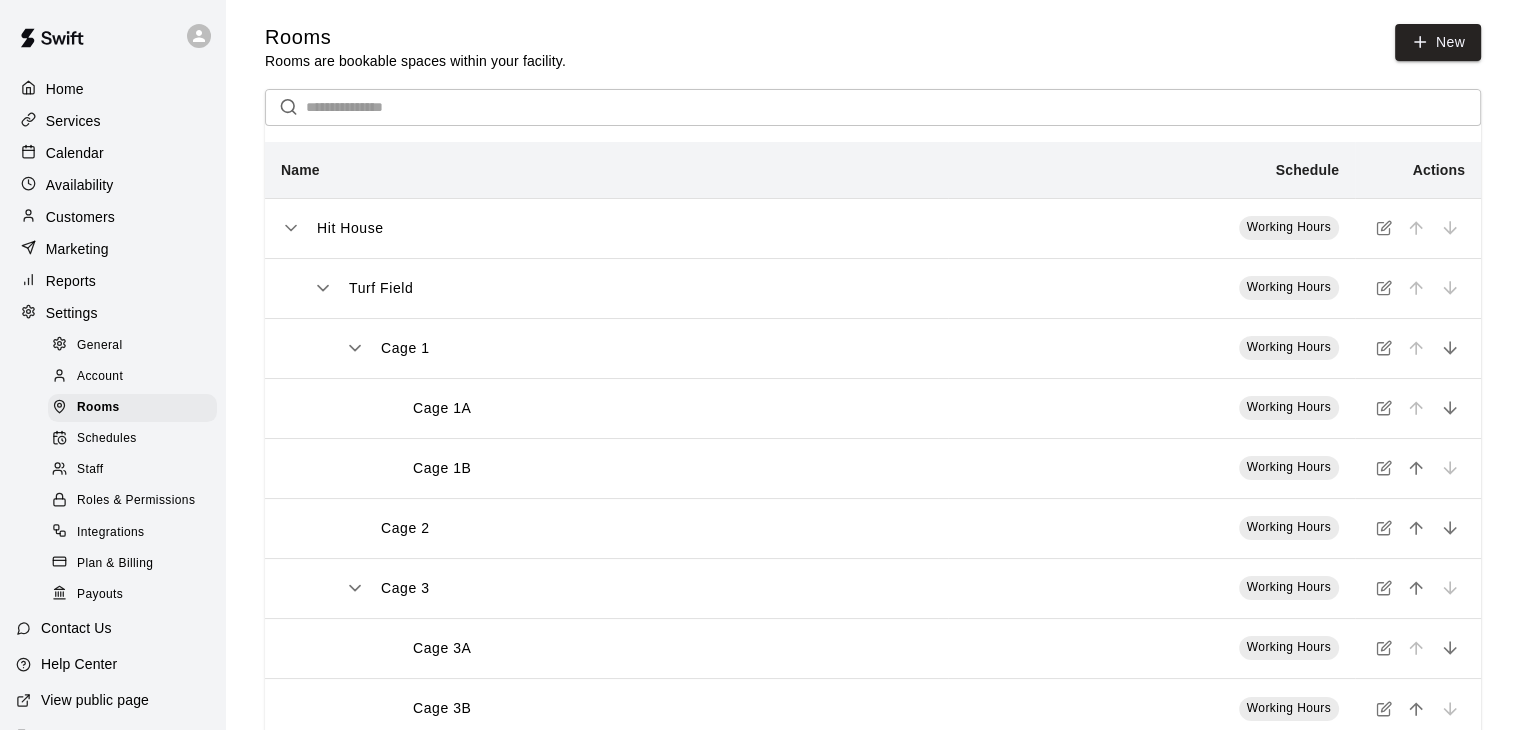 scroll, scrollTop: 52, scrollLeft: 0, axis: vertical 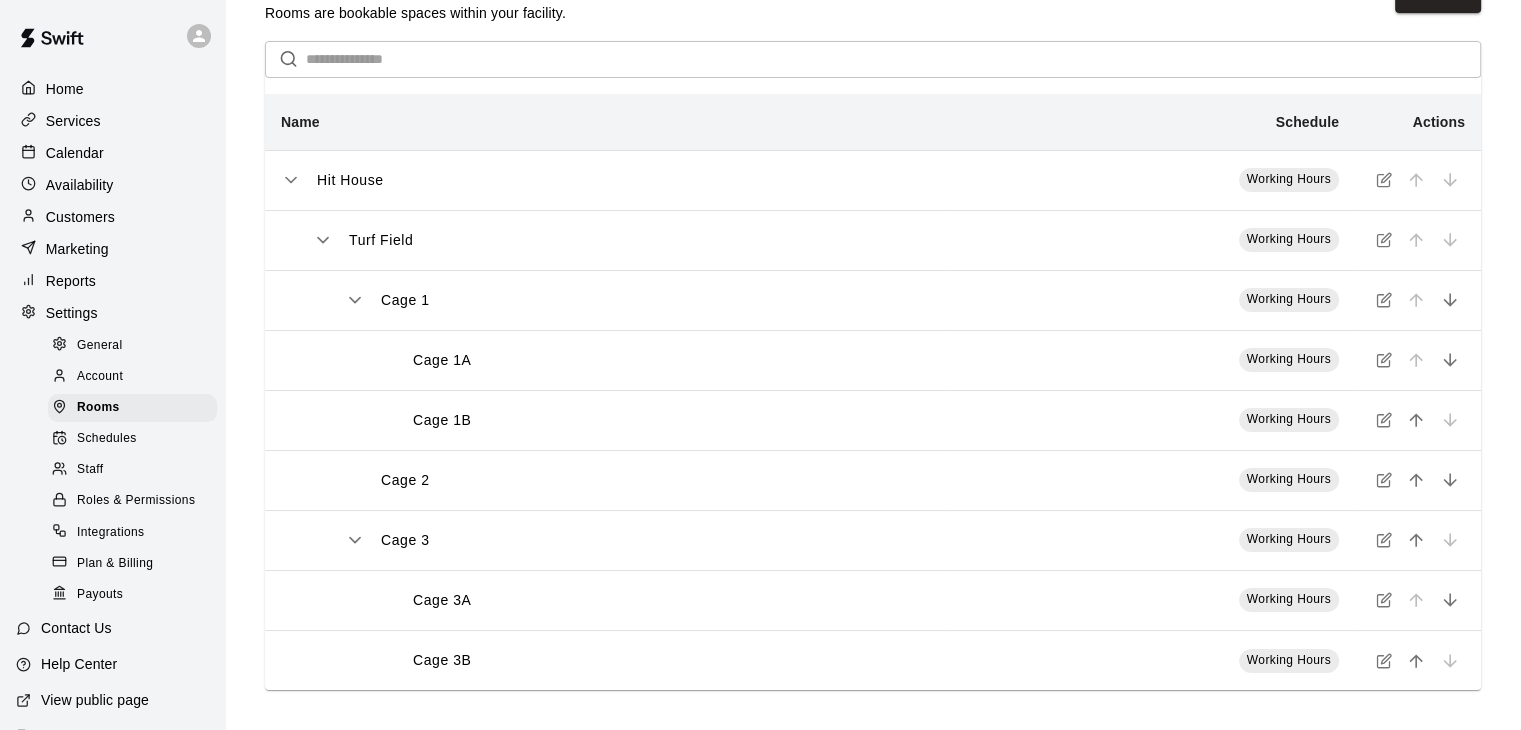 click on "Home" at bounding box center [65, 89] 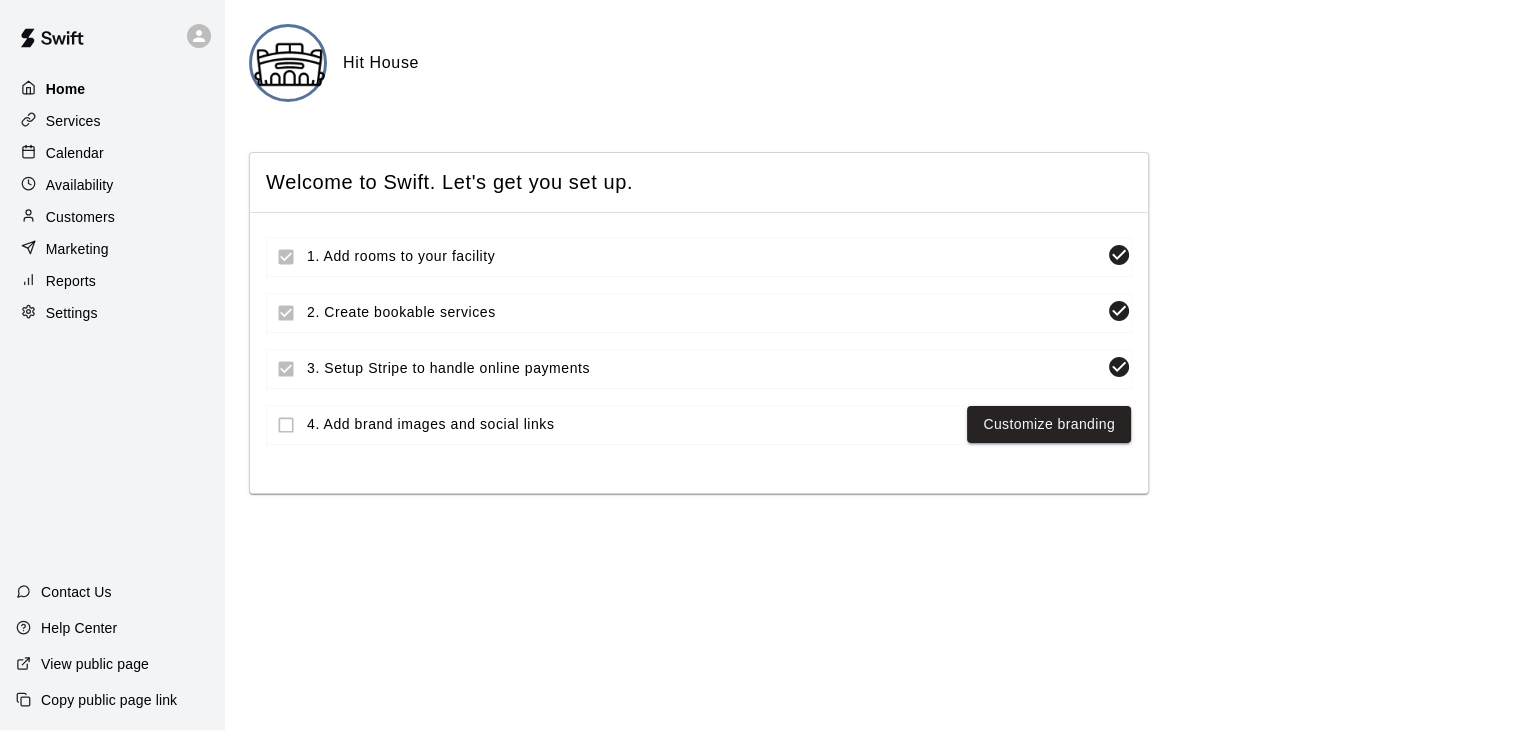 scroll, scrollTop: 0, scrollLeft: 0, axis: both 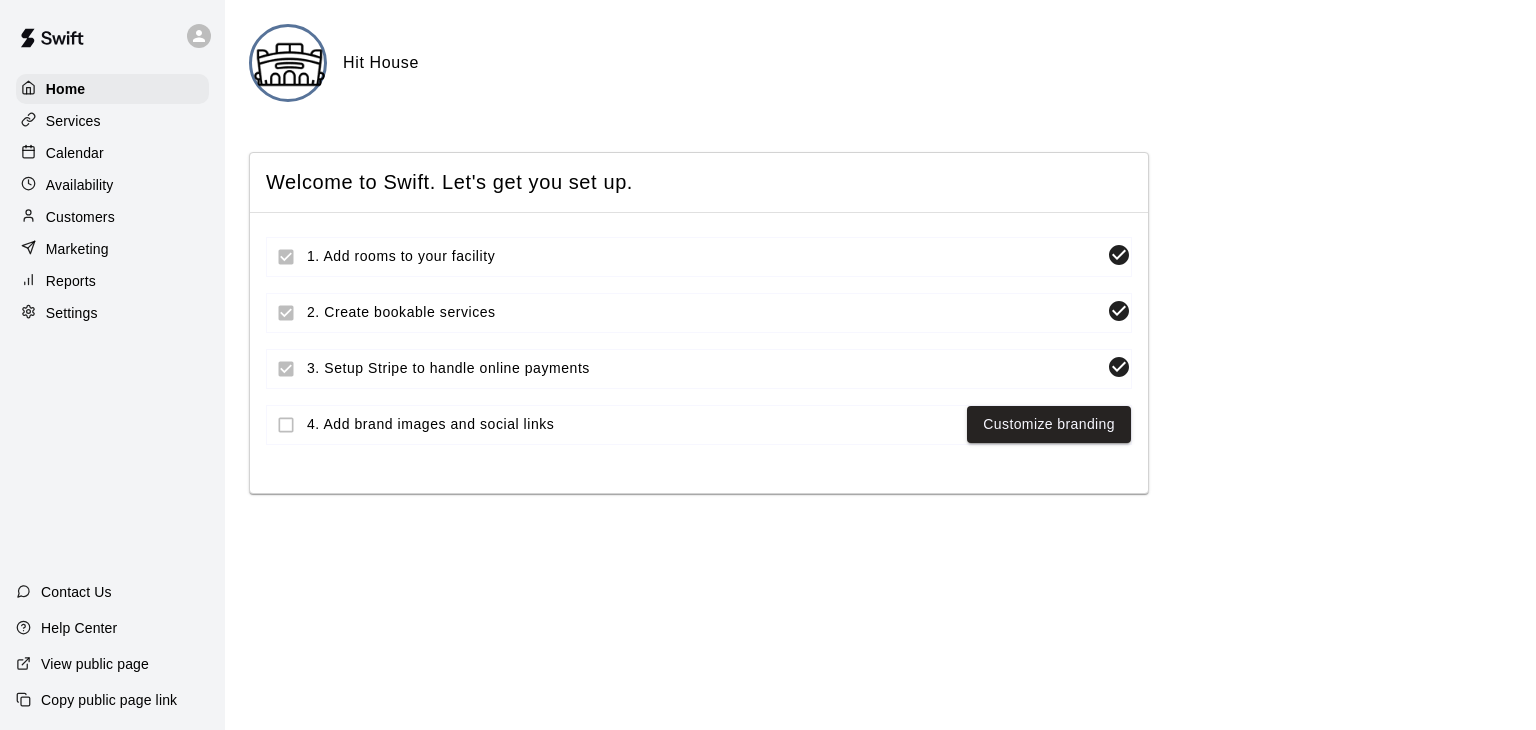 click on "Services" at bounding box center [112, 121] 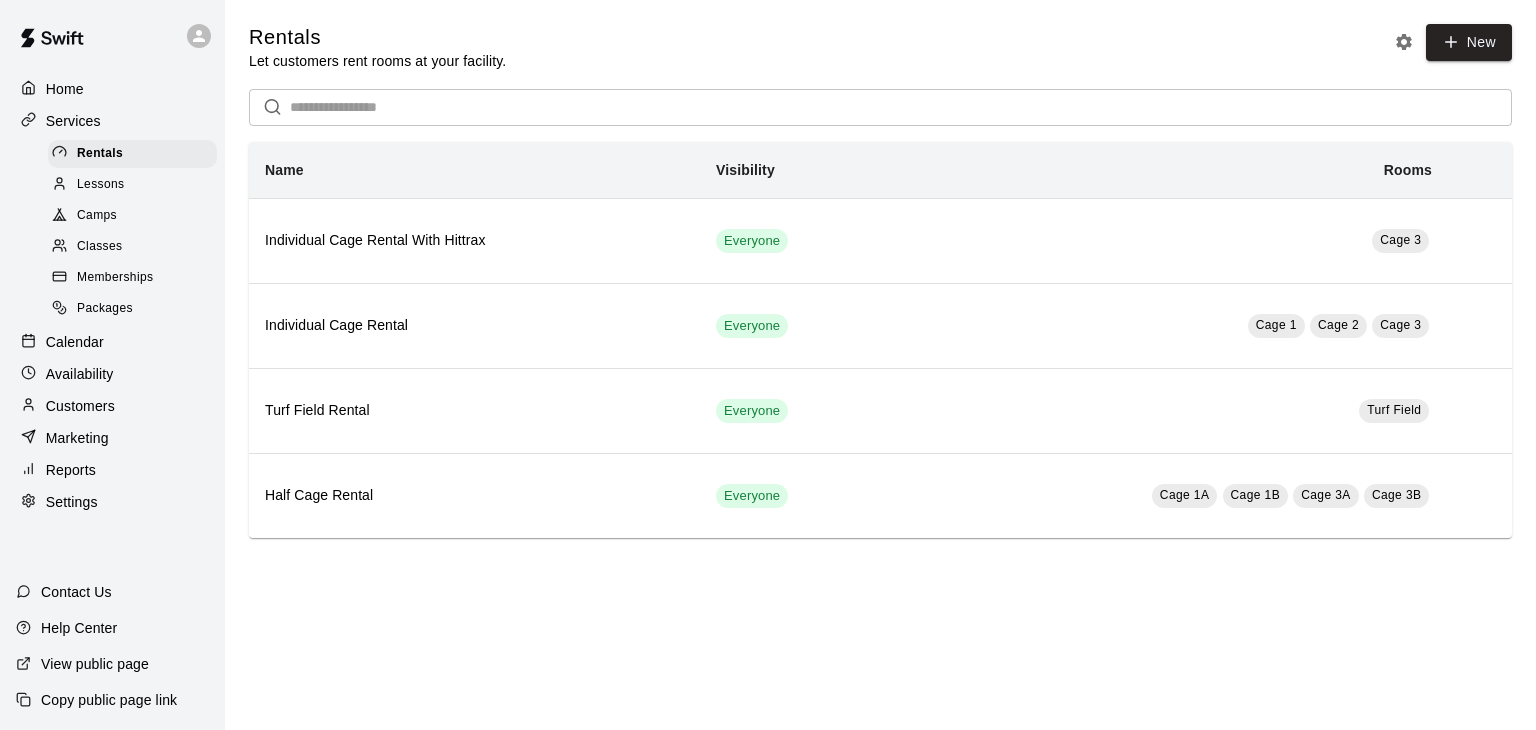click on "Memberships" at bounding box center [115, 278] 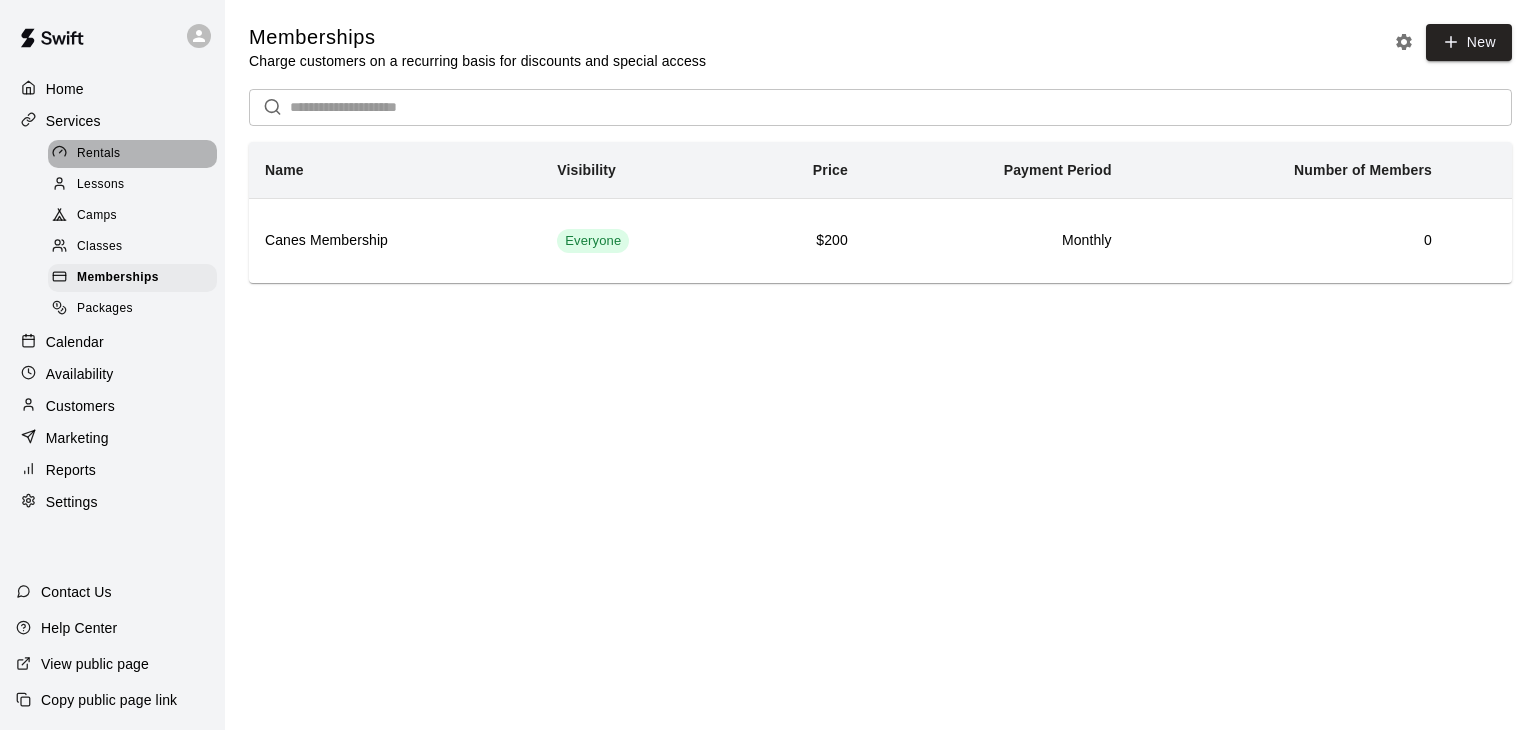 click on "Rentals" at bounding box center [99, 154] 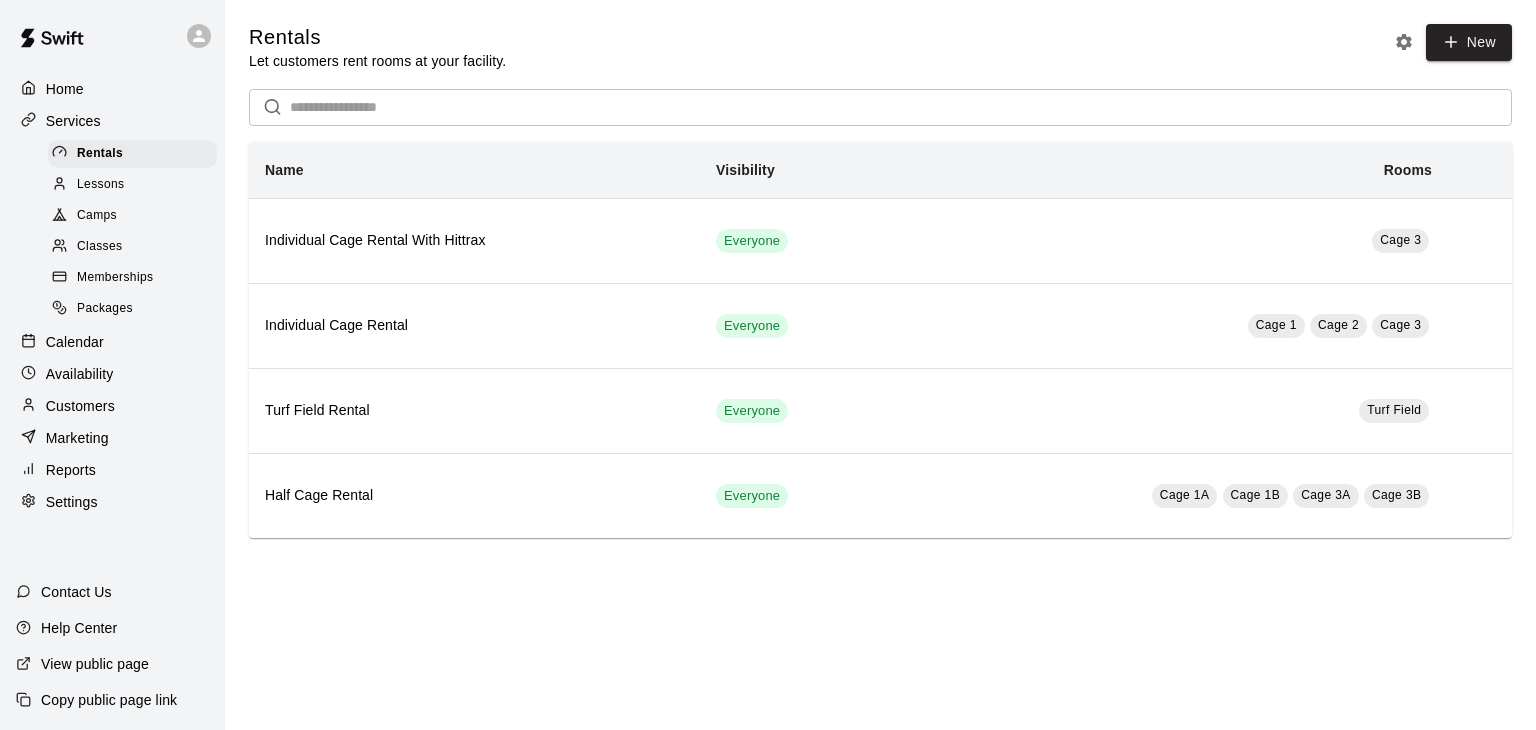 click at bounding box center [33, 502] 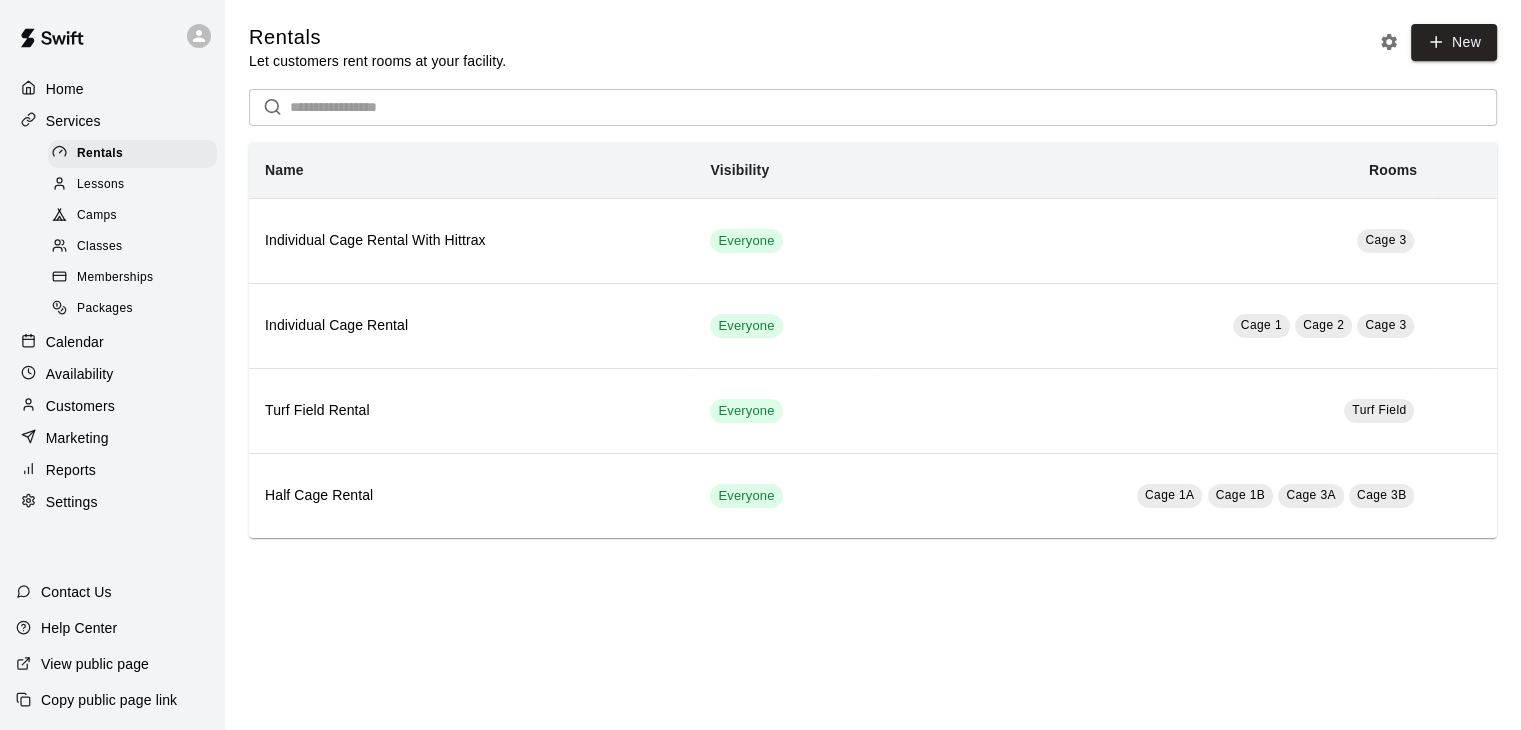 select on "**" 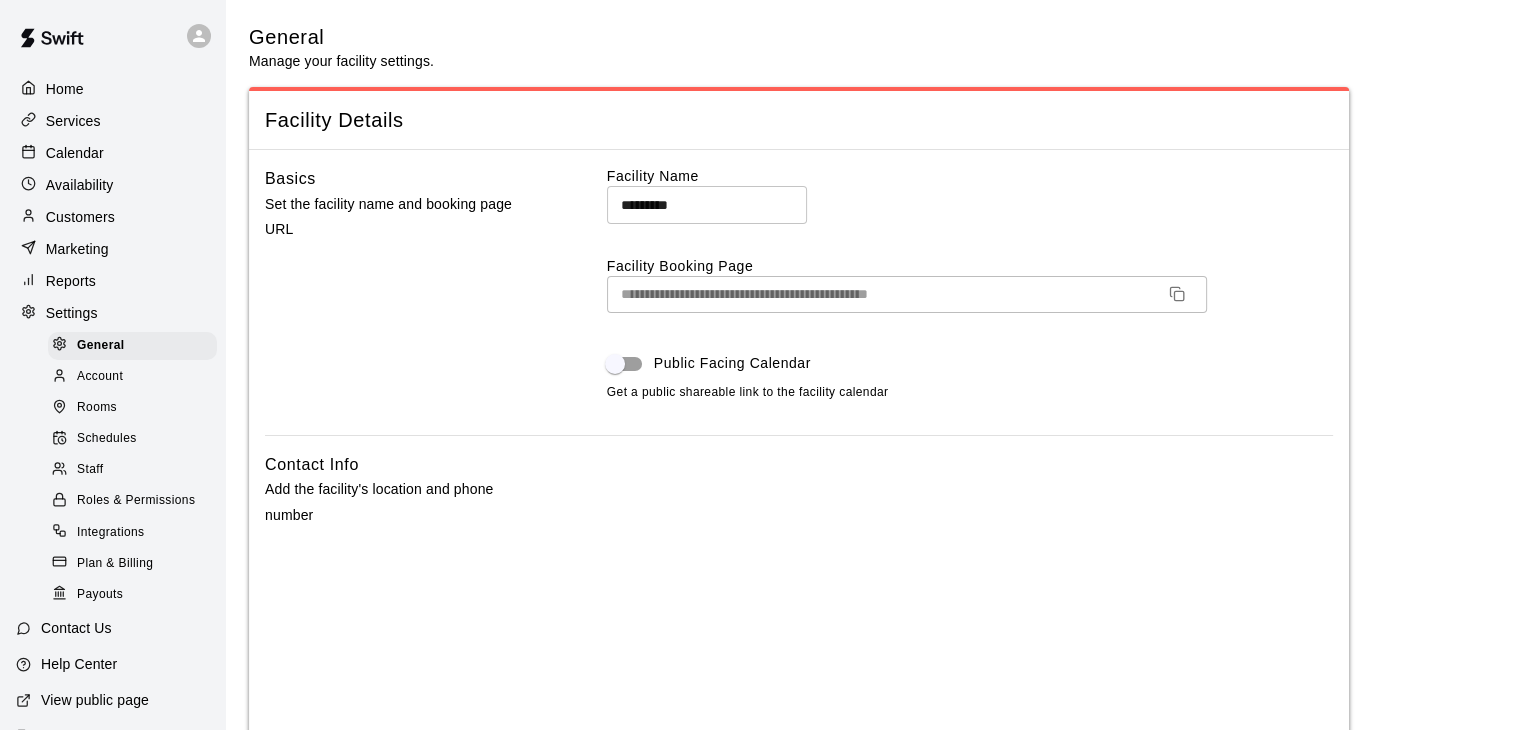 click on "Rooms" at bounding box center [97, 408] 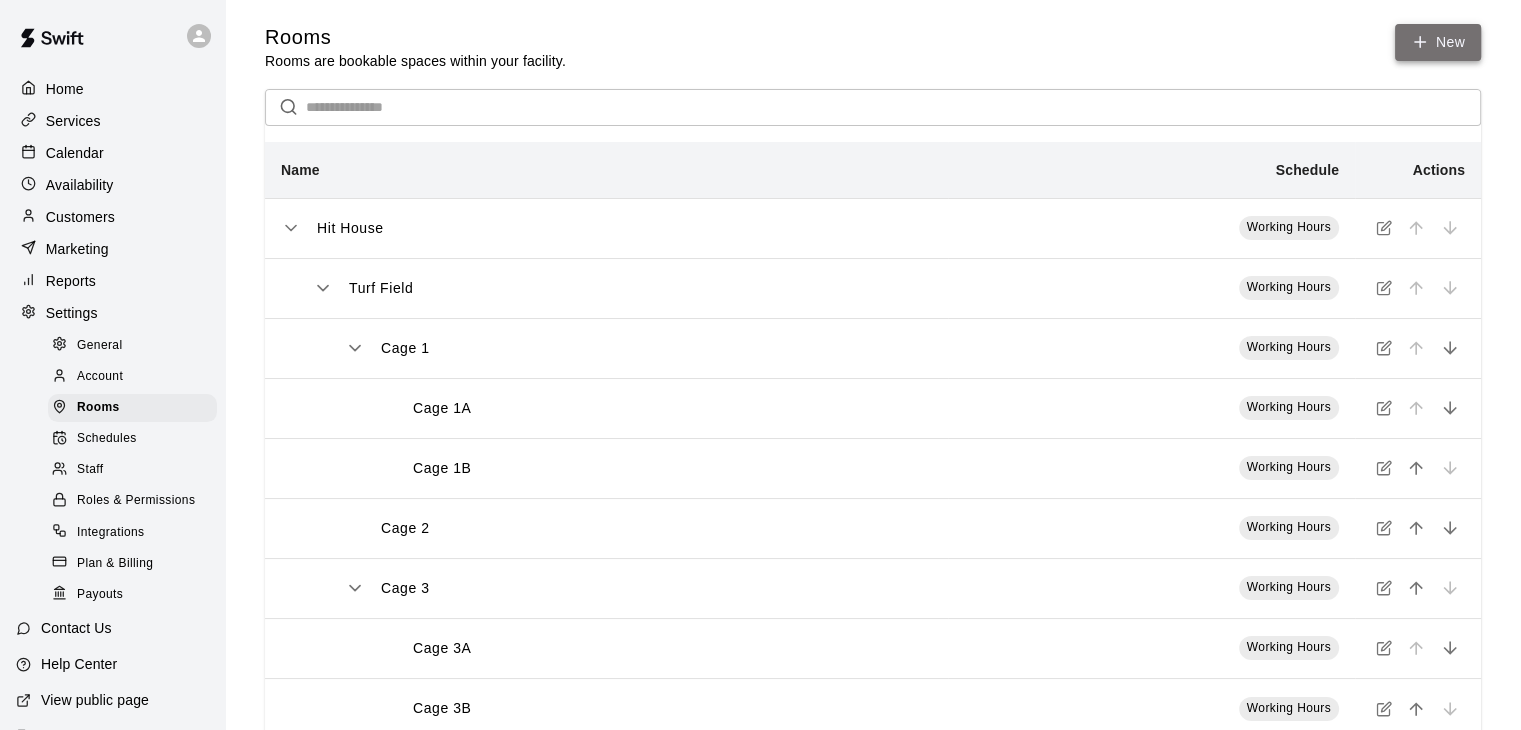 click on "New" at bounding box center (1438, 42) 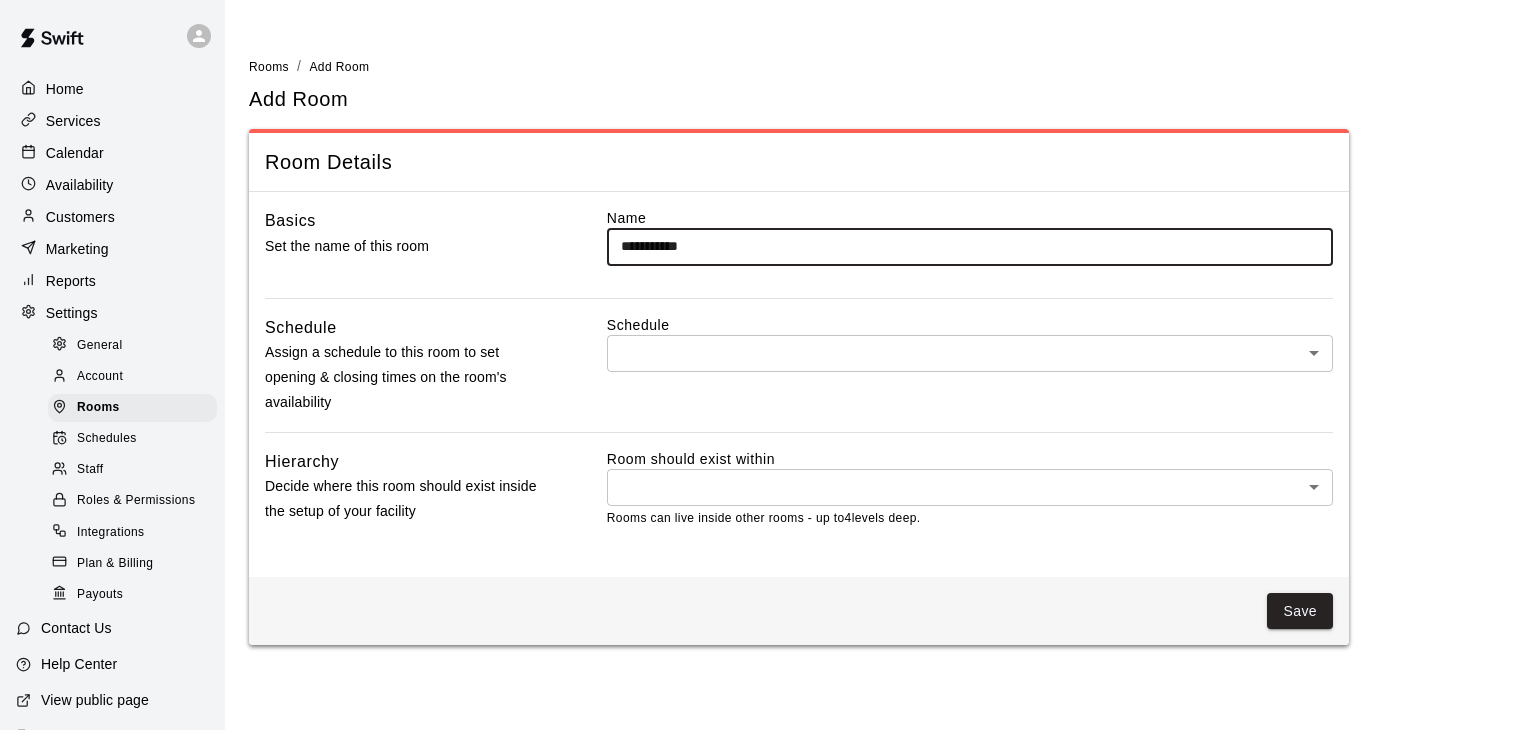type on "**********" 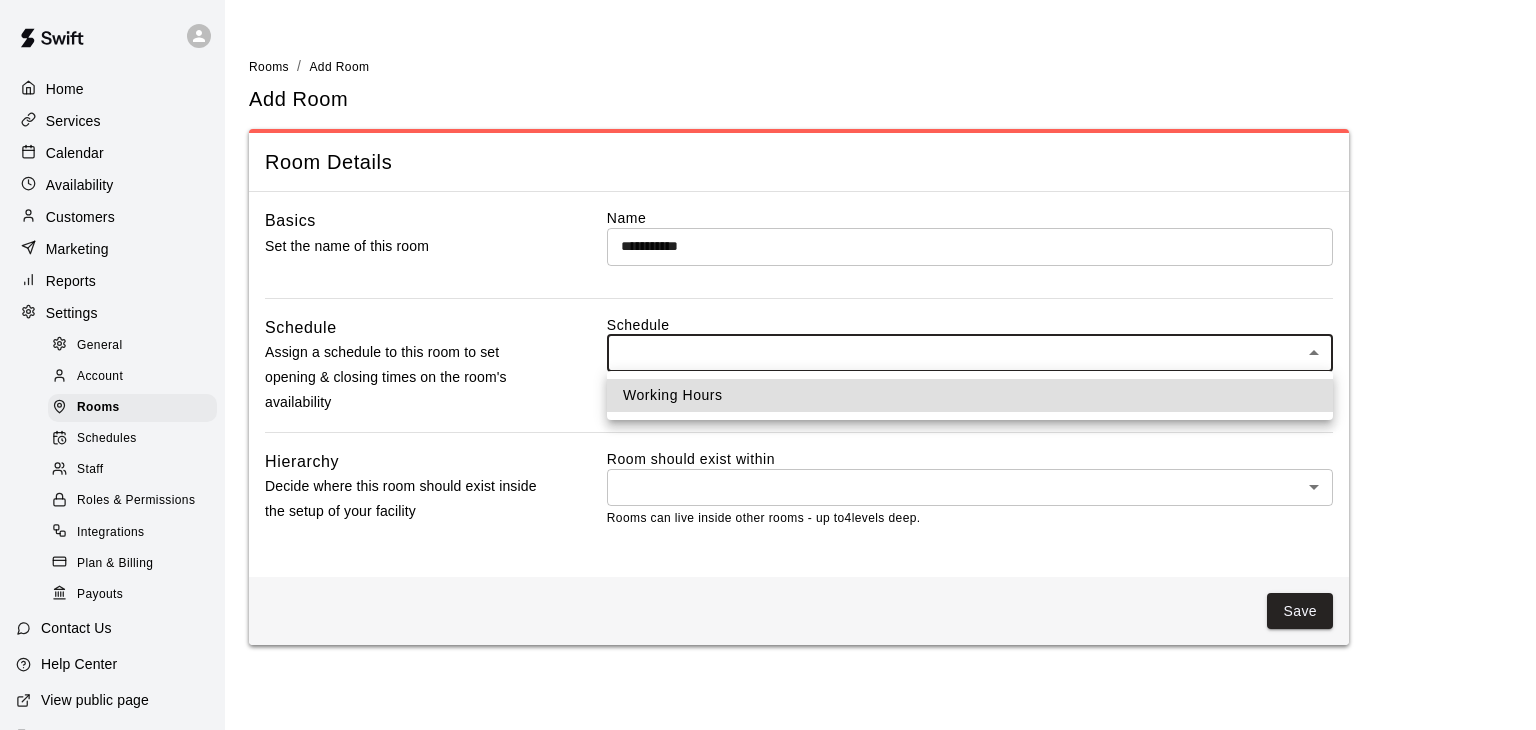 click on "Working Hours" at bounding box center (970, 395) 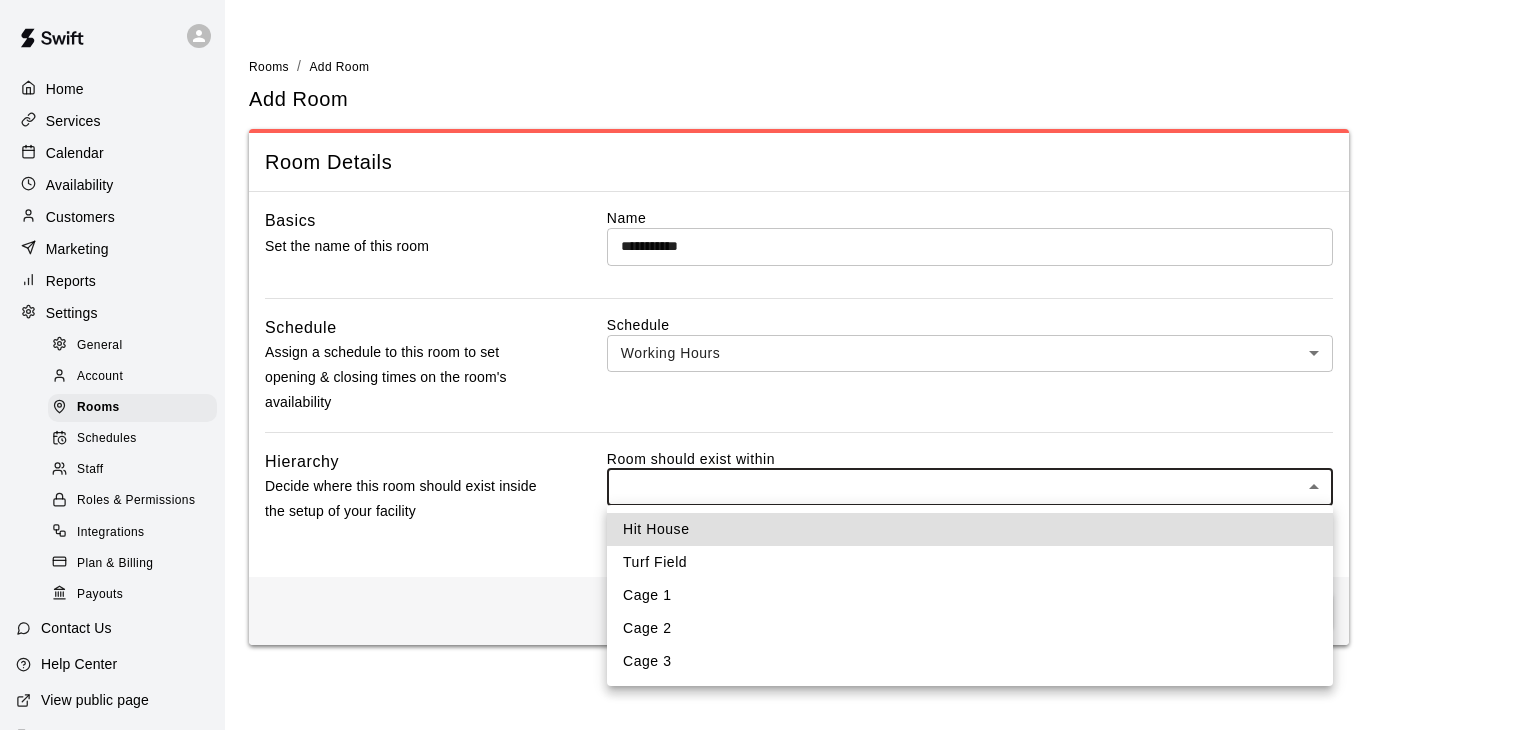 click on "**********" at bounding box center [768, 334] 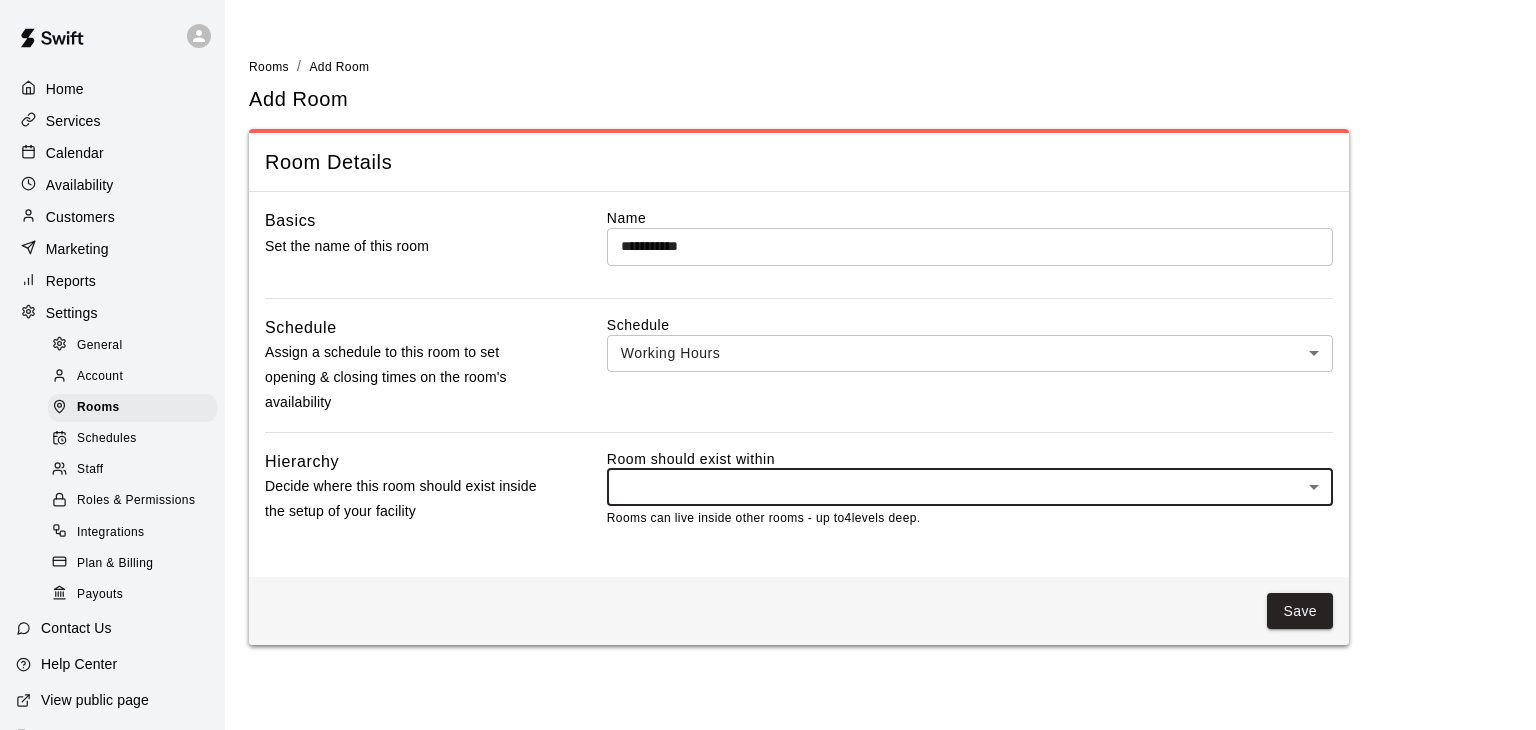 click on "**********" at bounding box center [768, 334] 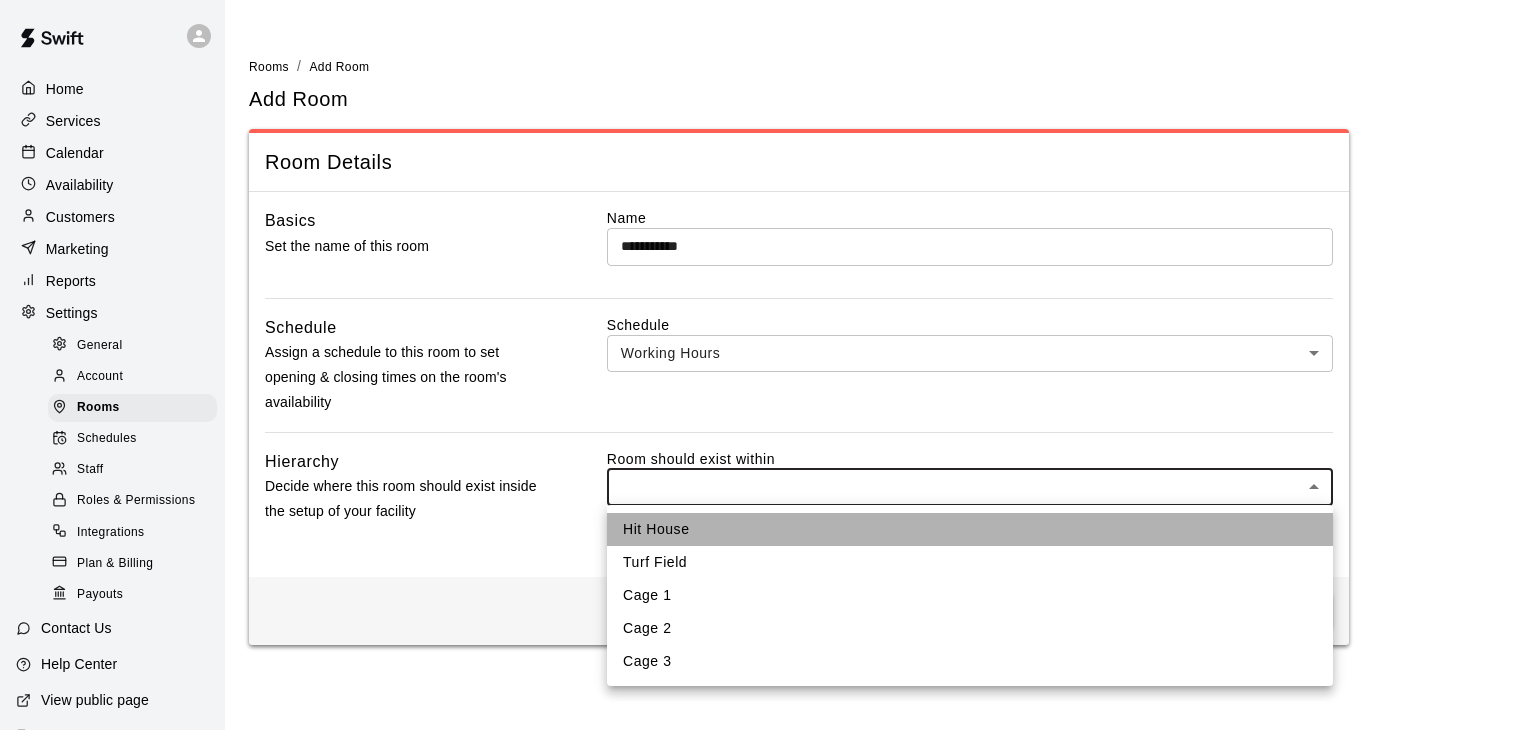 click on "Hit House" at bounding box center [970, 529] 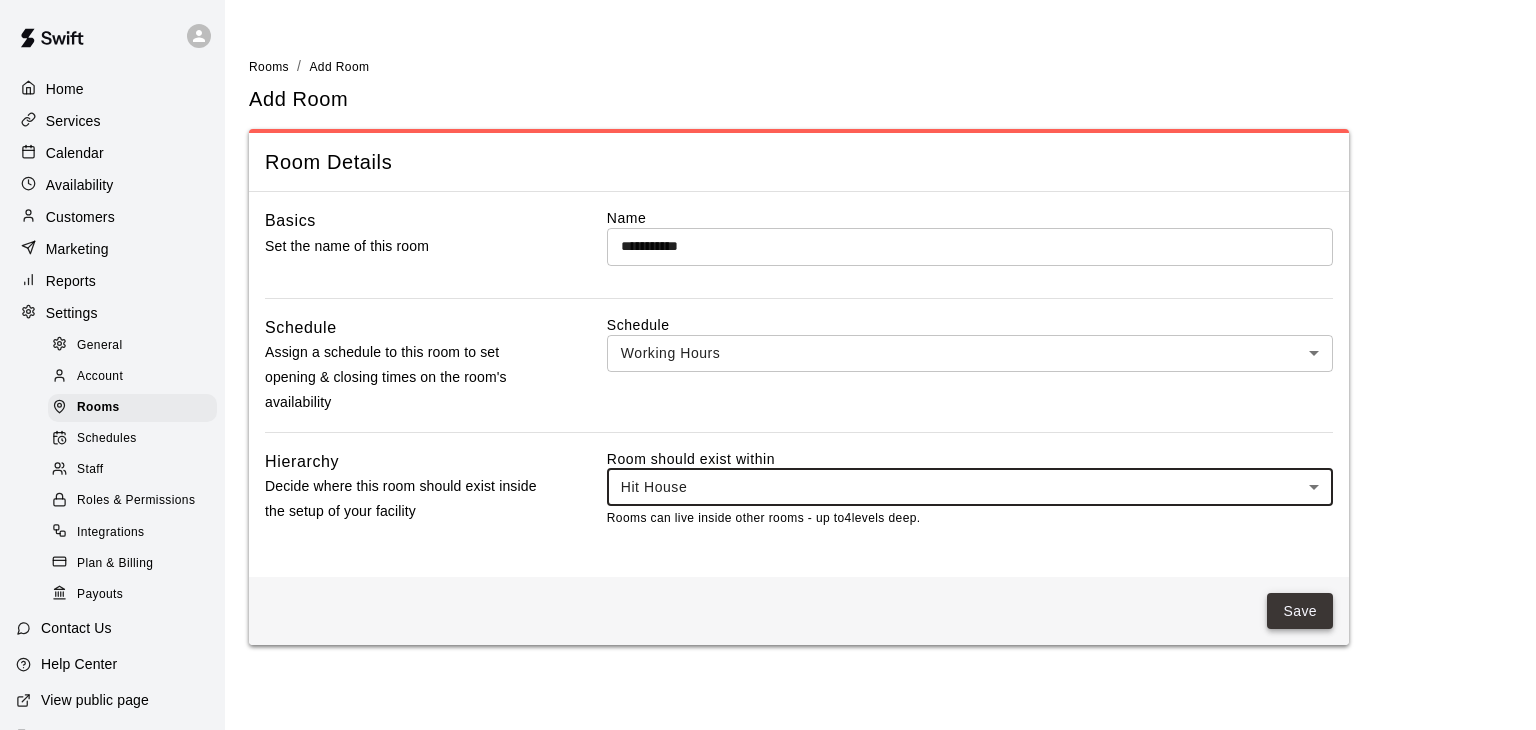 click on "Save" at bounding box center (1300, 611) 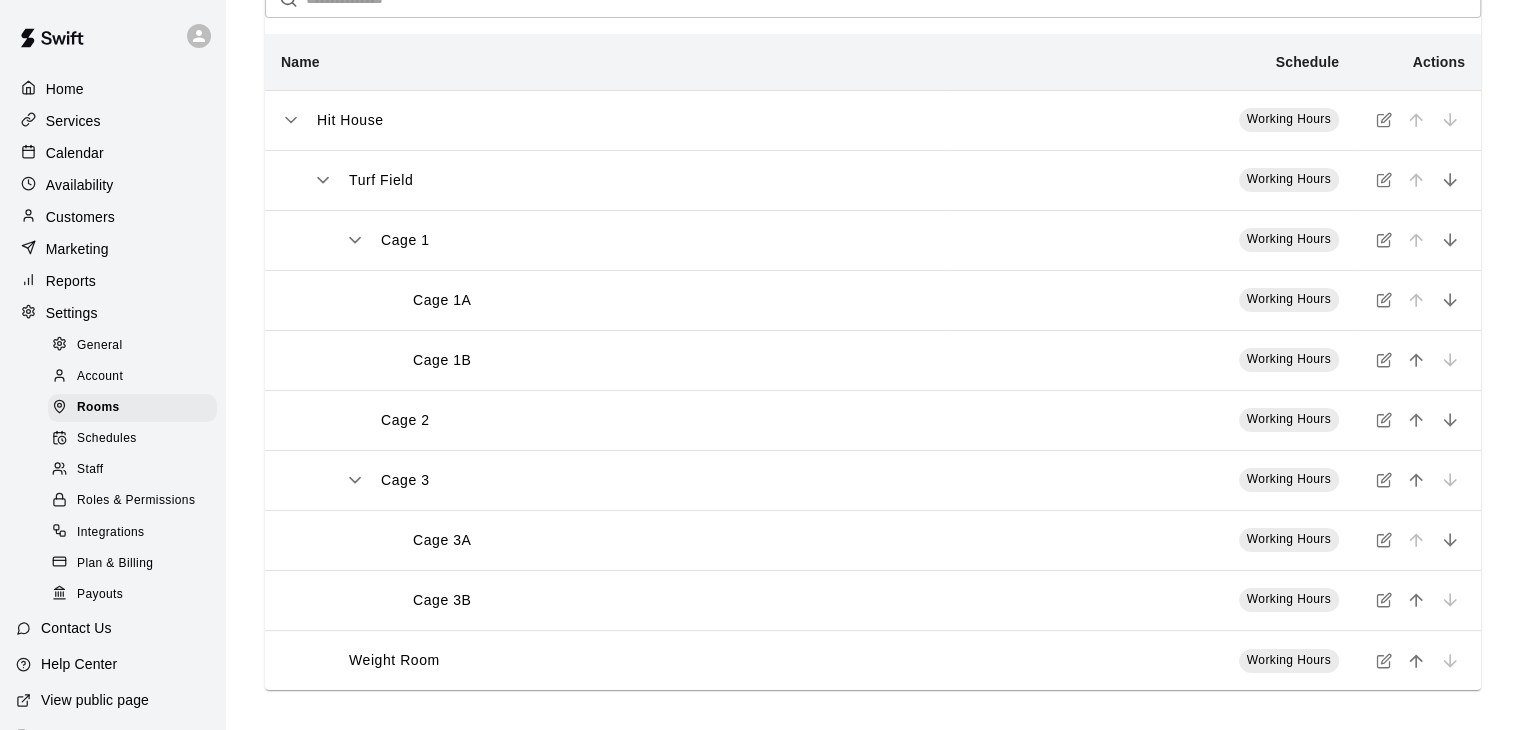 scroll, scrollTop: 112, scrollLeft: 0, axis: vertical 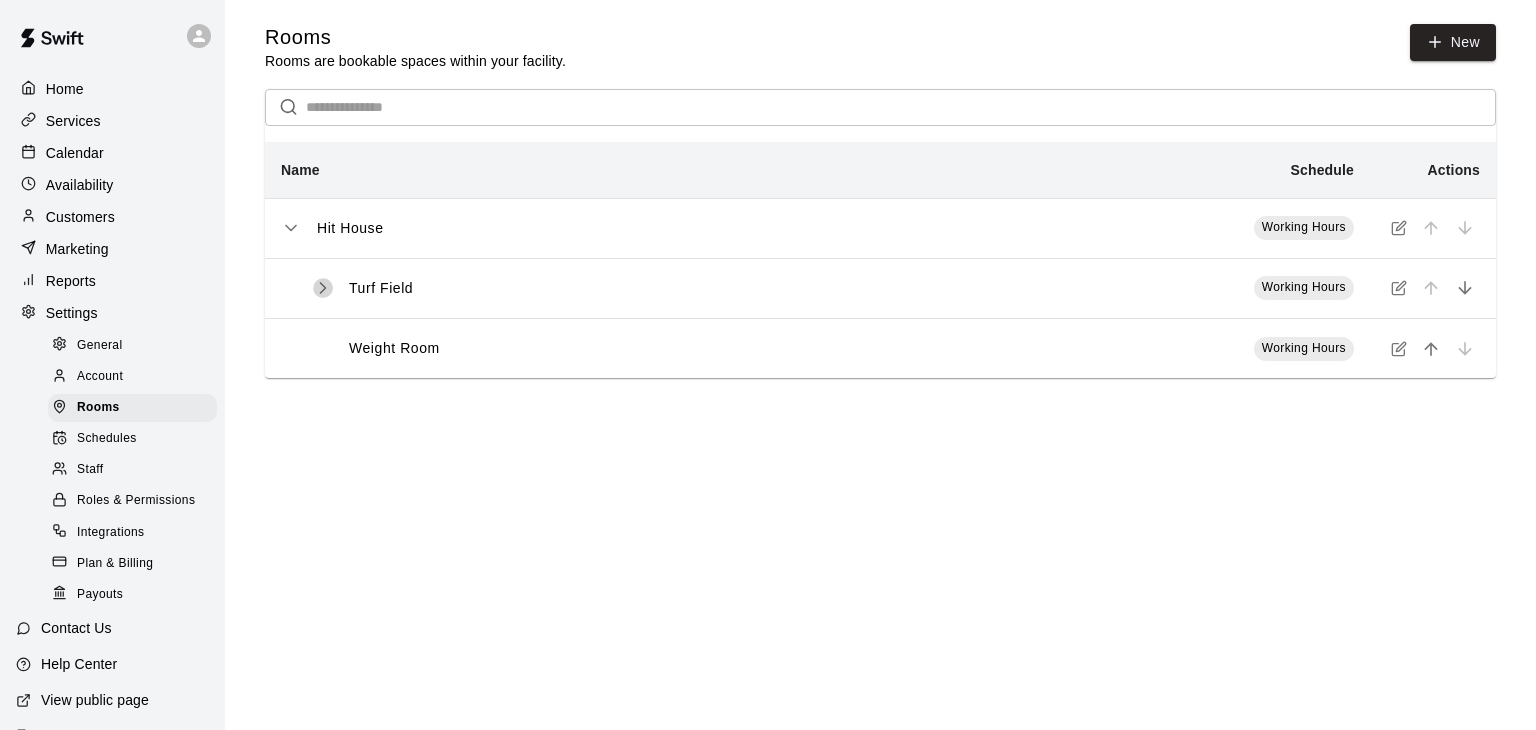 click 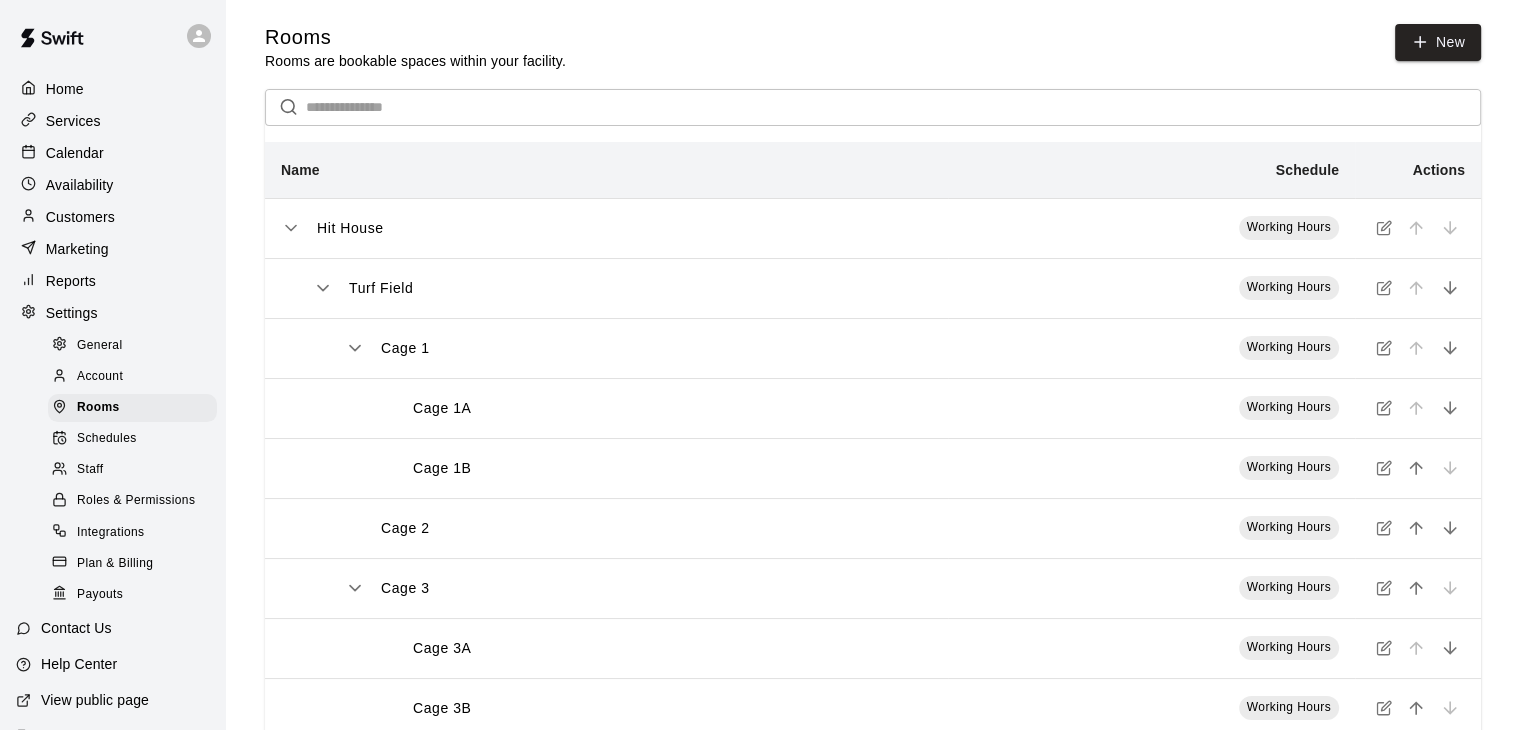 scroll, scrollTop: 112, scrollLeft: 0, axis: vertical 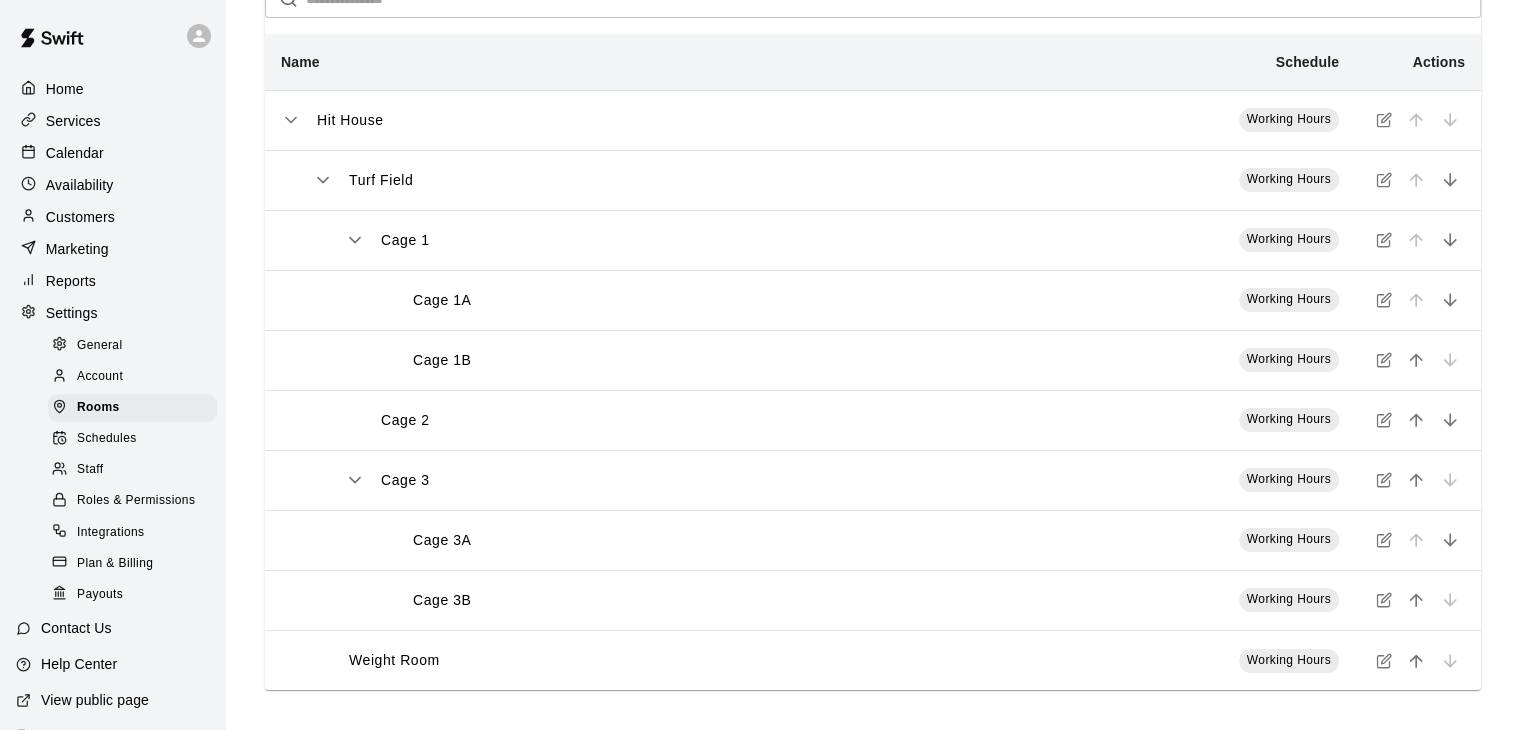 click on "Services" at bounding box center (112, 121) 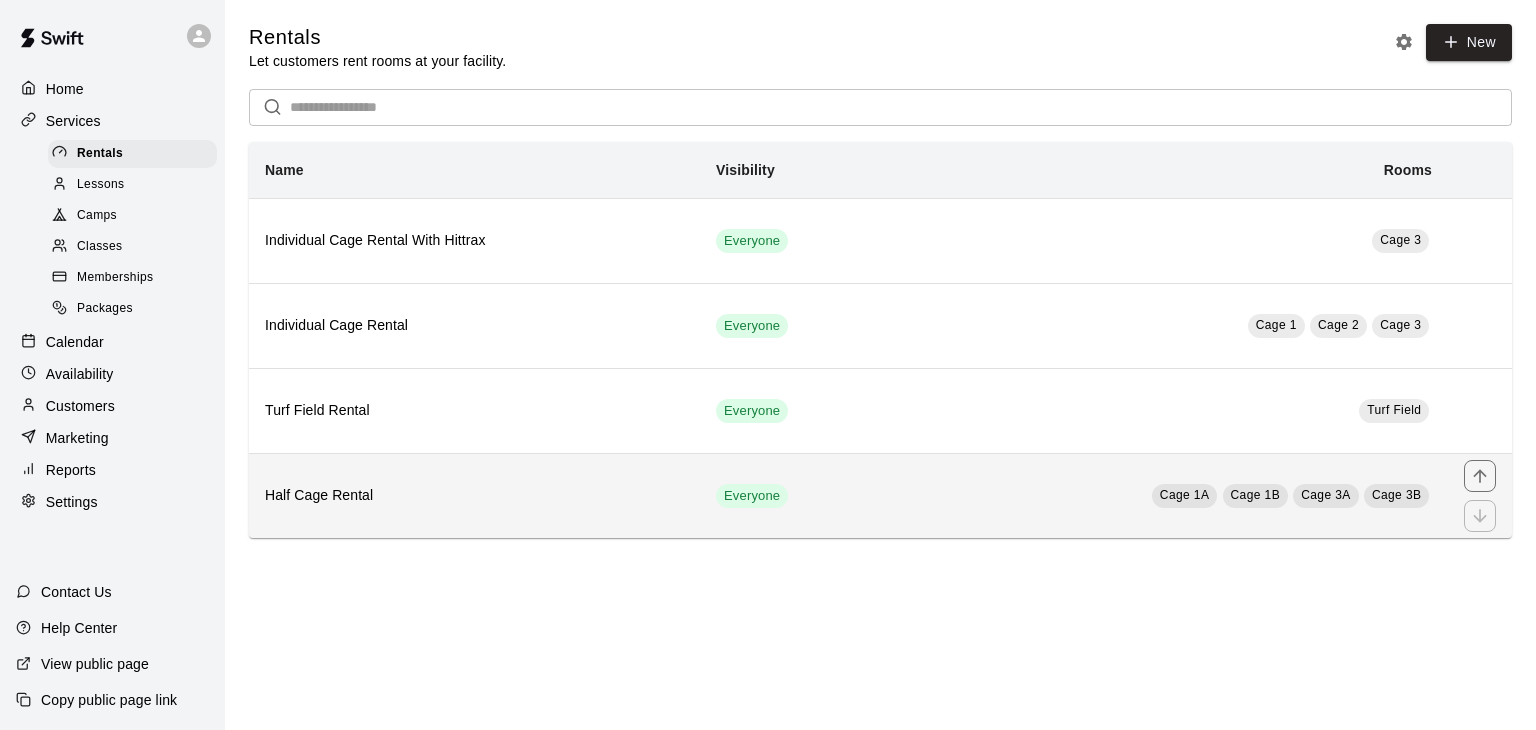 click on "Half Cage Rental" at bounding box center [474, 495] 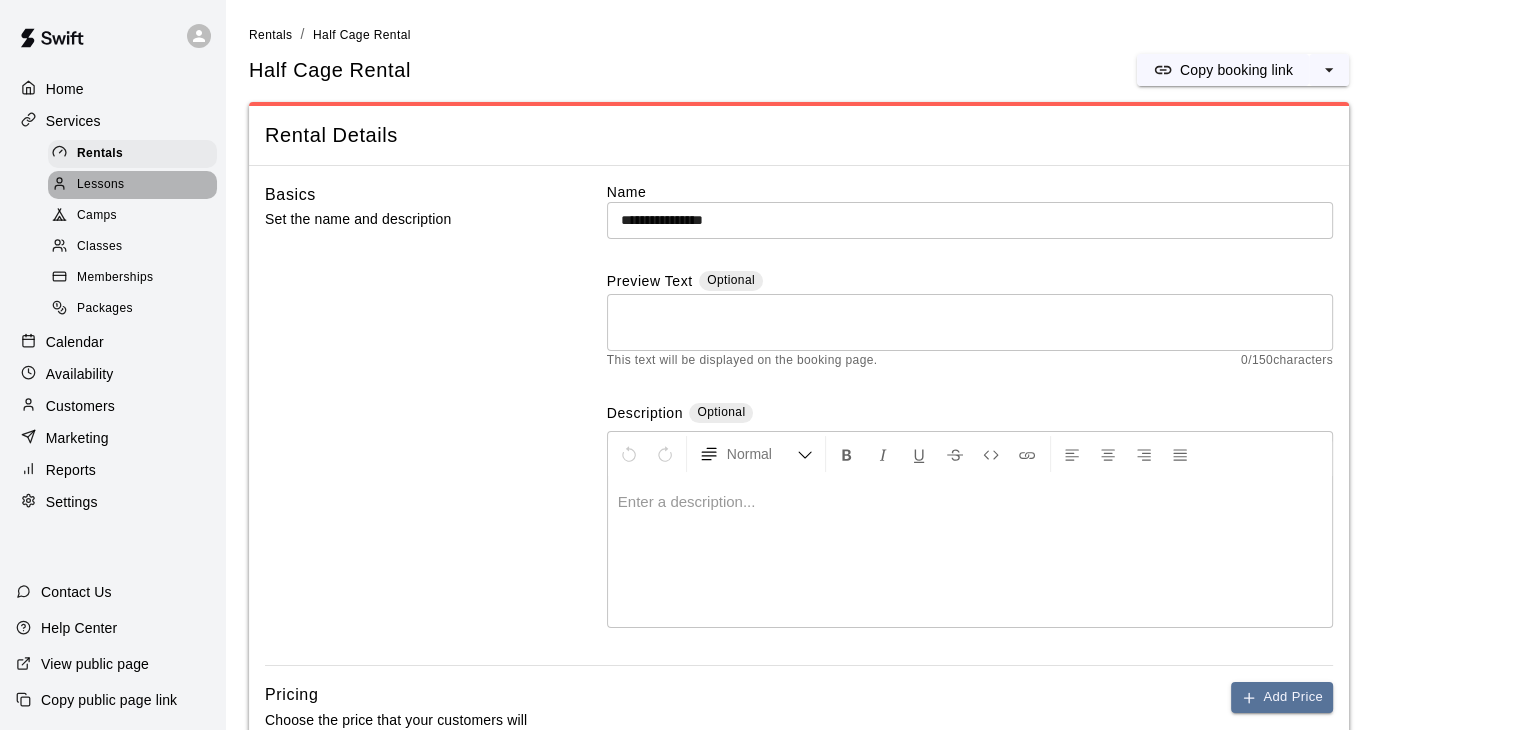 click on "Lessons" at bounding box center [101, 185] 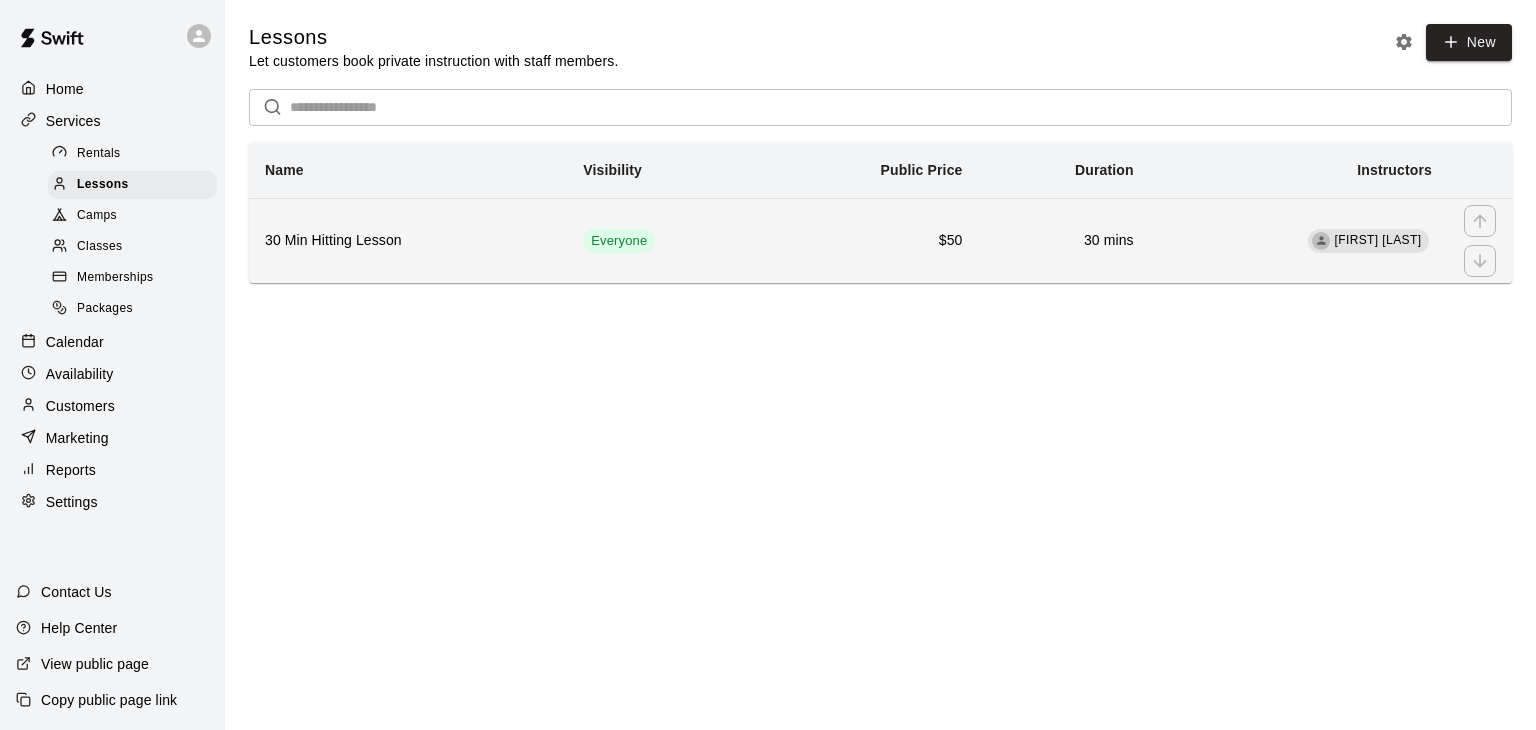click on "Everyone" at bounding box center [665, 240] 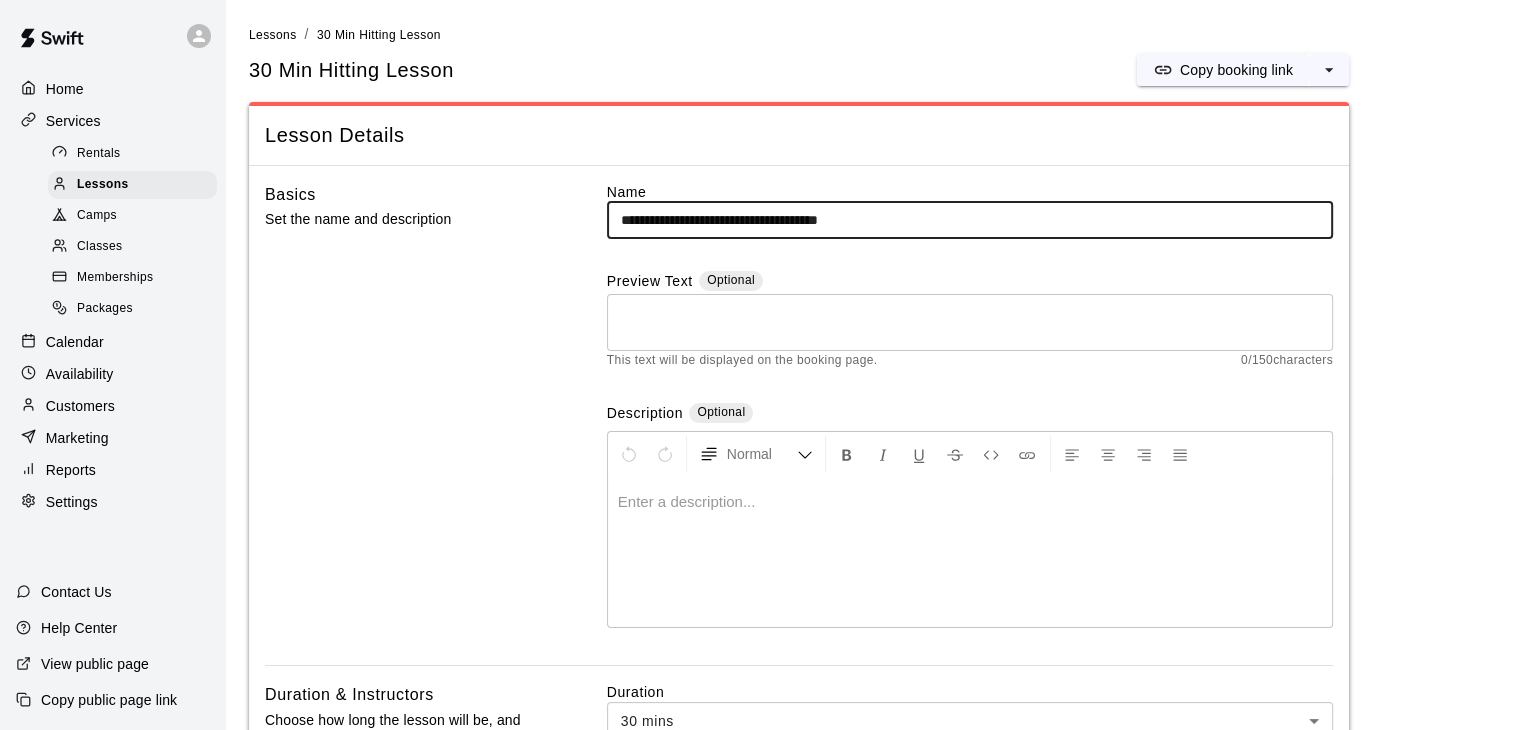 click on "**********" at bounding box center [970, 220] 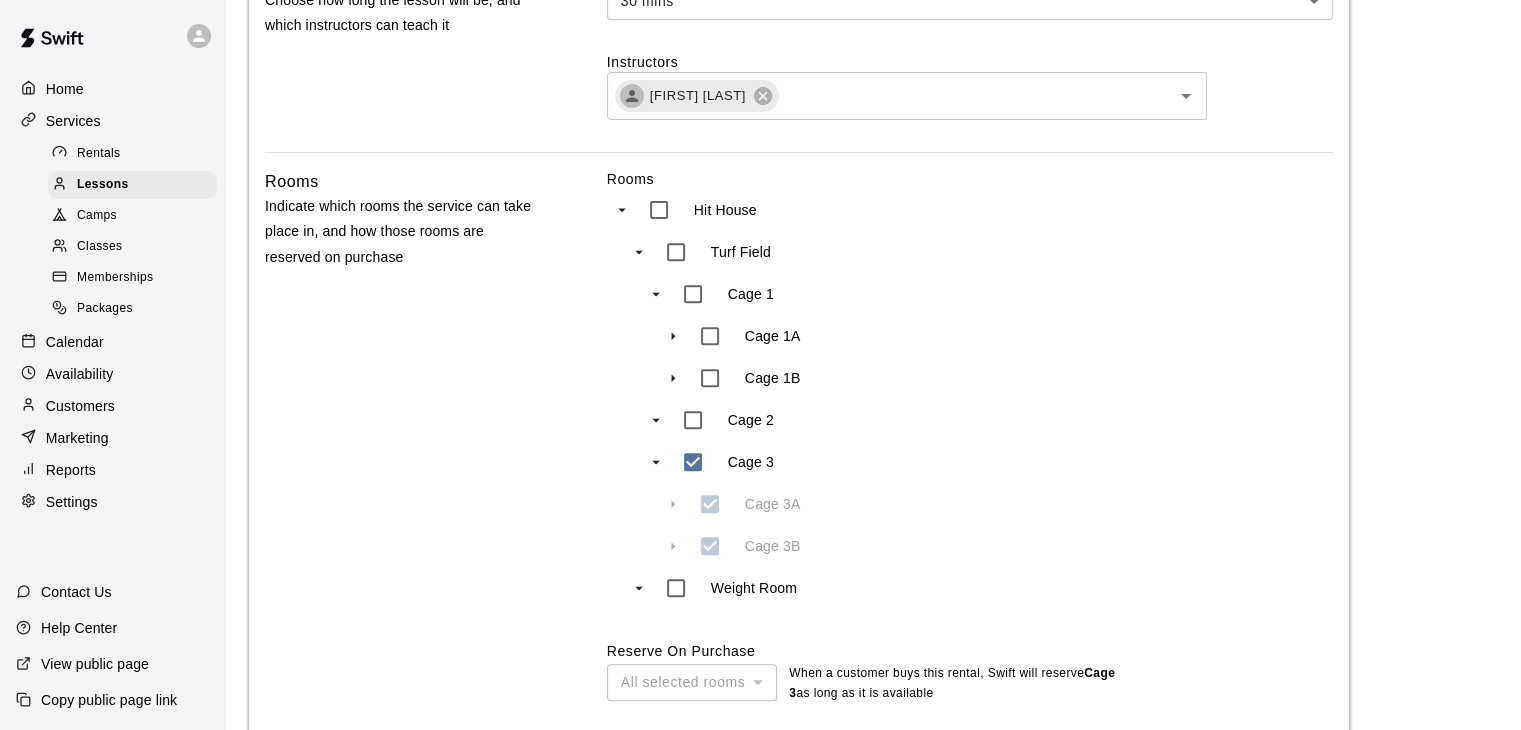 scroll, scrollTop: 734, scrollLeft: 0, axis: vertical 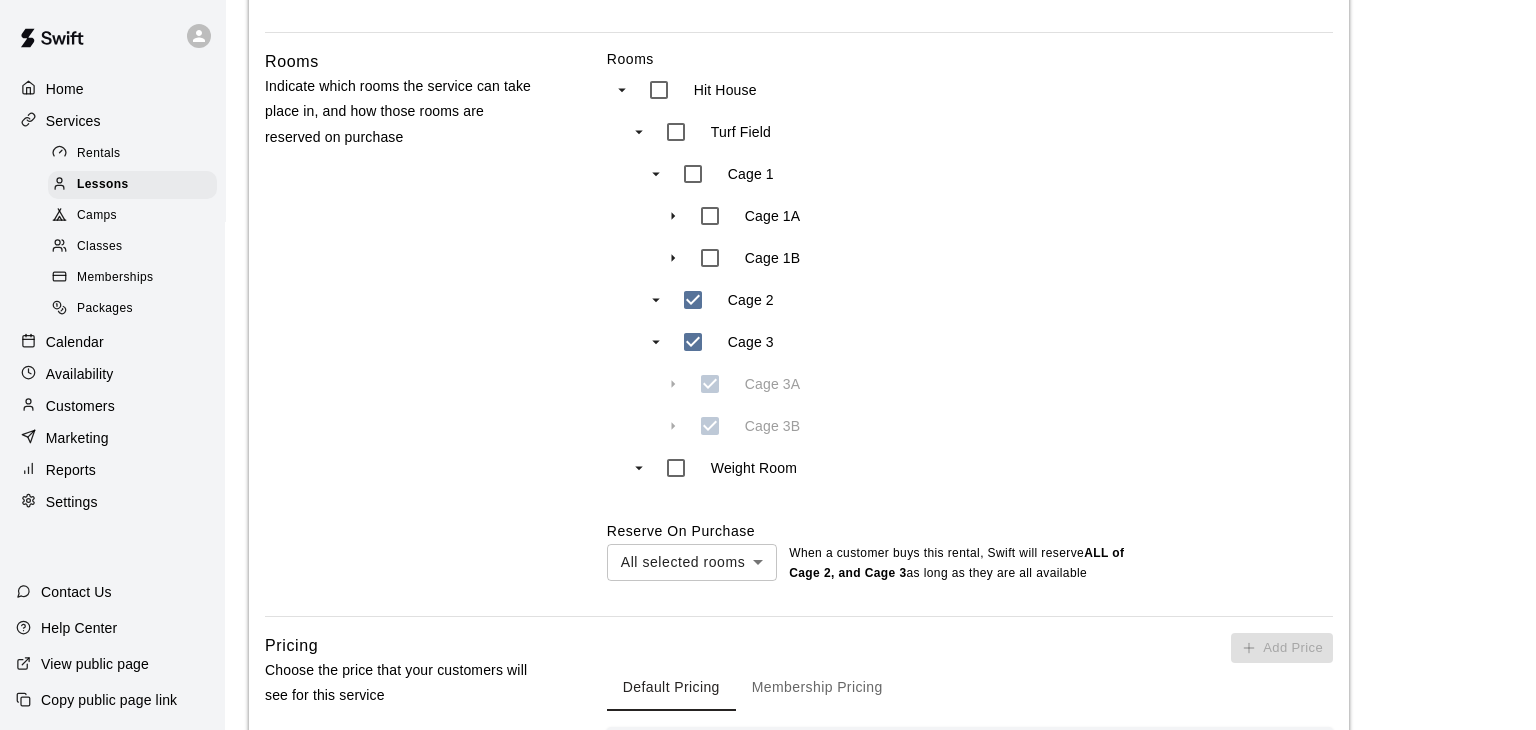 click on "**********" at bounding box center [768, 251] 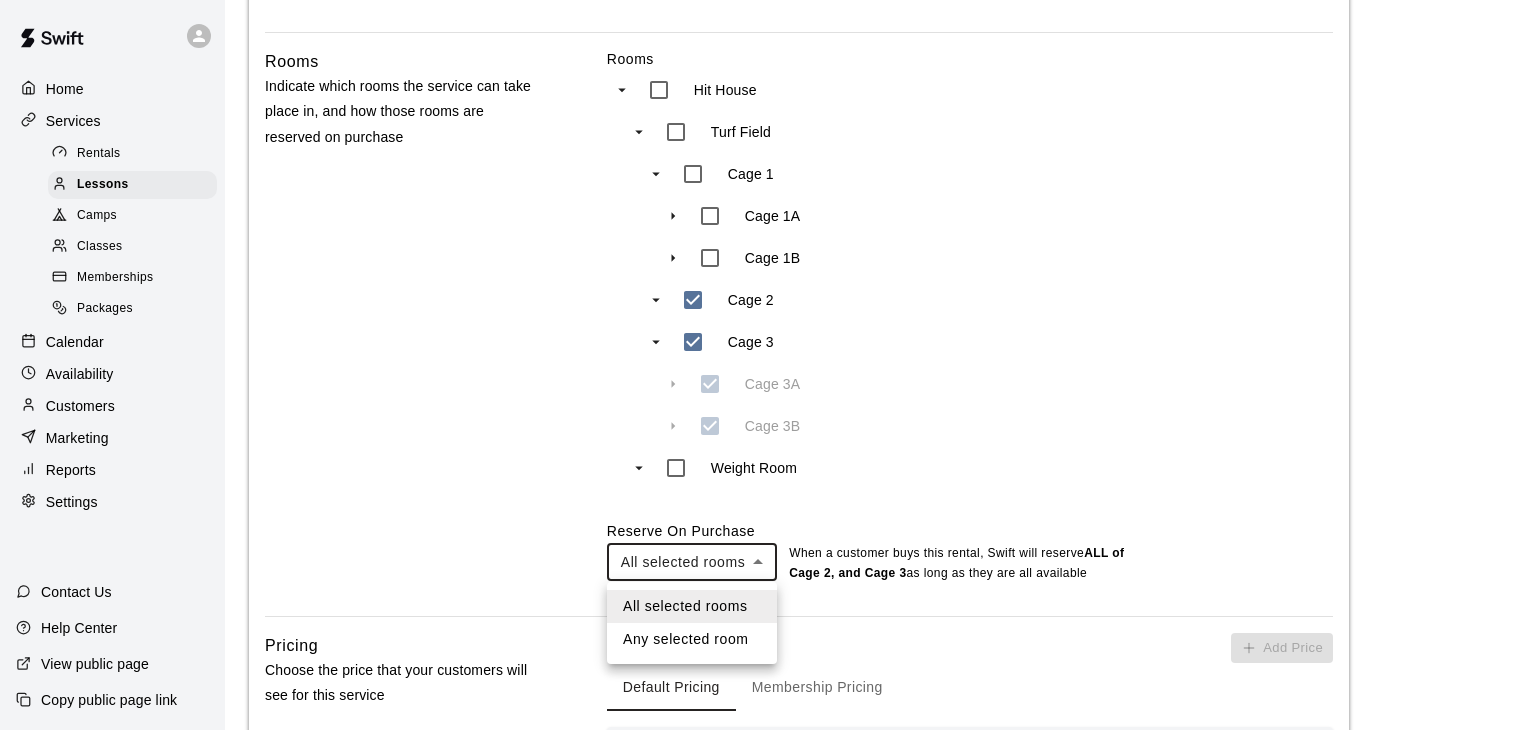 click on "Any selected room" at bounding box center (692, 639) 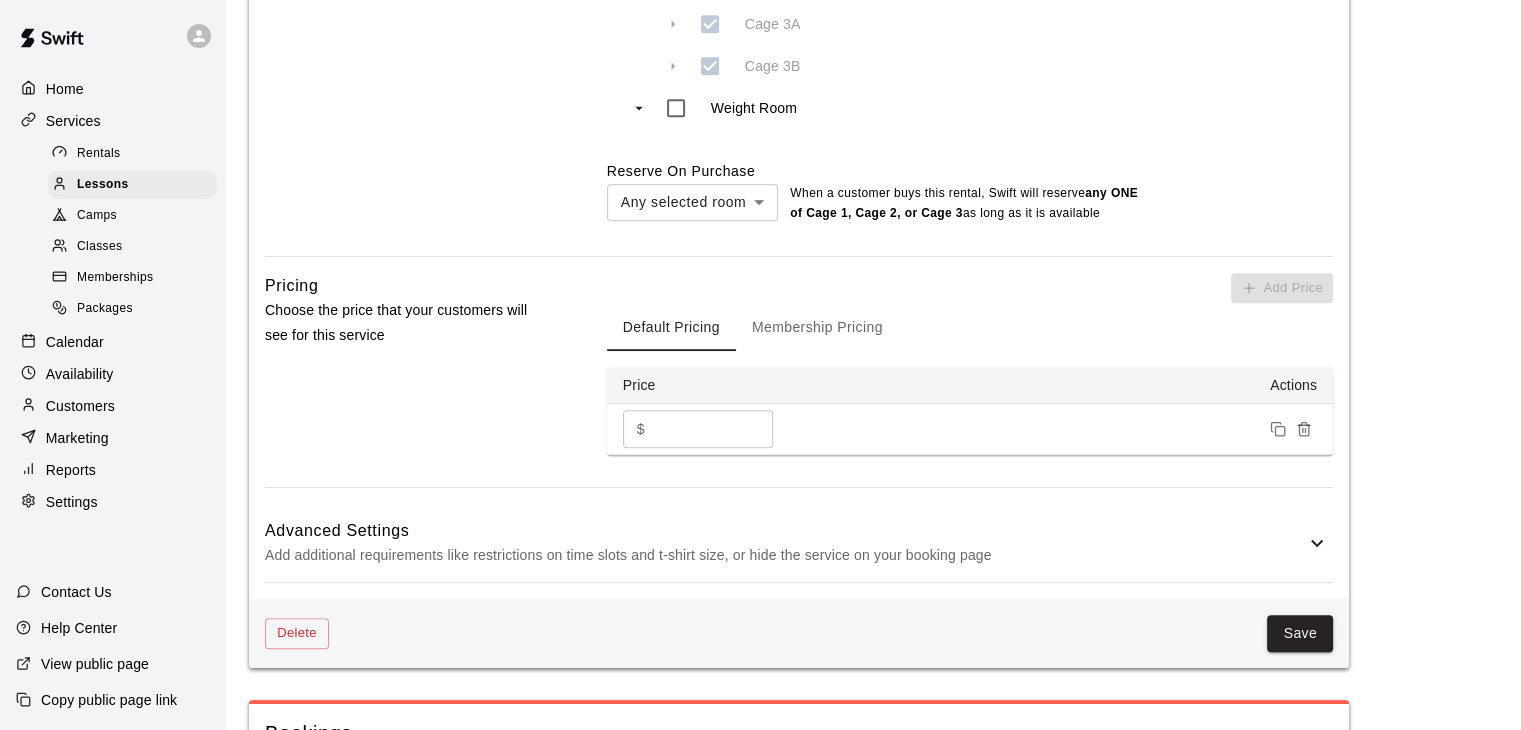 scroll, scrollTop: 1211, scrollLeft: 0, axis: vertical 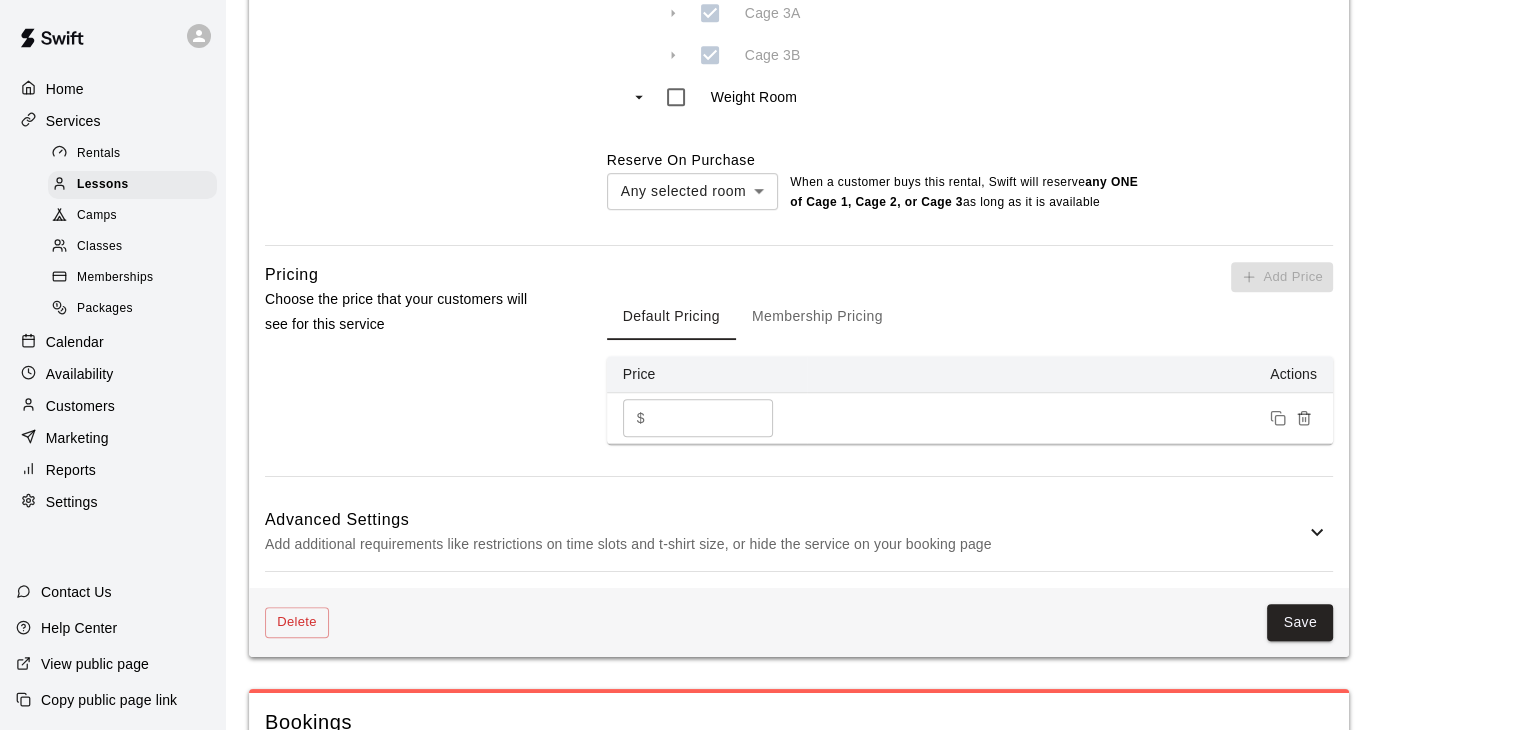 click on "**" at bounding box center [713, 417] 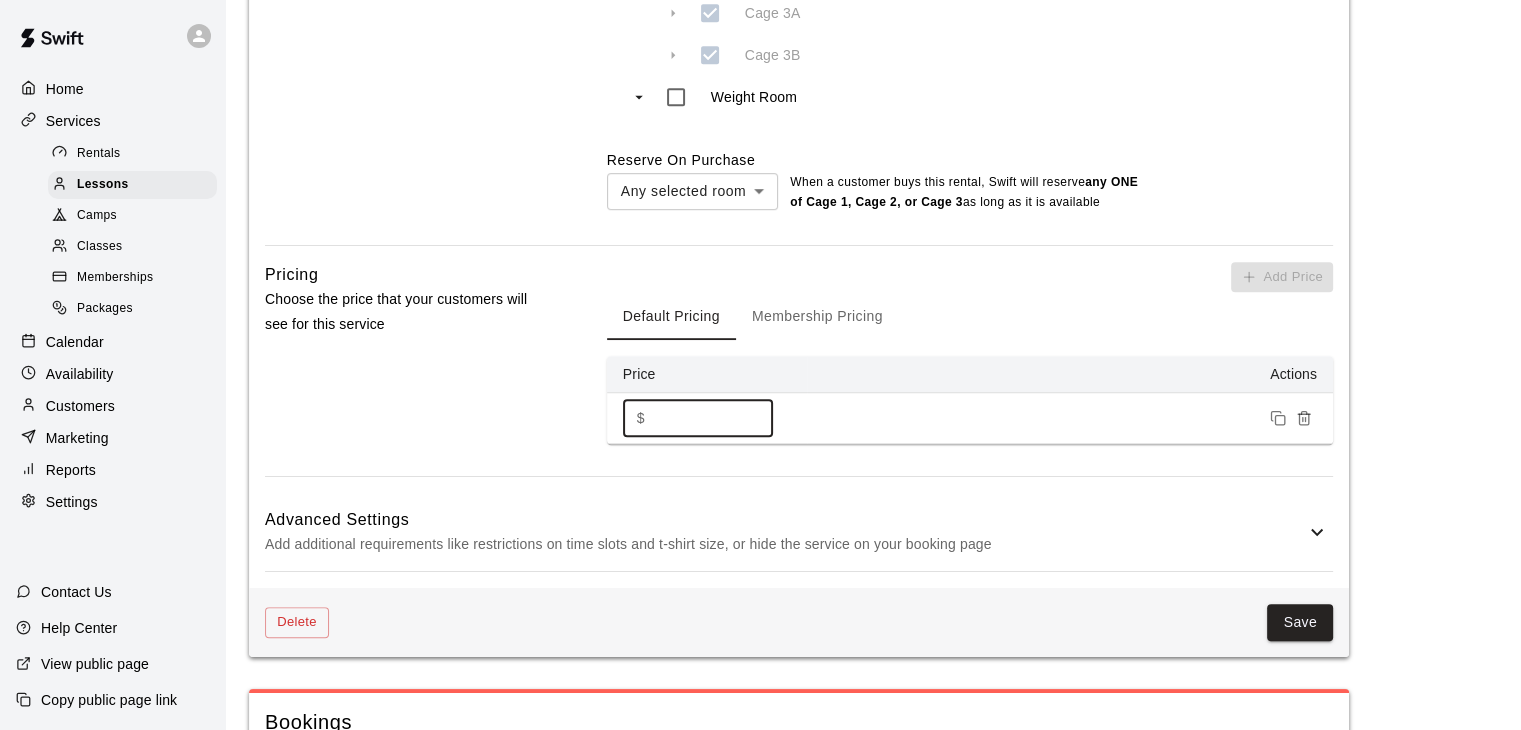 type on "*" 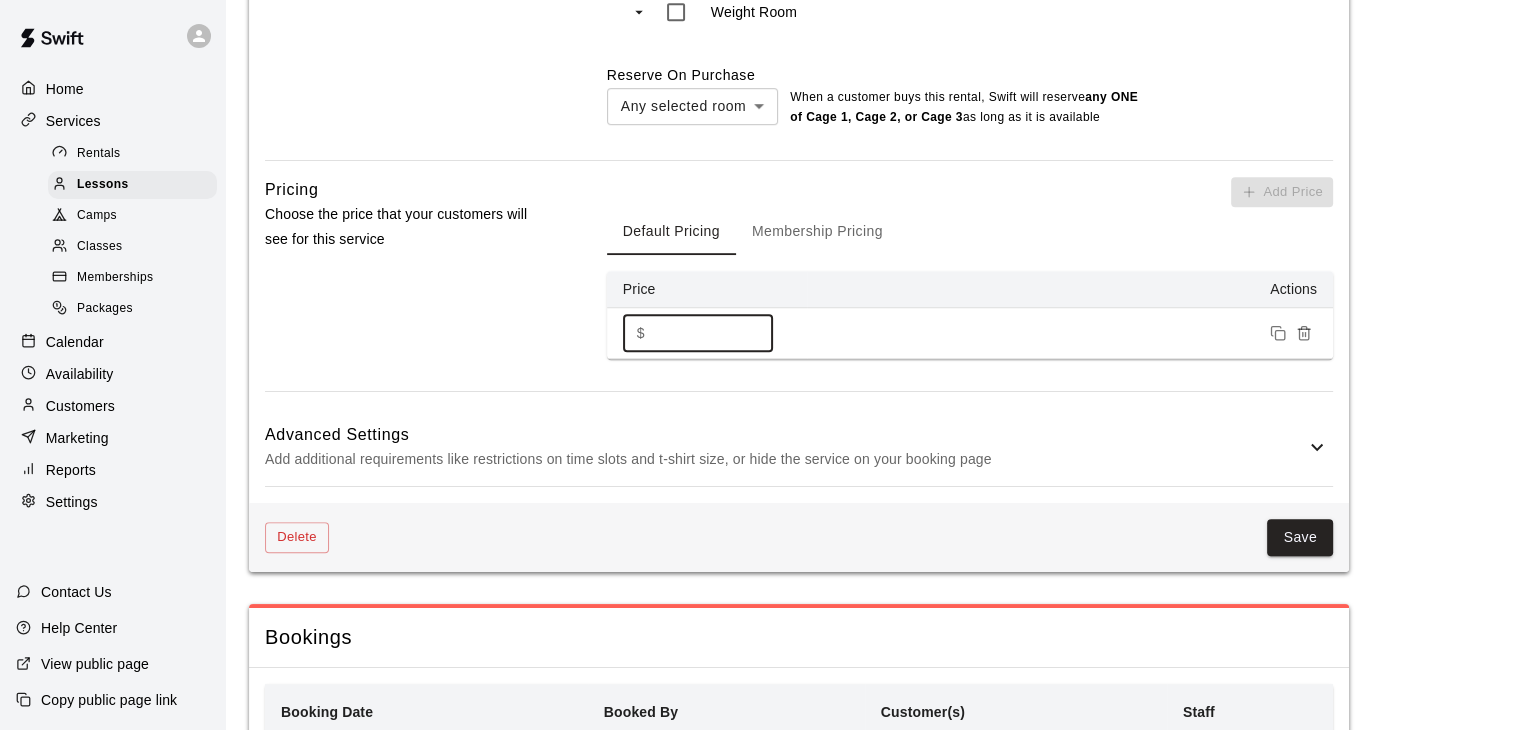 scroll, scrollTop: 1294, scrollLeft: 0, axis: vertical 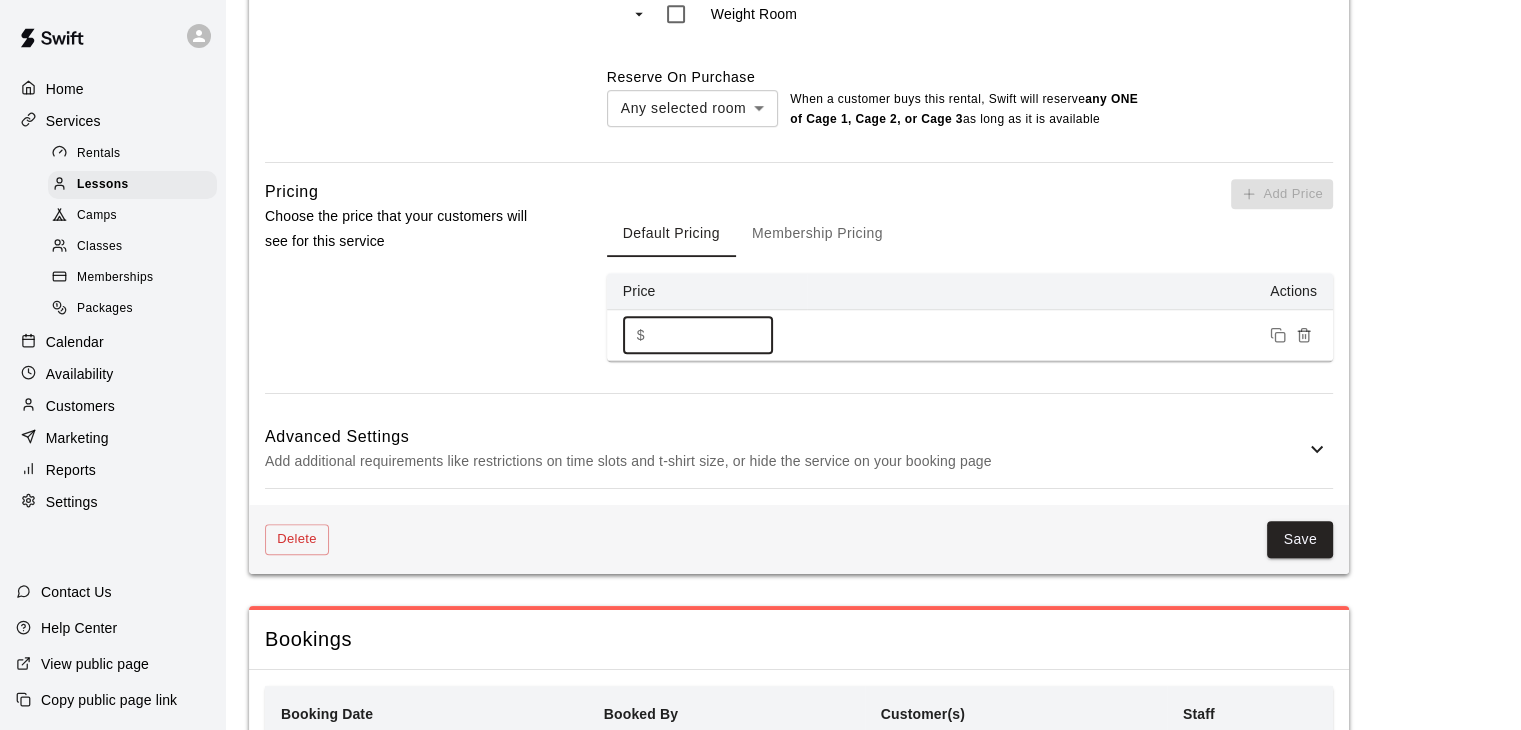 type on "**" 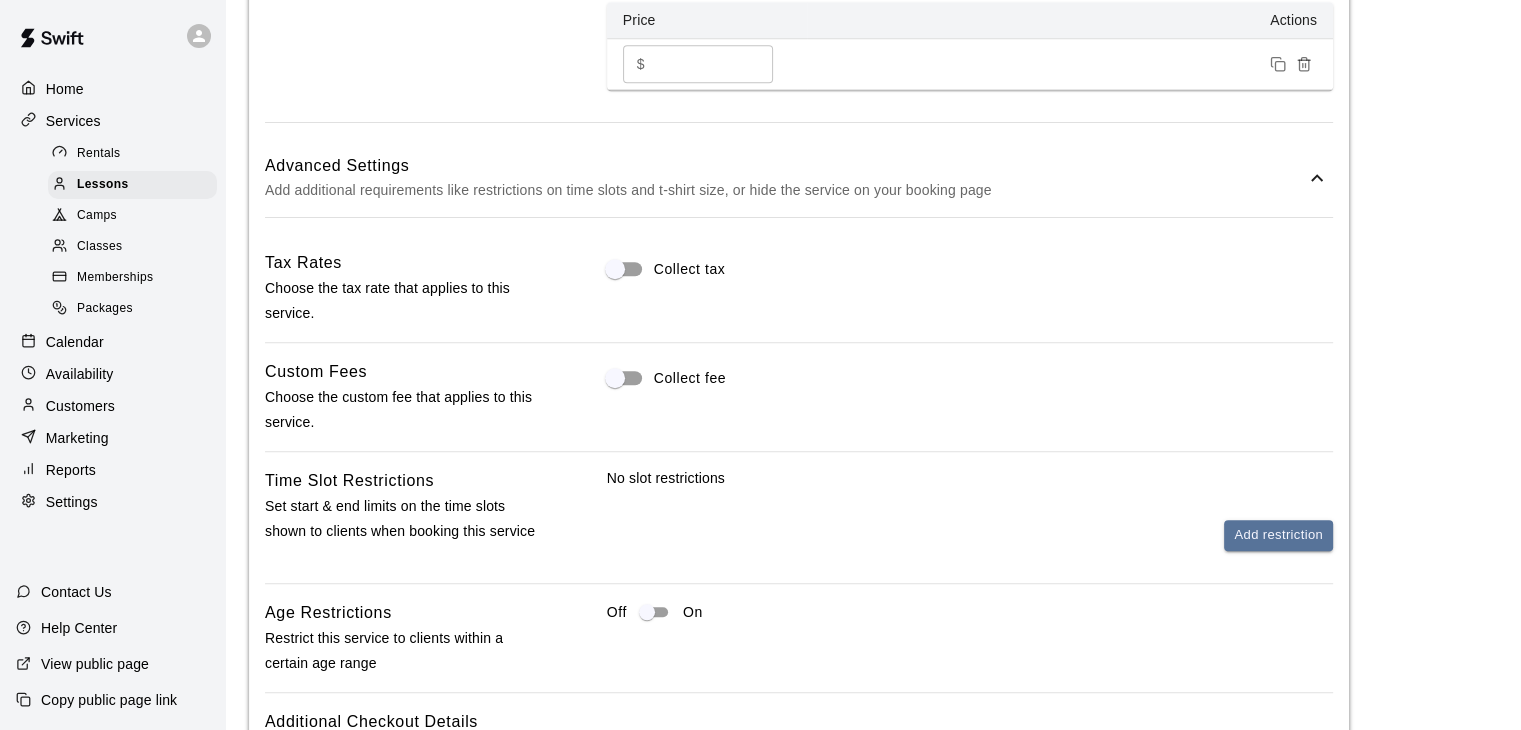 scroll, scrollTop: 1566, scrollLeft: 0, axis: vertical 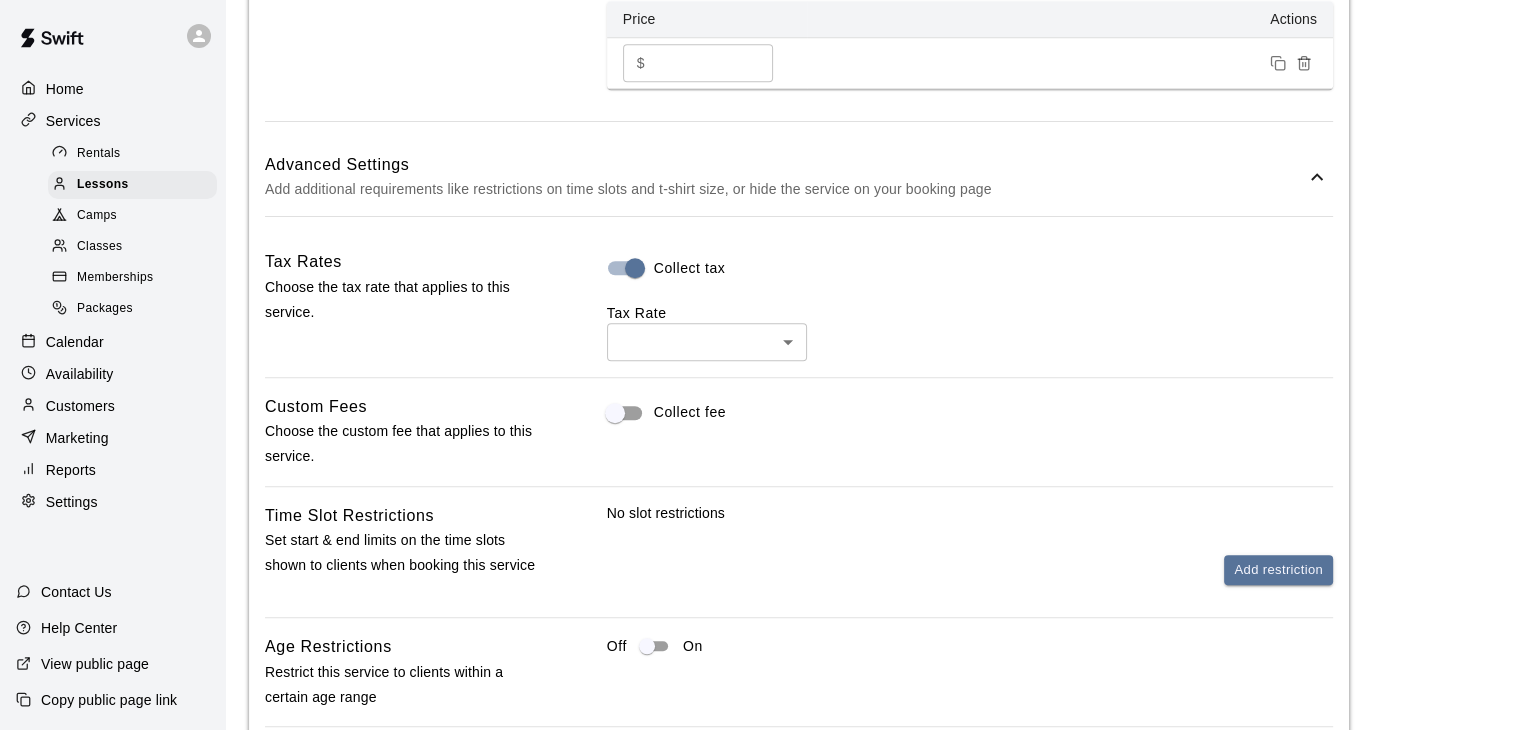 click on "**********" at bounding box center [760, -79] 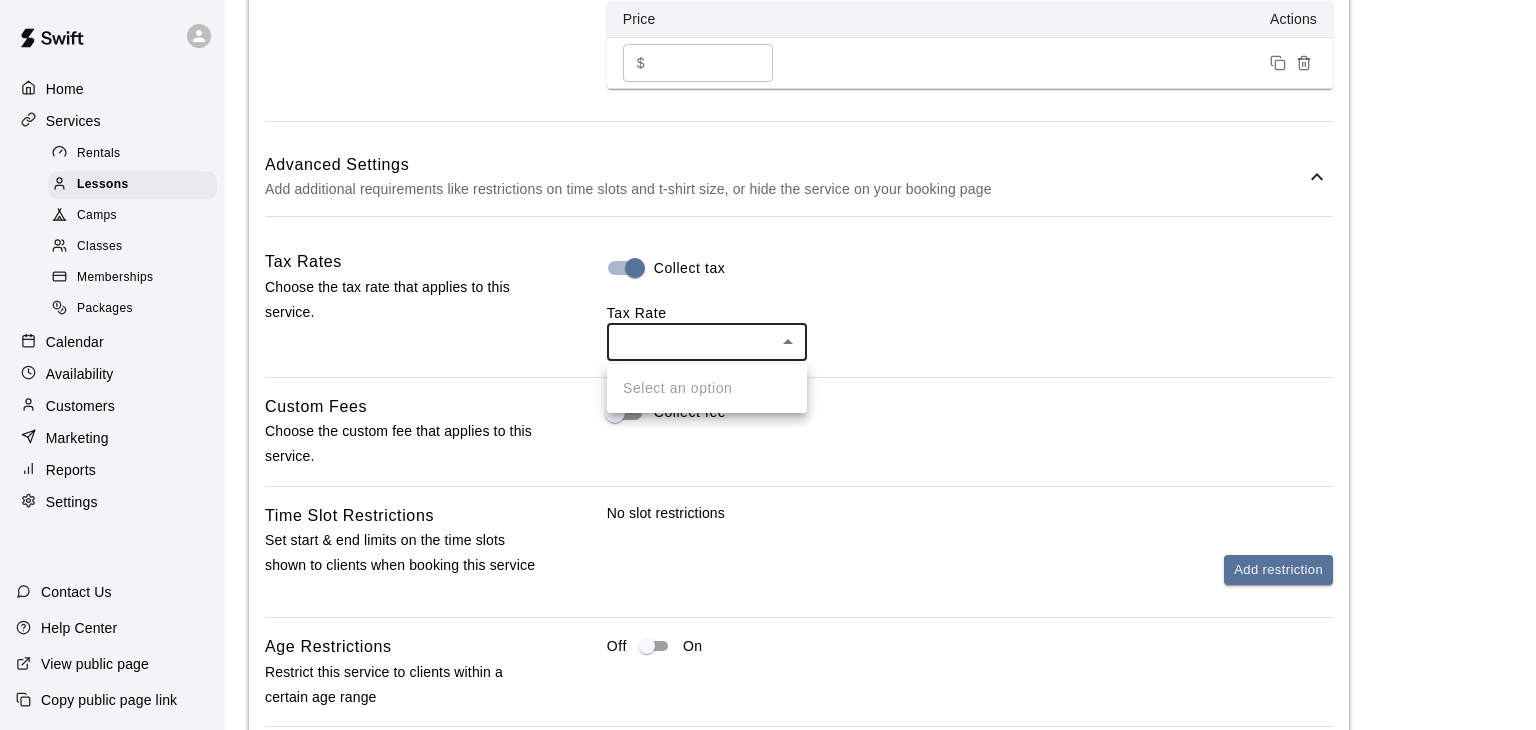 click on "Select an option" at bounding box center (707, 388) 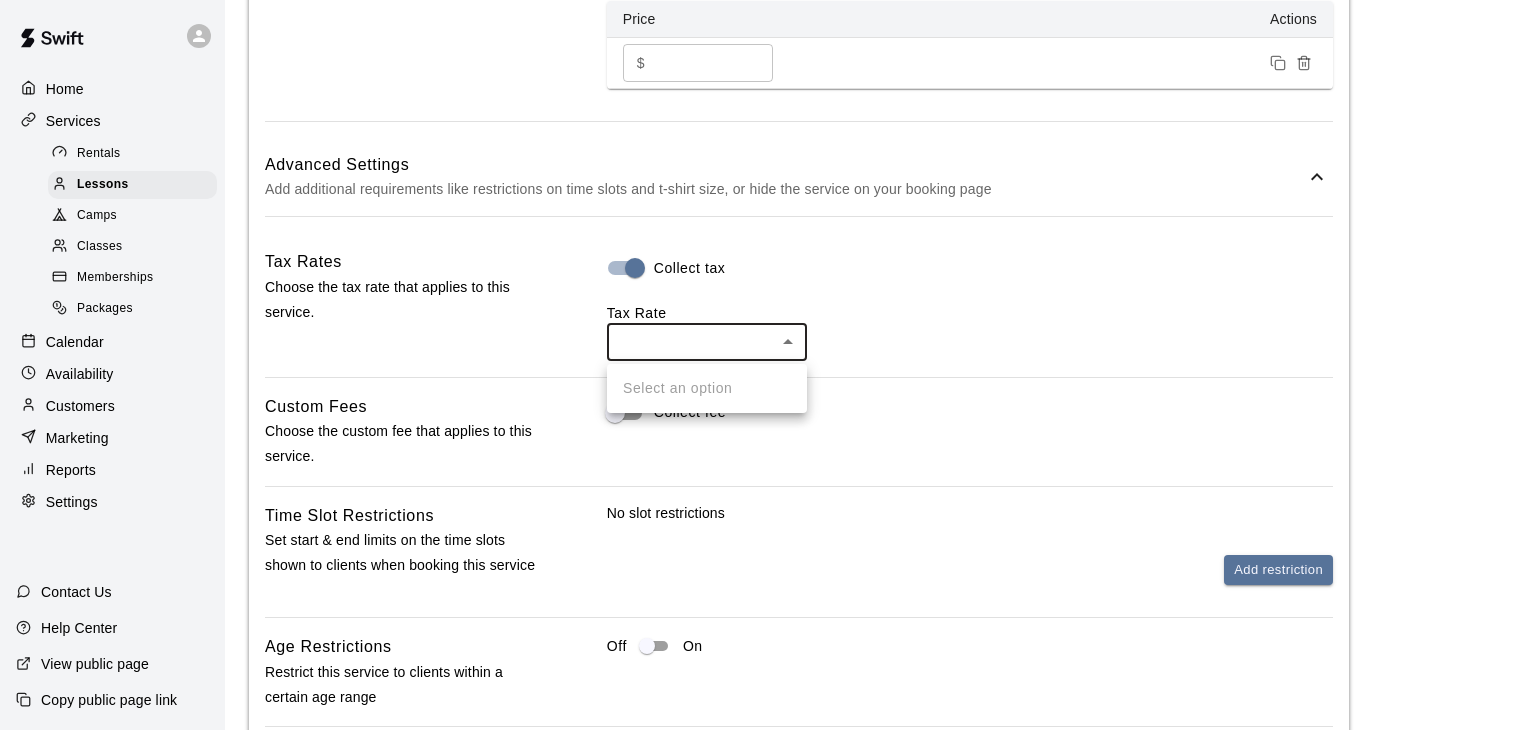 click on "Select an option" at bounding box center [707, 388] 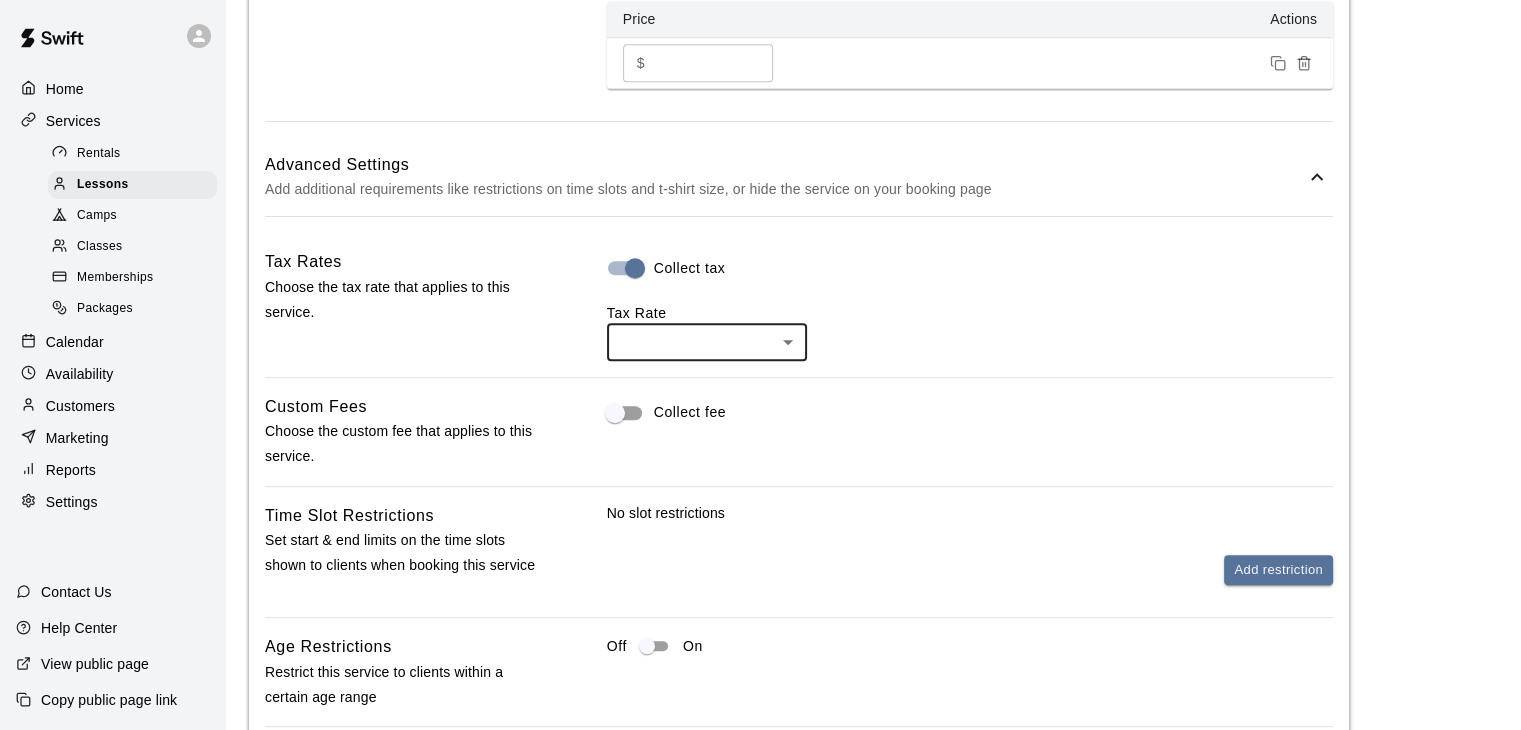 click on "Settings" at bounding box center [72, 502] 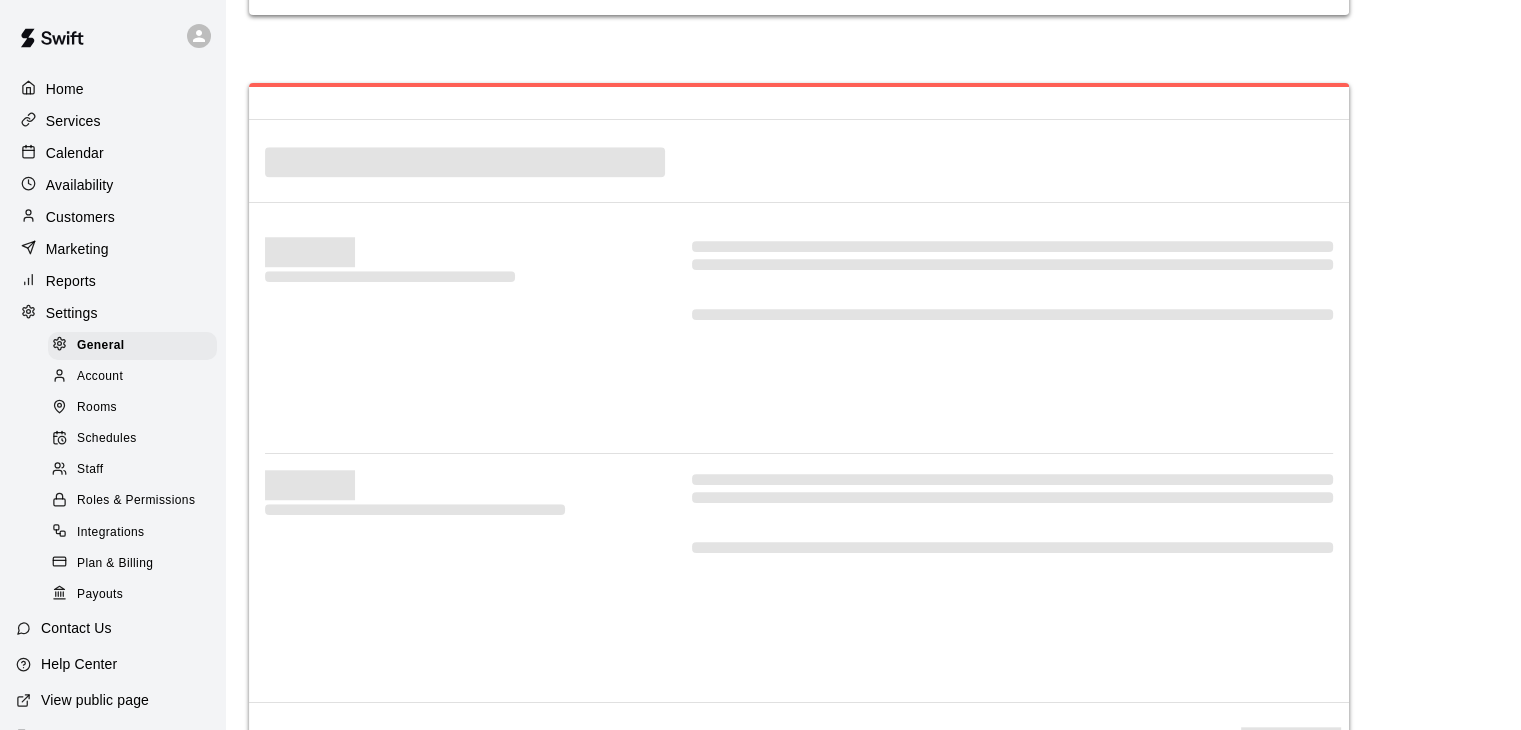 scroll, scrollTop: 0, scrollLeft: 0, axis: both 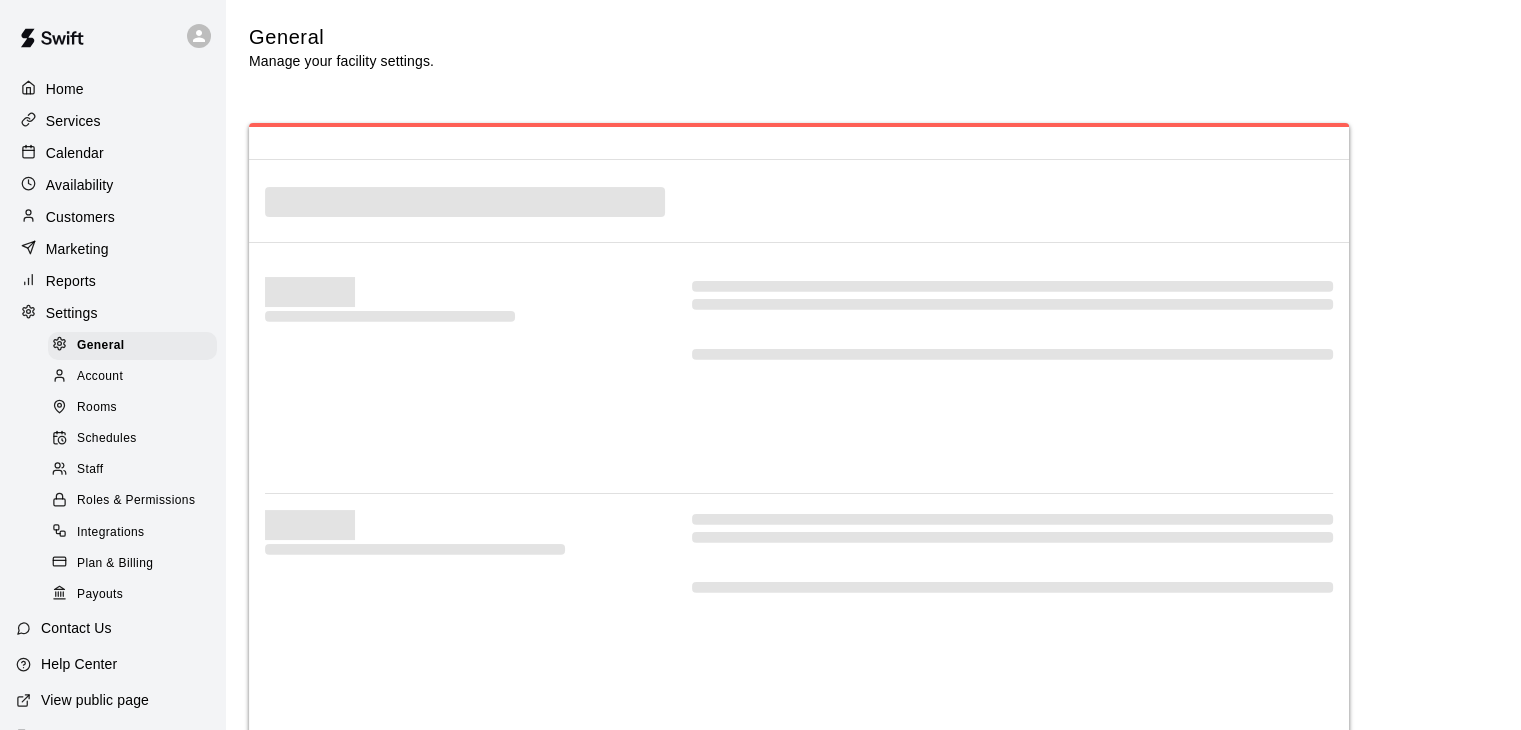 select on "**" 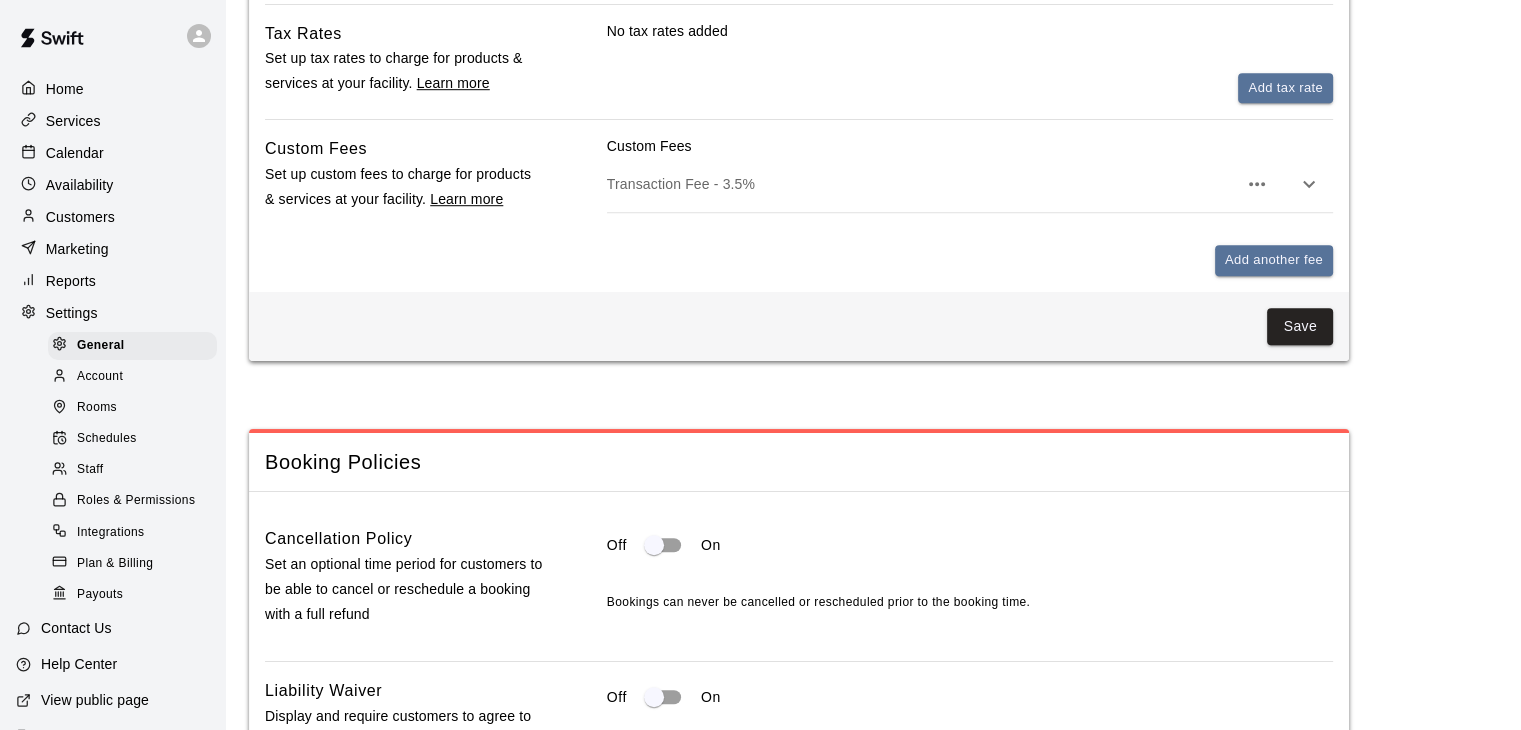 scroll, scrollTop: 1282, scrollLeft: 0, axis: vertical 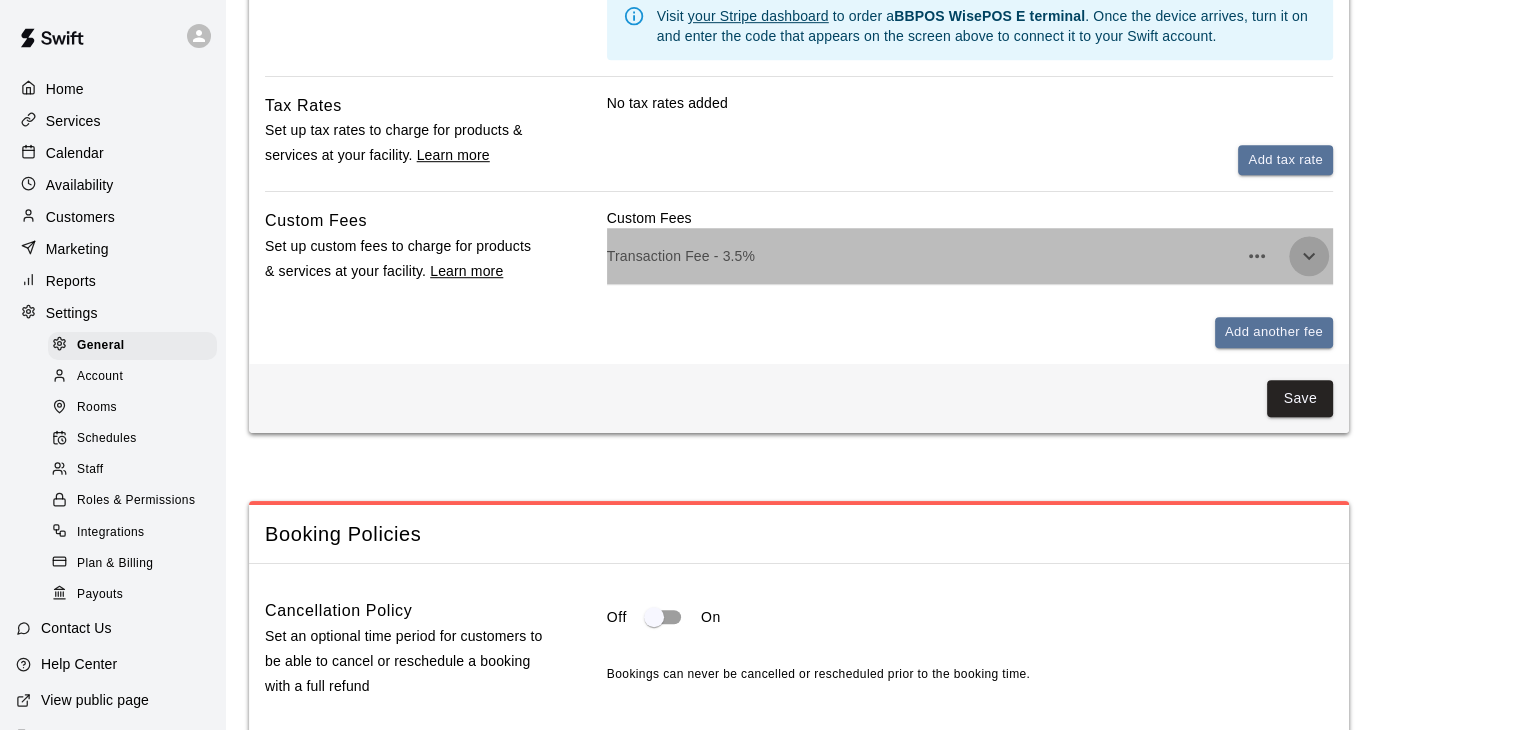 click 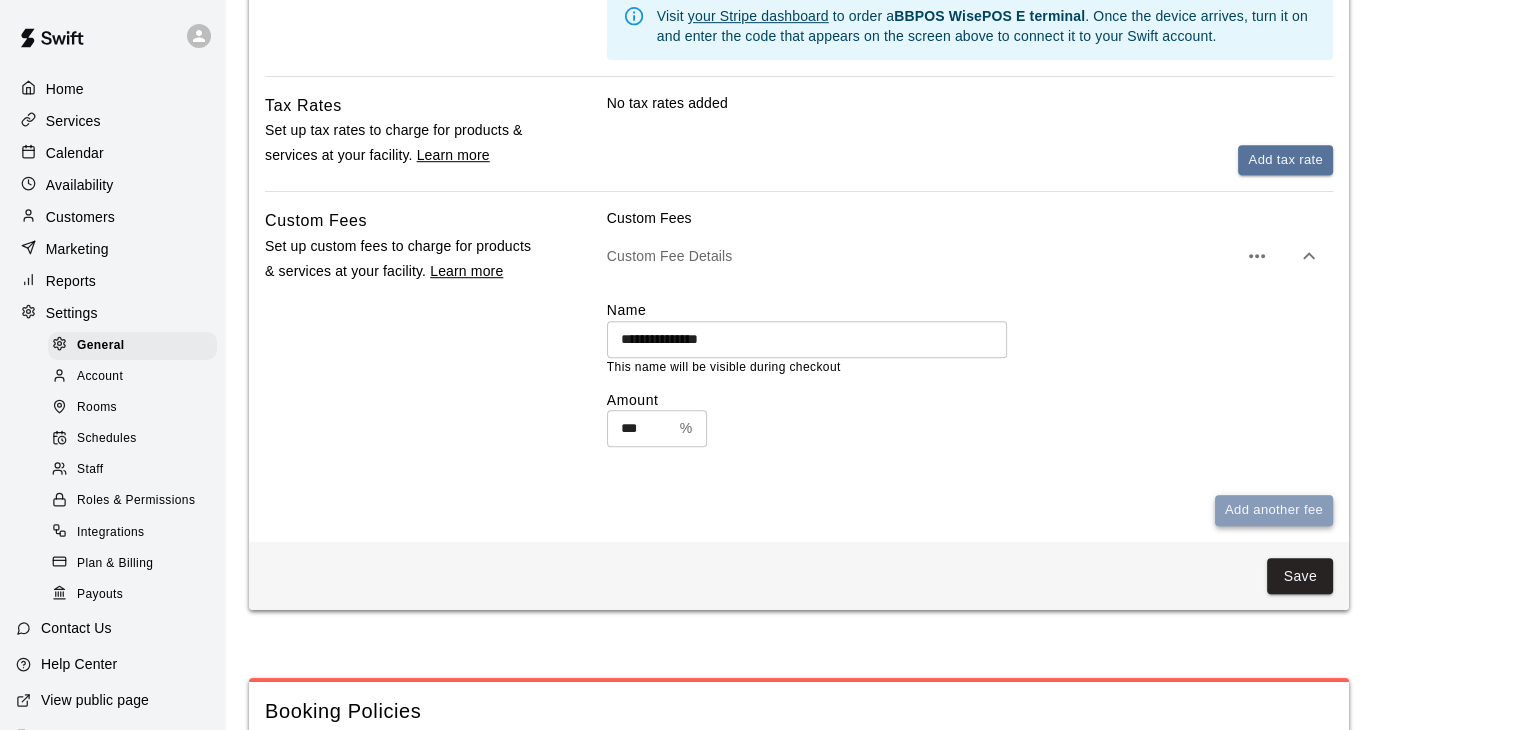 click on "Add another fee" at bounding box center [1274, 510] 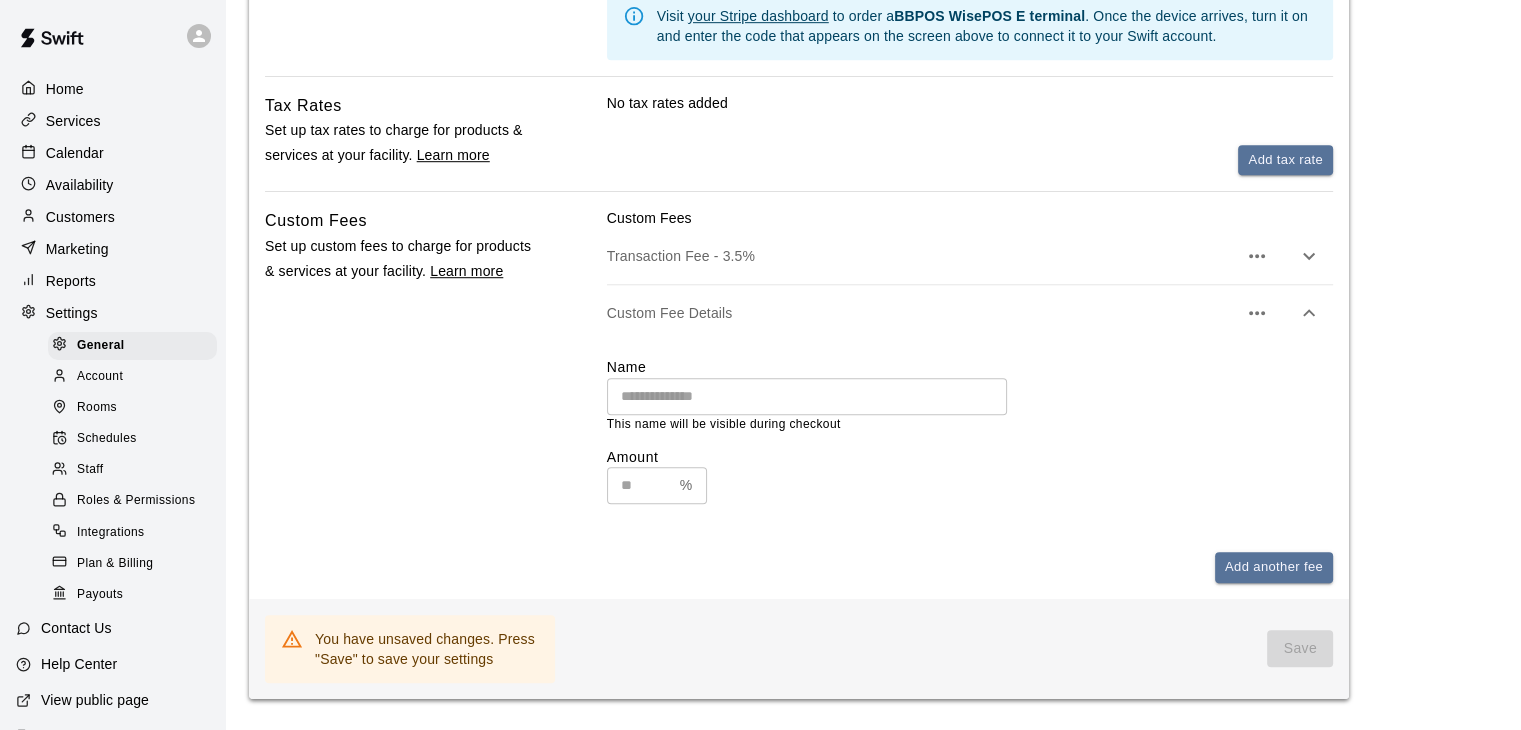 click at bounding box center (807, 396) 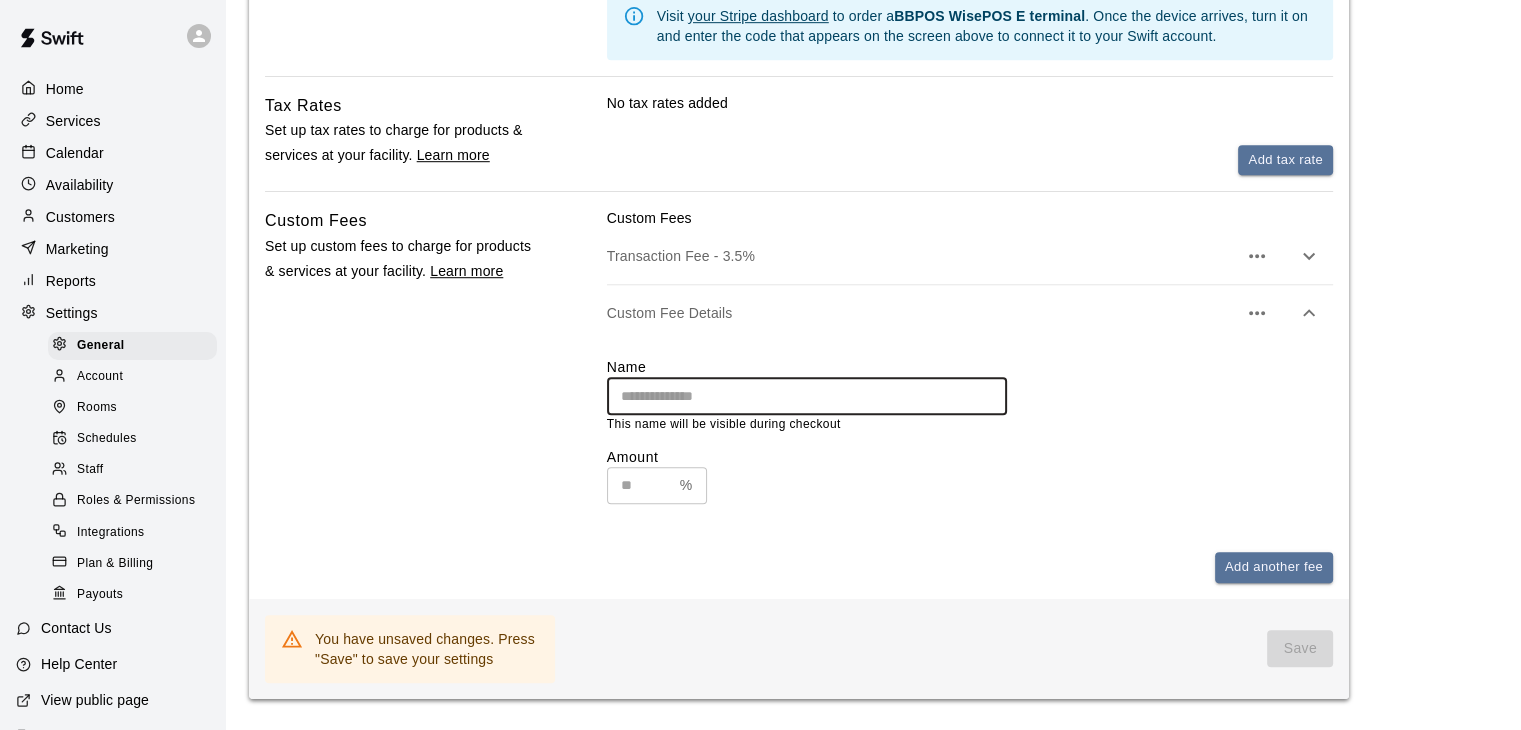 click on "**********" at bounding box center (873, 1749) 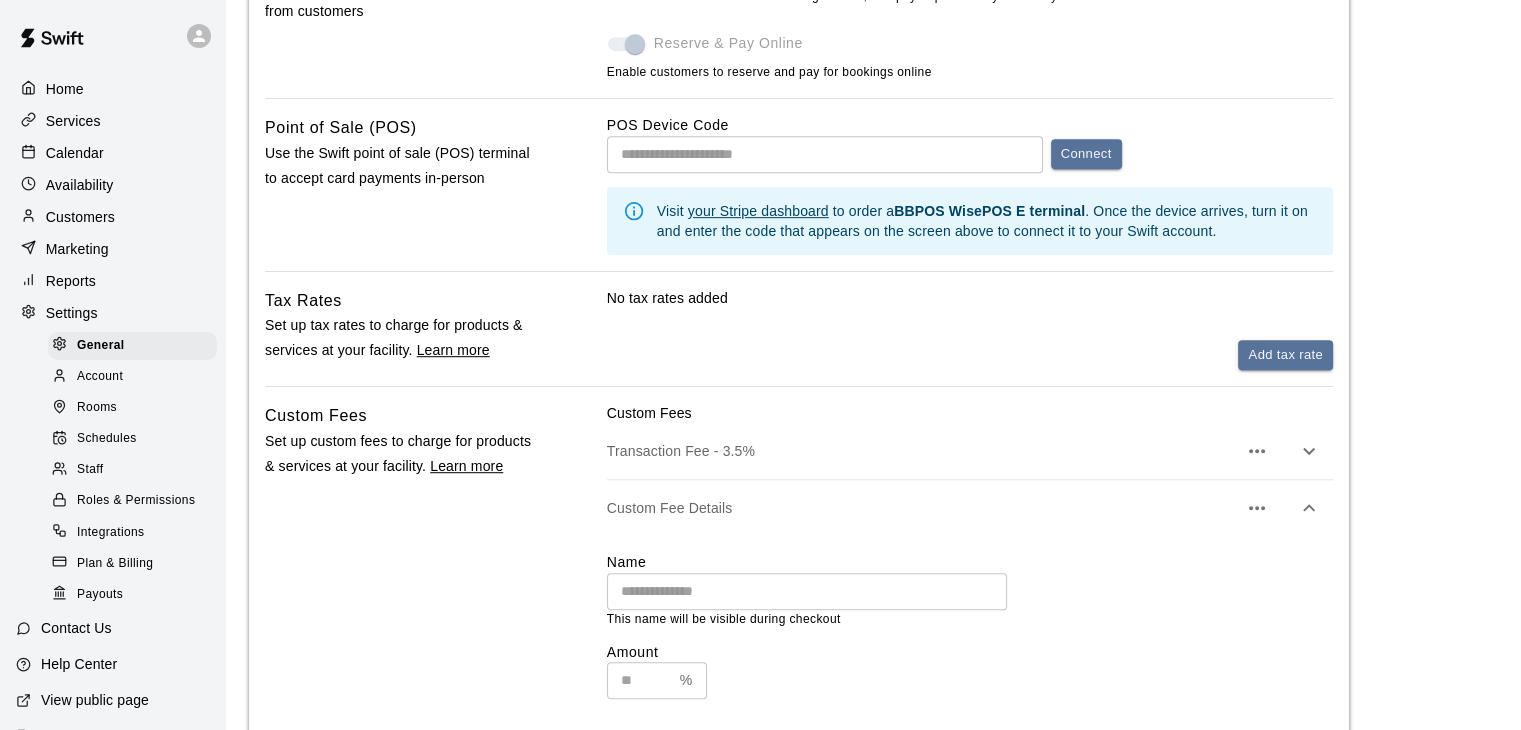 scroll, scrollTop: 1090, scrollLeft: 0, axis: vertical 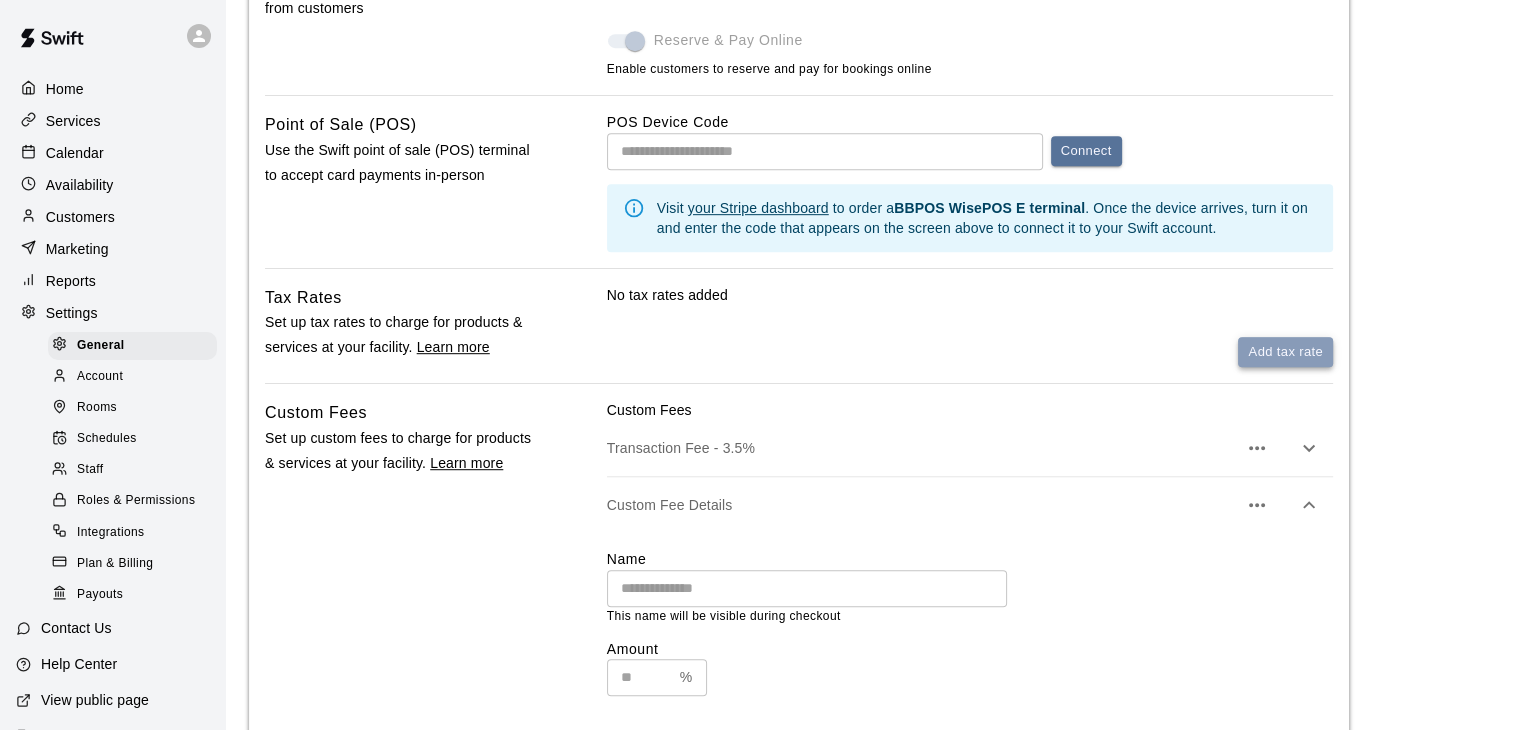 click on "Add tax rate" at bounding box center [1285, 352] 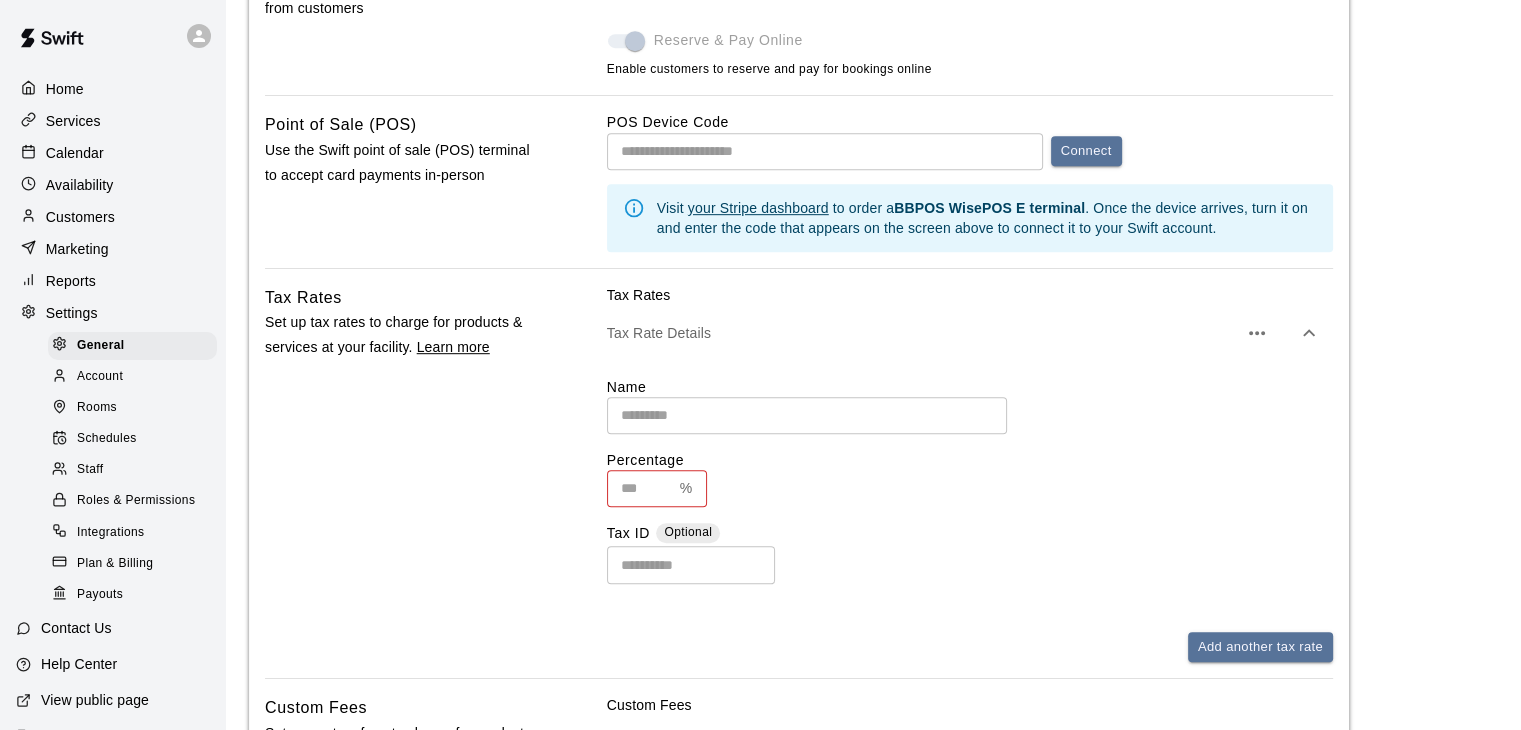 click at bounding box center (807, 415) 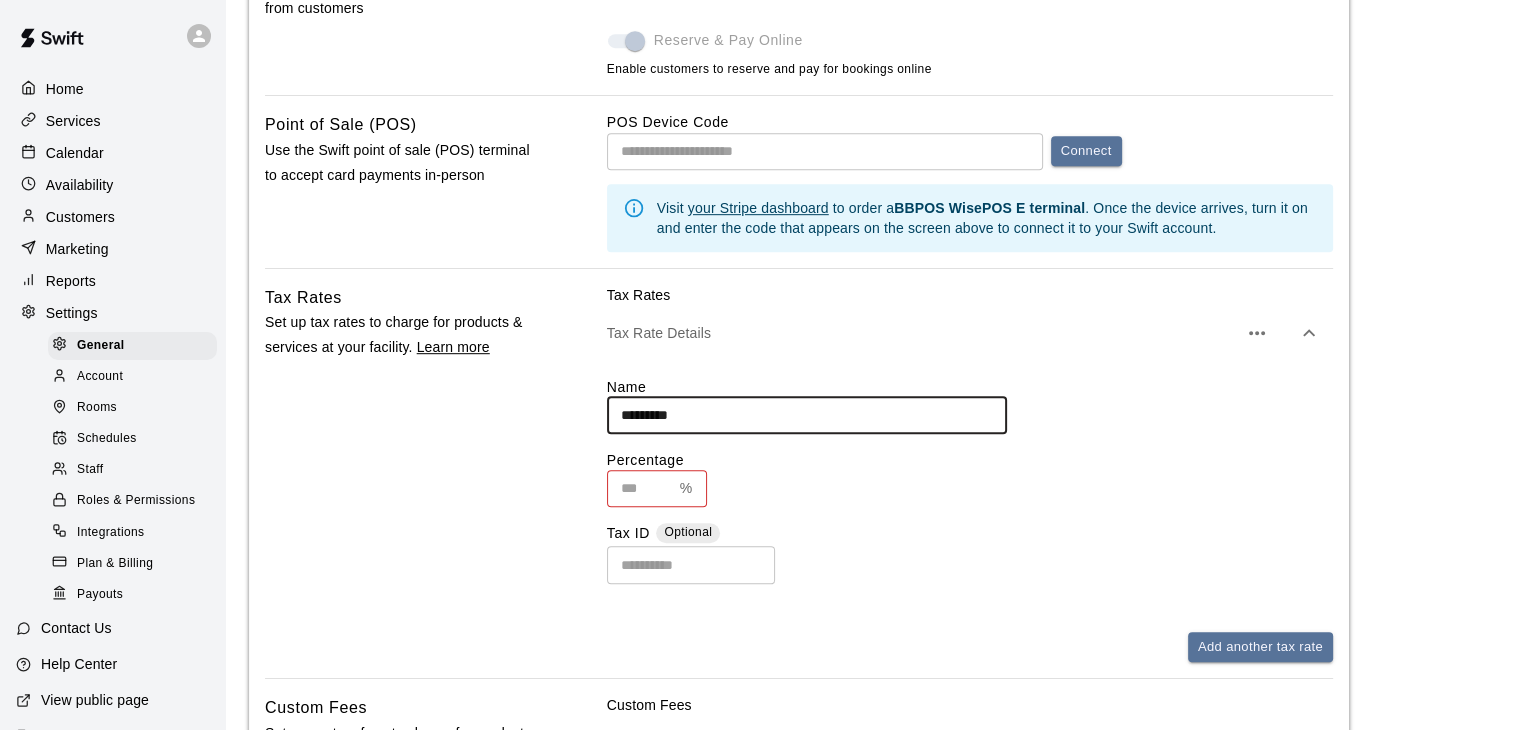 type on "*********" 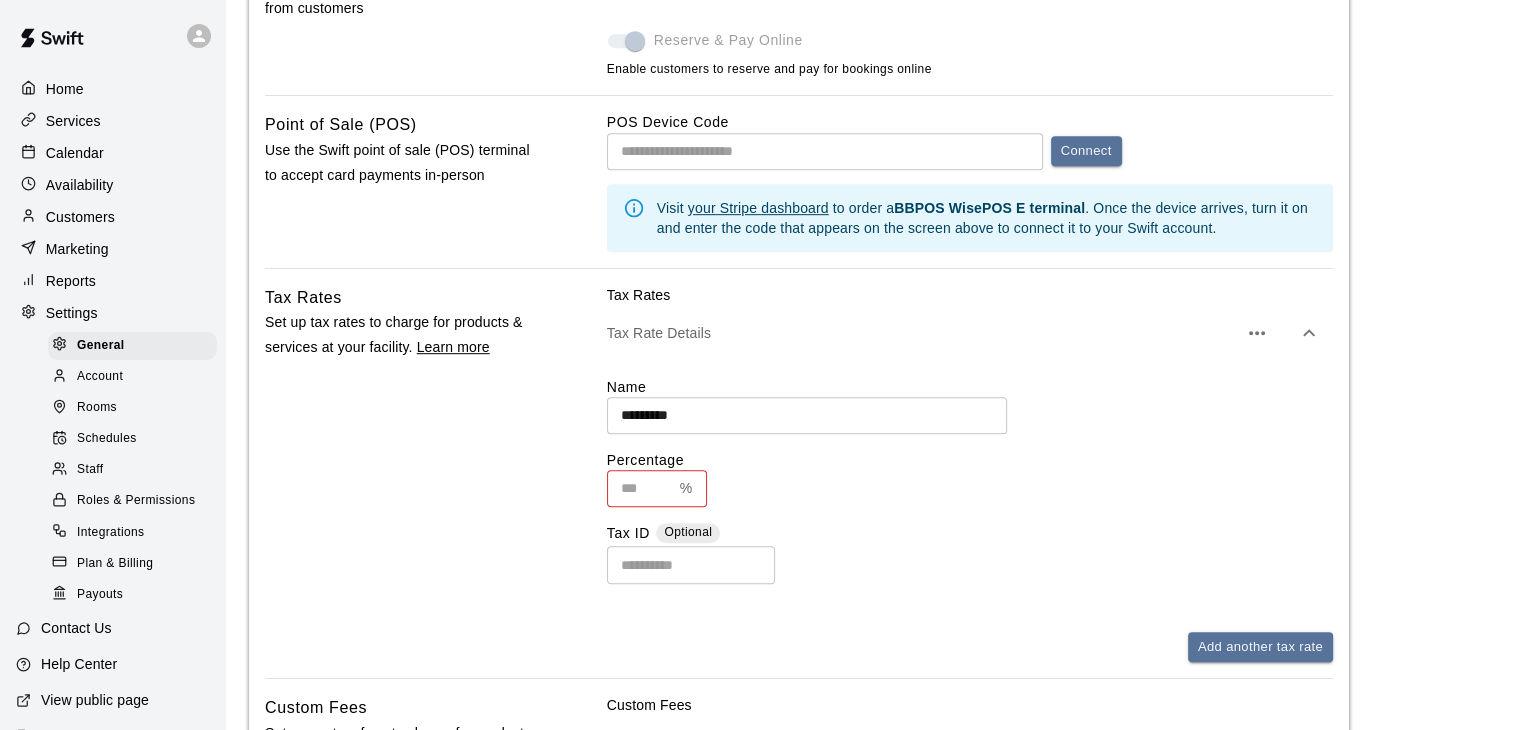 click at bounding box center (639, 488) 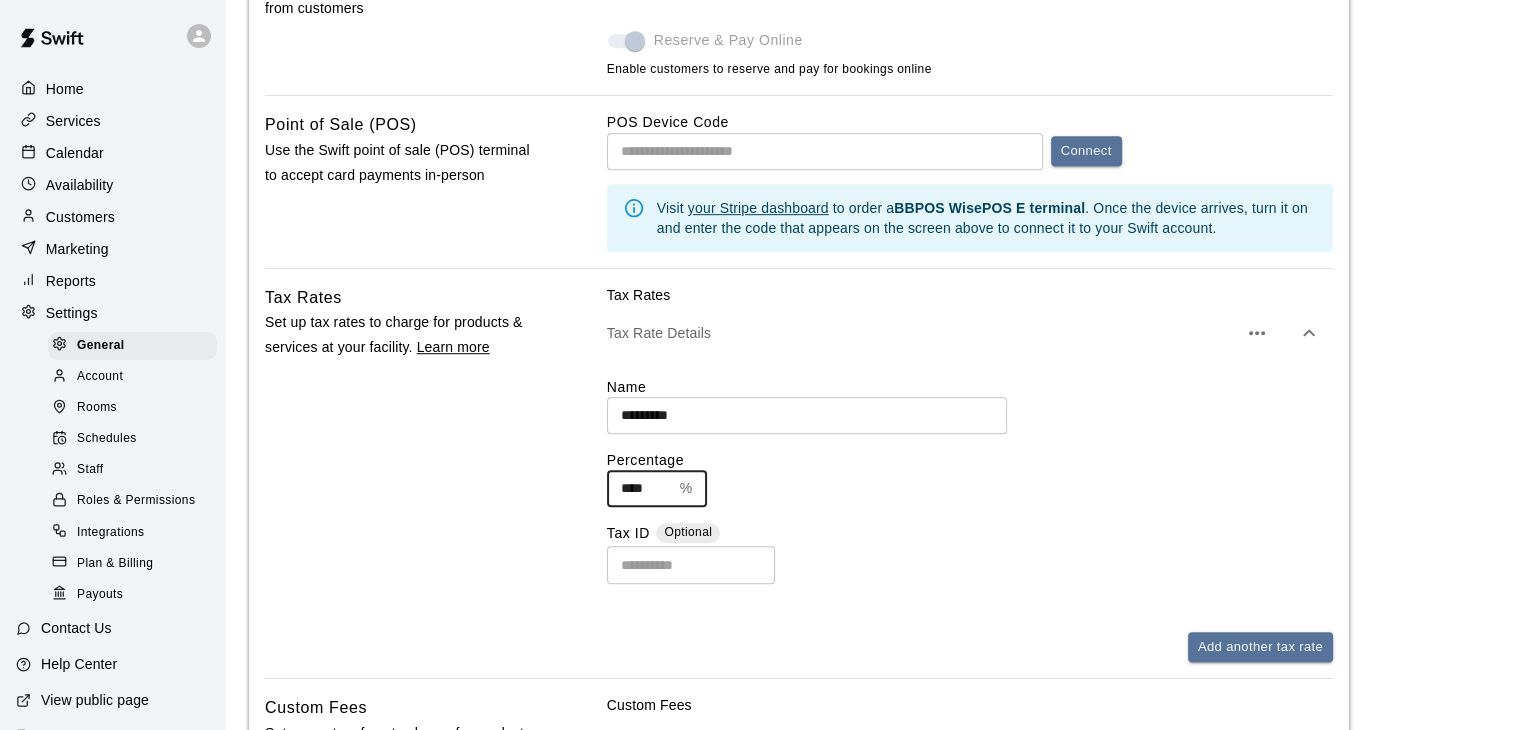 type on "****" 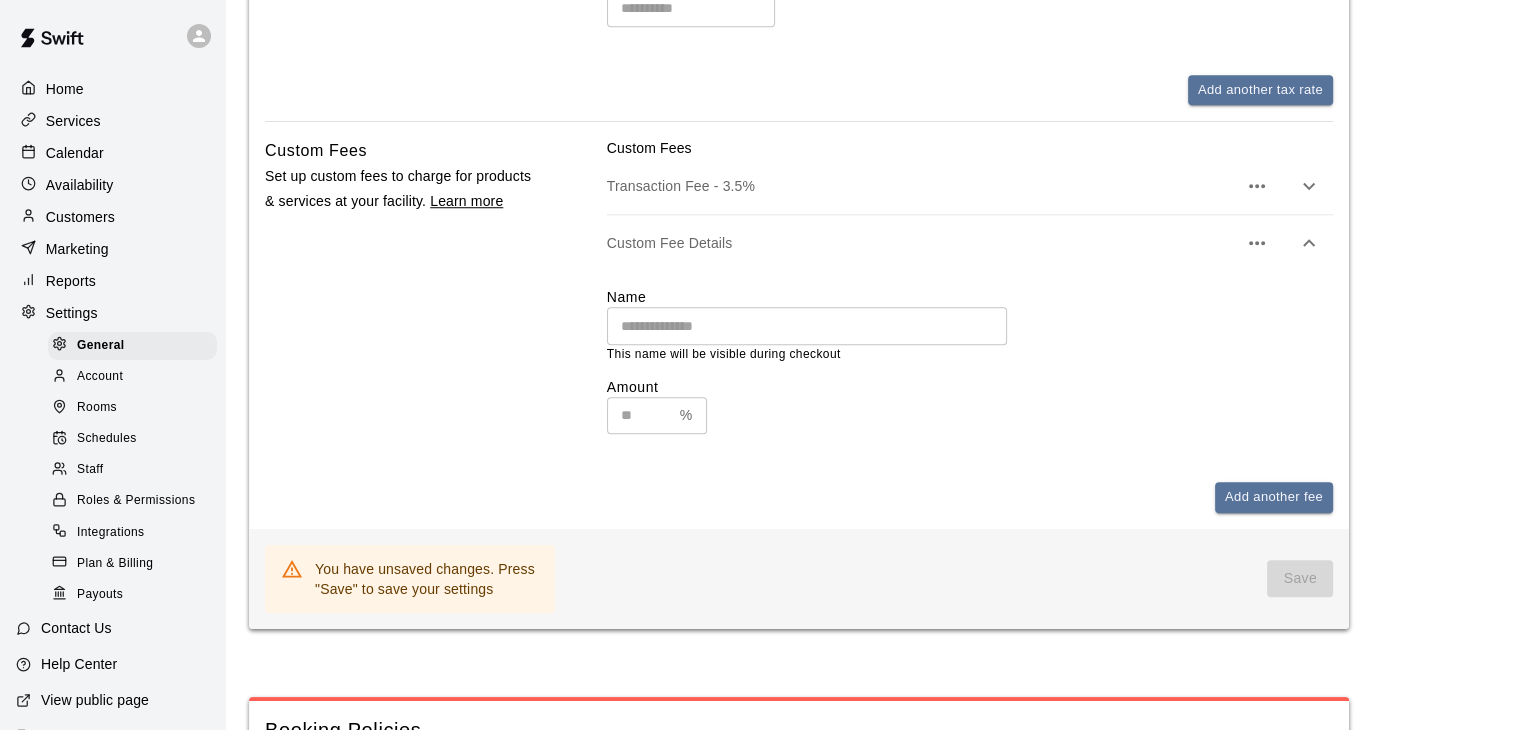 scroll, scrollTop: 1598, scrollLeft: 0, axis: vertical 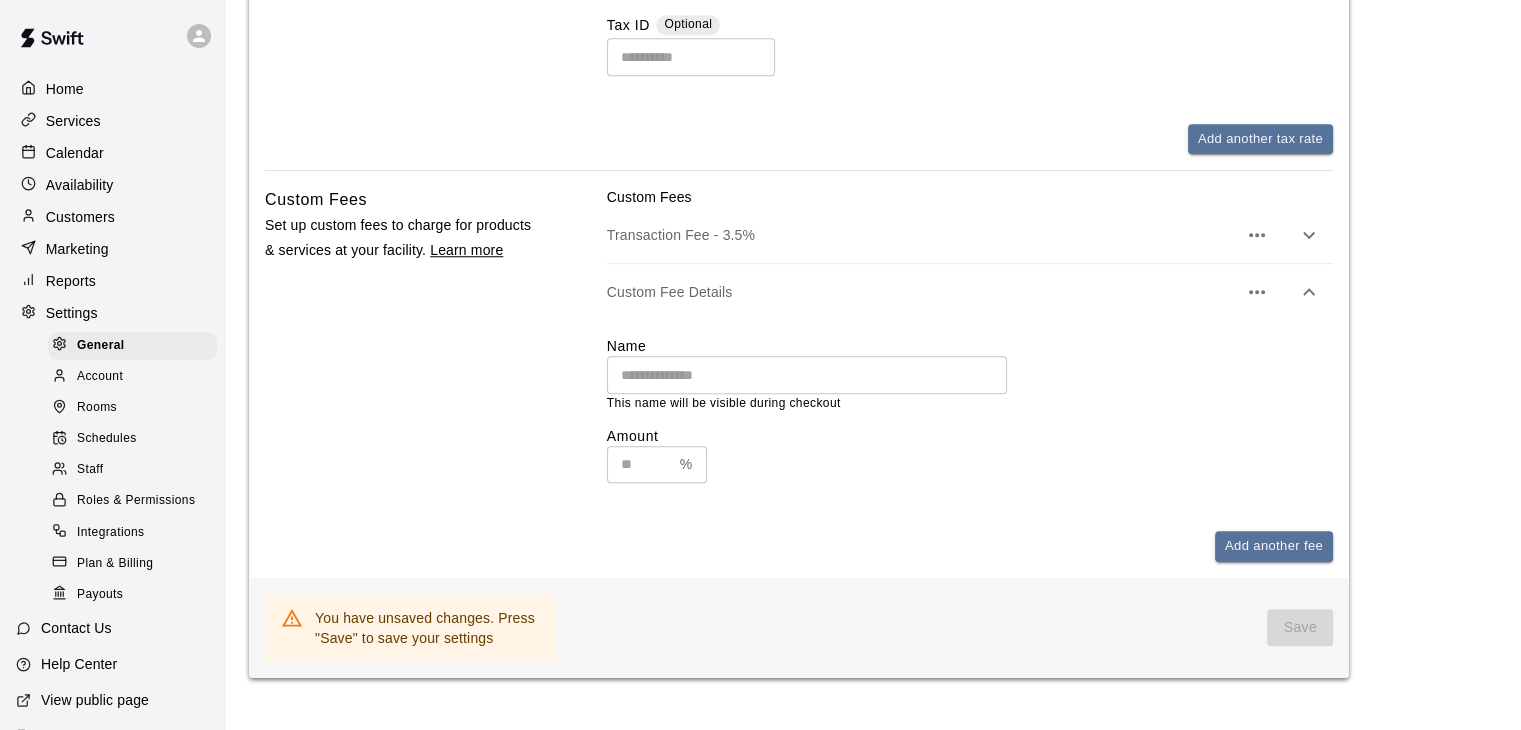 click 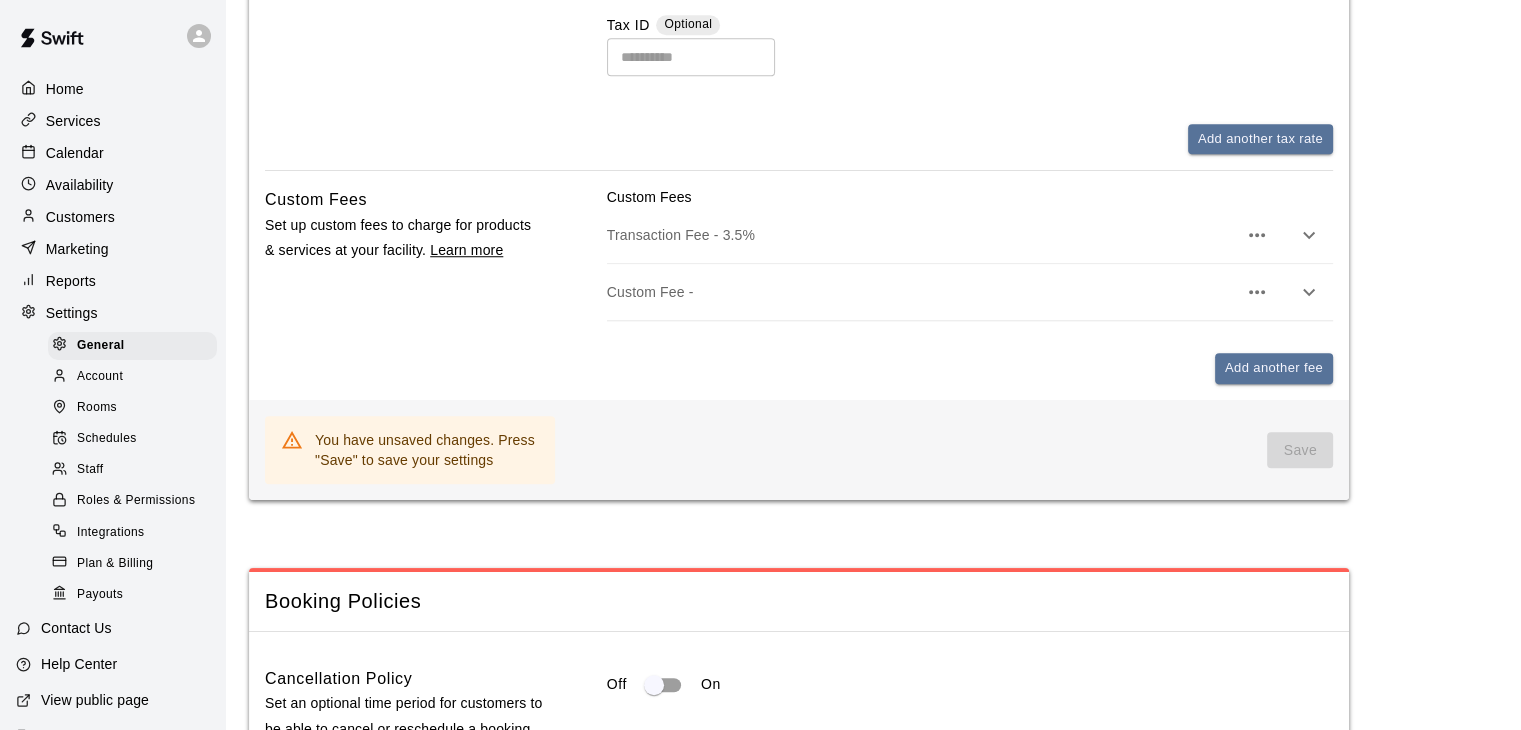 click 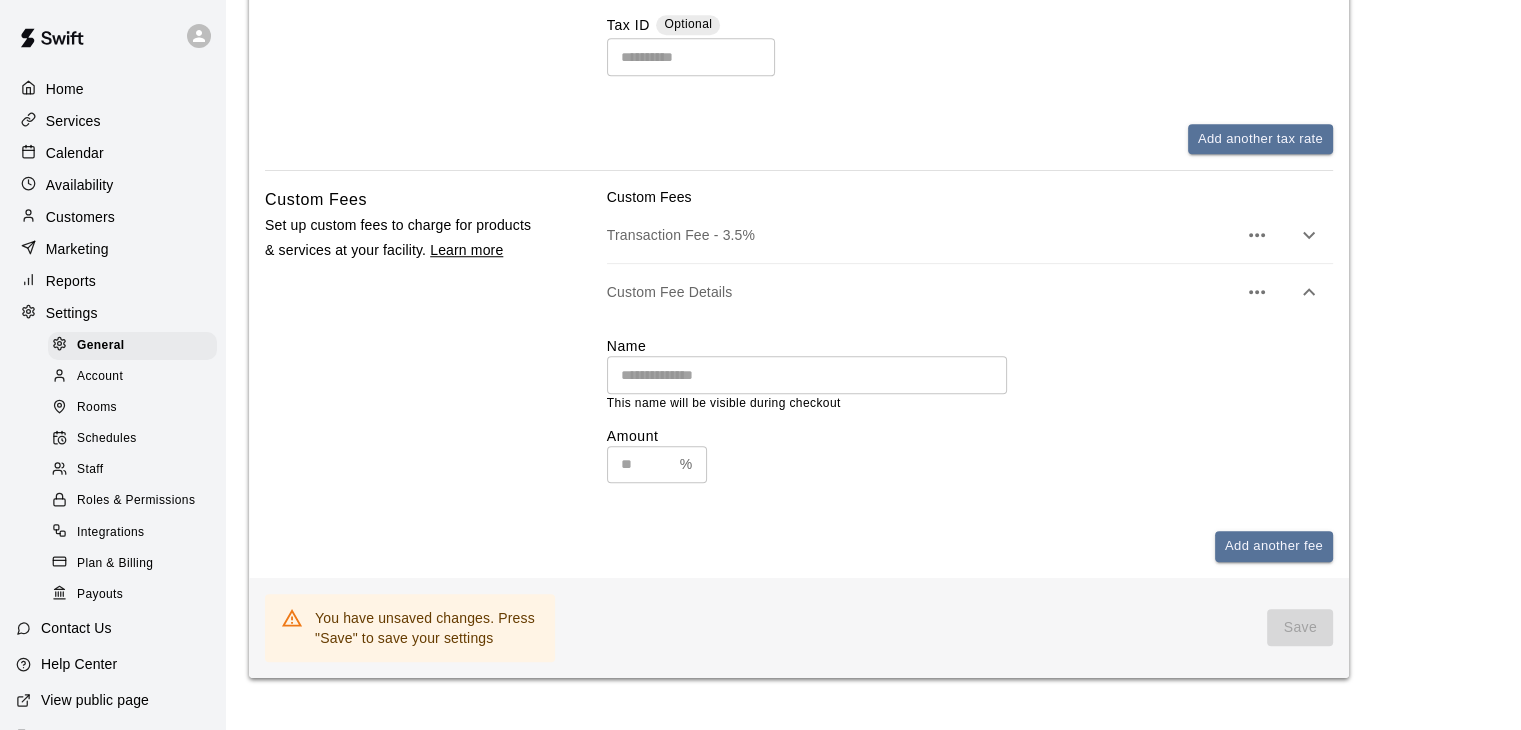 click 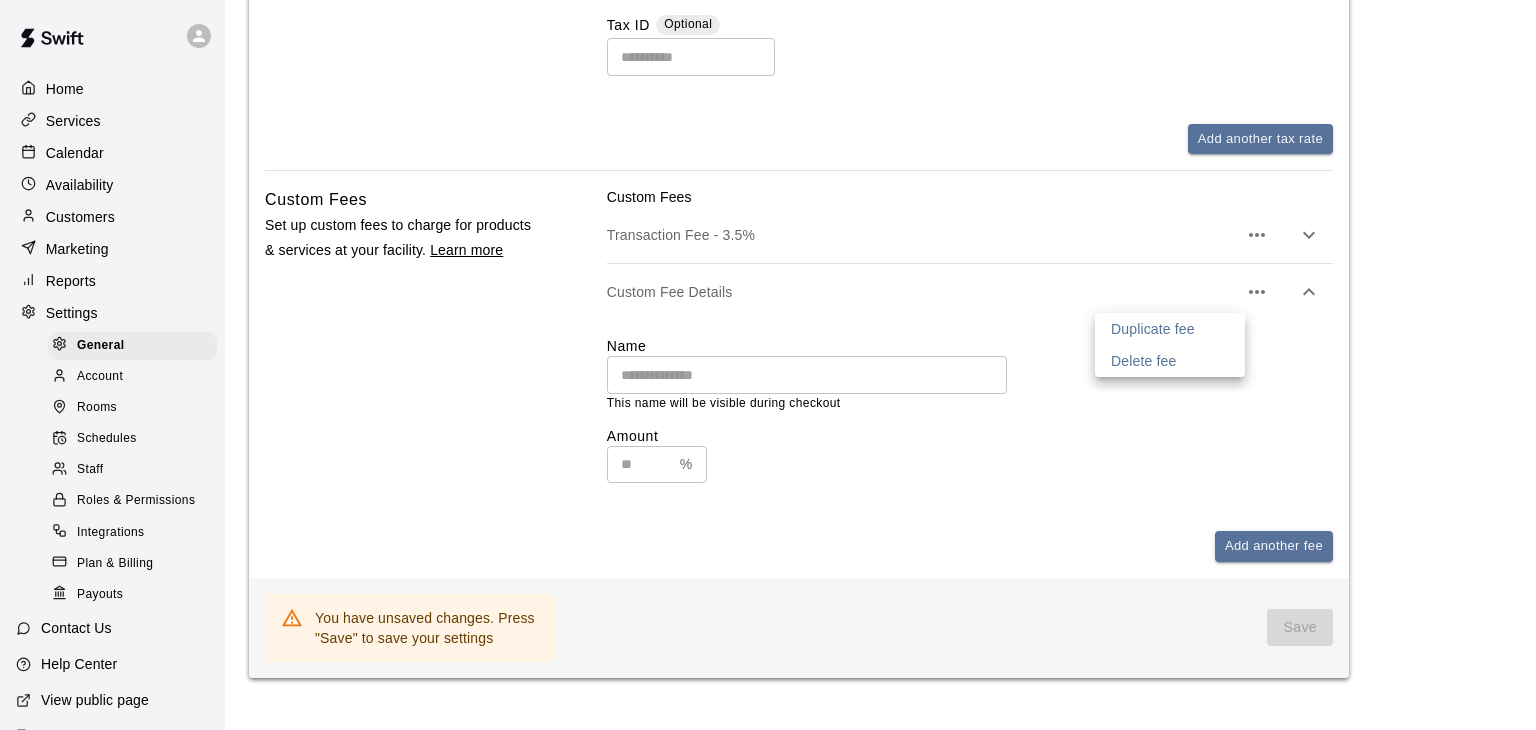 click on "Delete fee" at bounding box center (1143, 361) 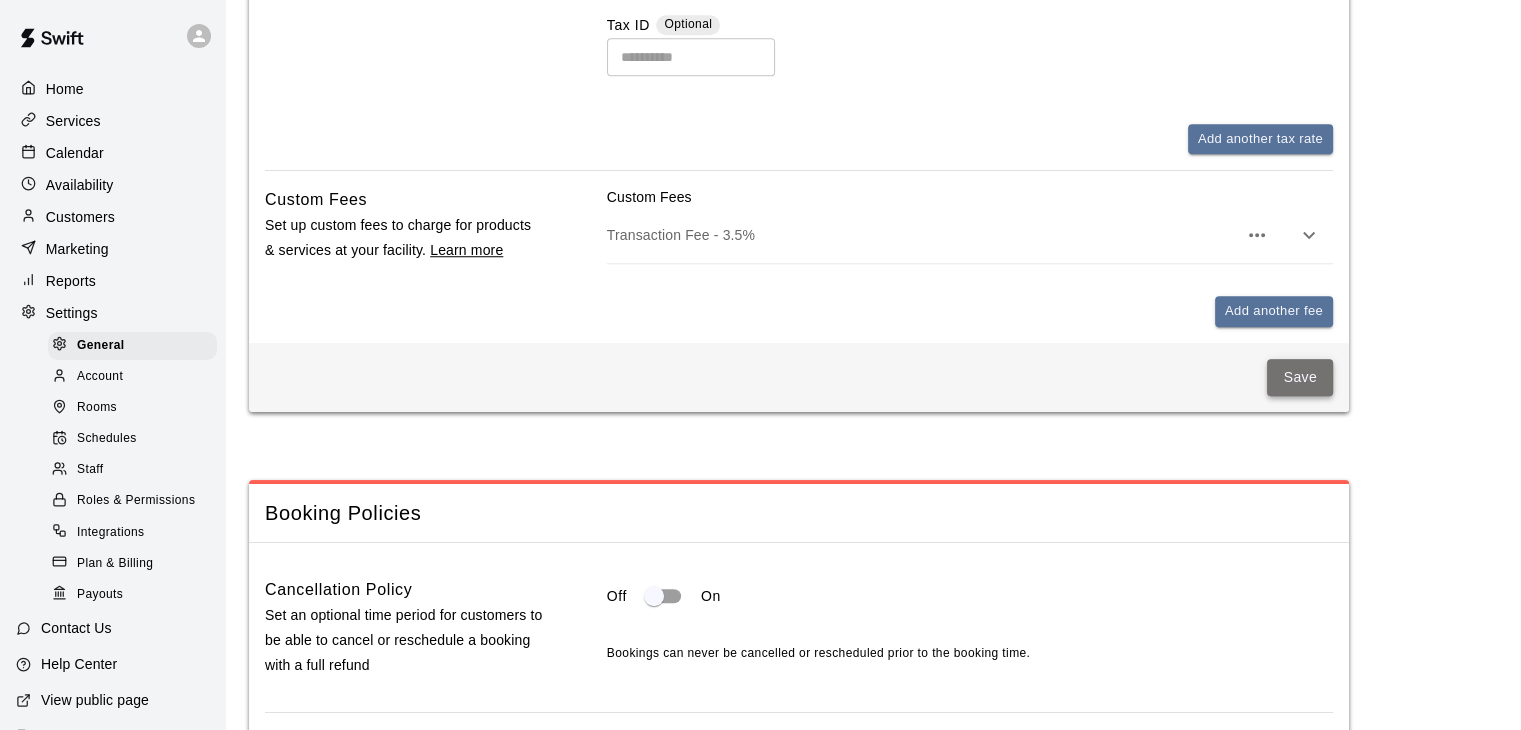 click on "Save" at bounding box center [1300, 377] 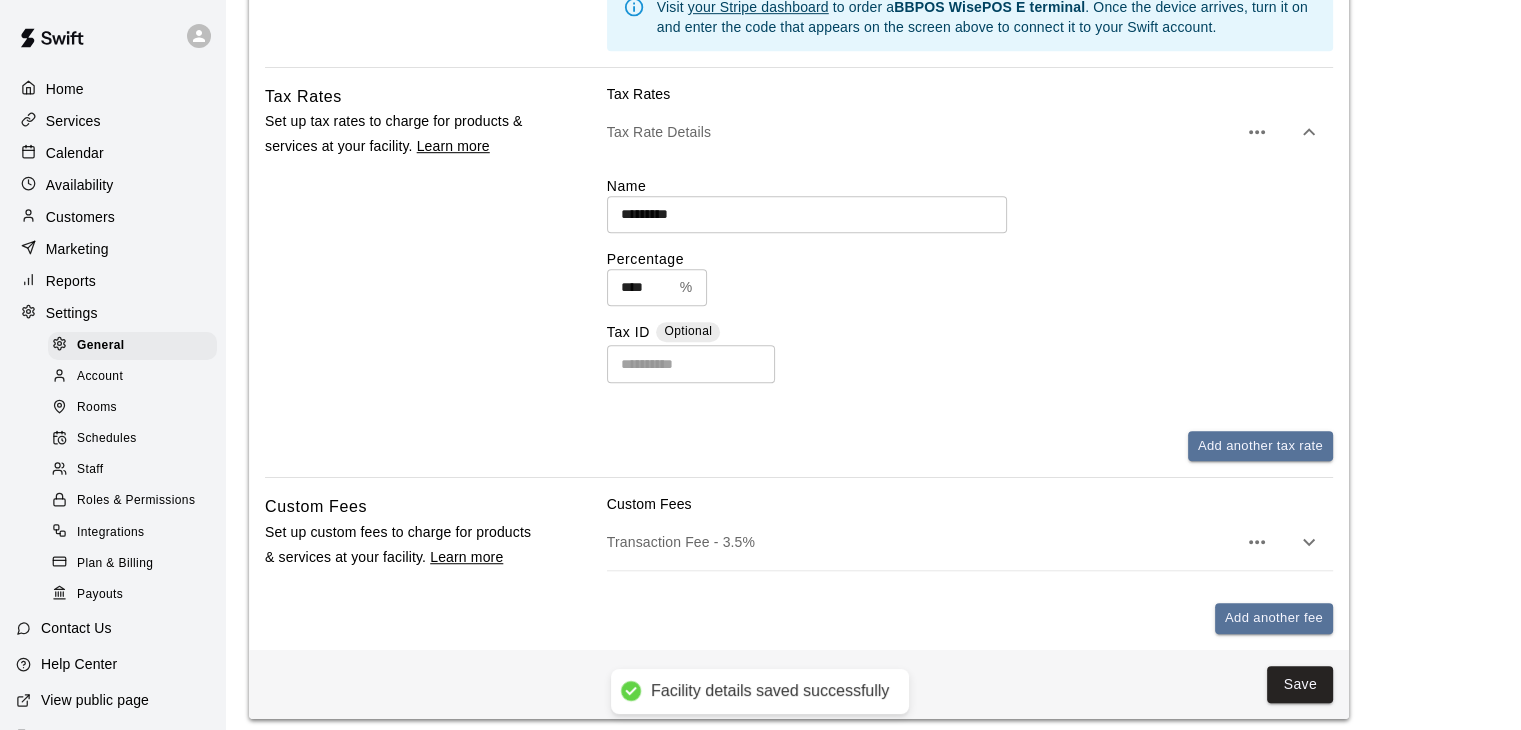 scroll, scrollTop: 1276, scrollLeft: 0, axis: vertical 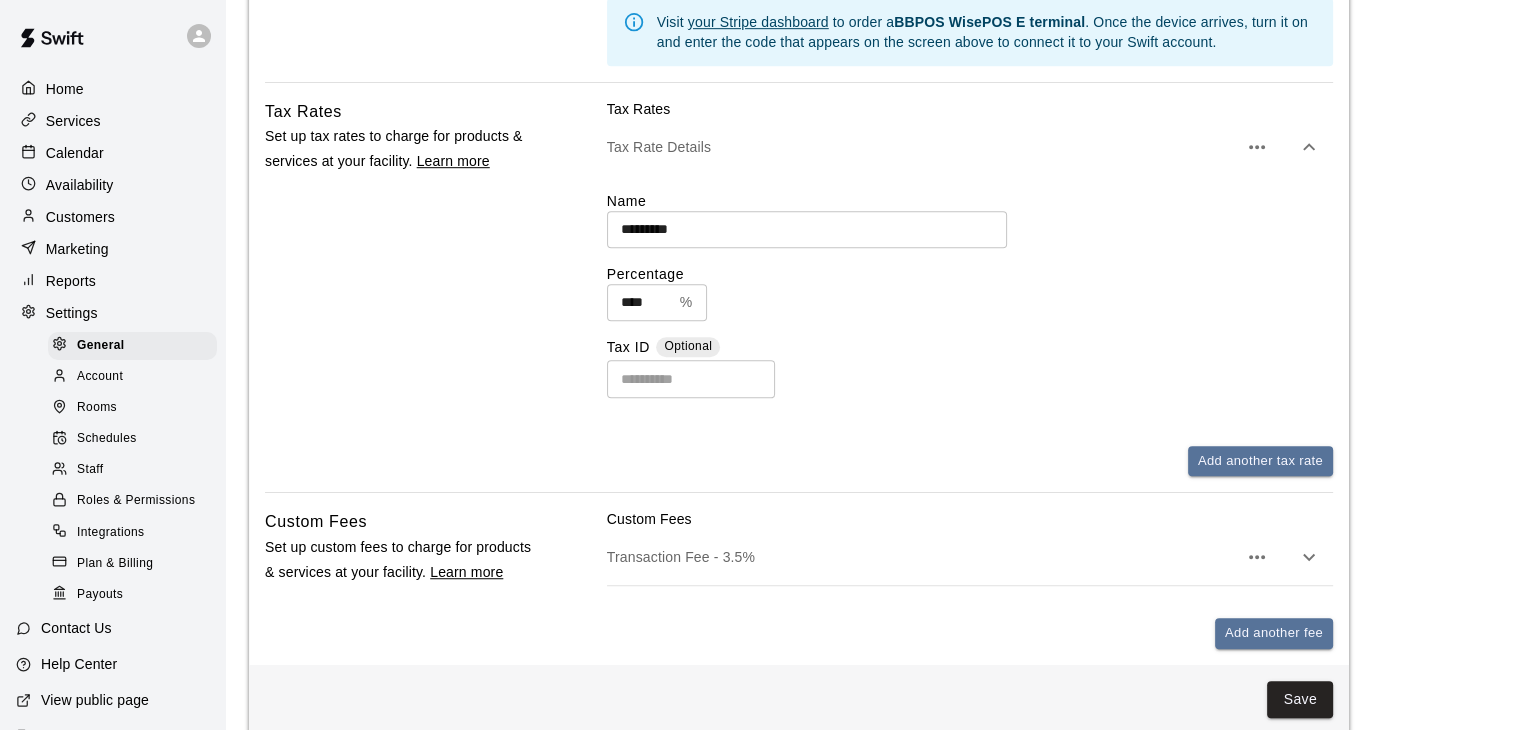 click on "Services" at bounding box center (112, 121) 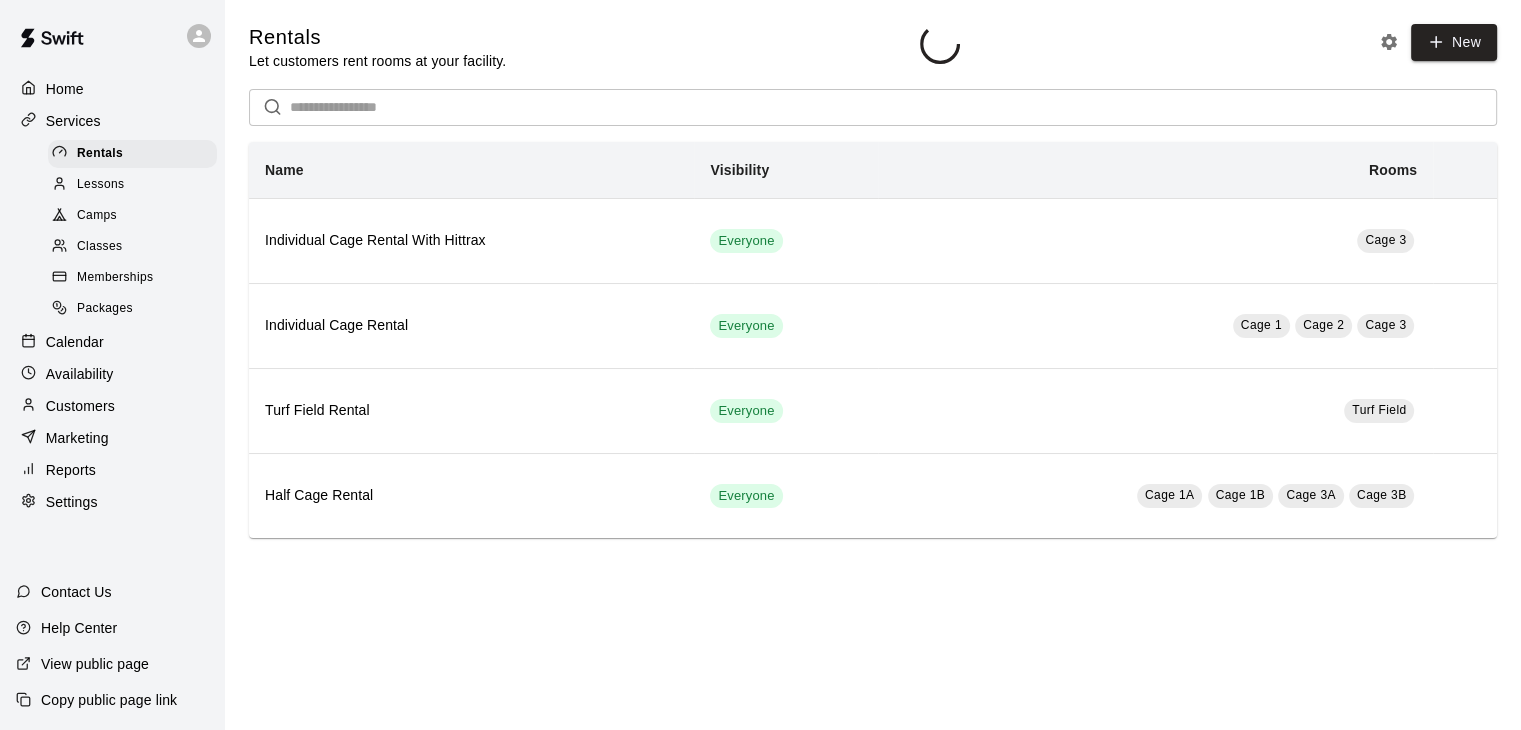 scroll, scrollTop: 0, scrollLeft: 0, axis: both 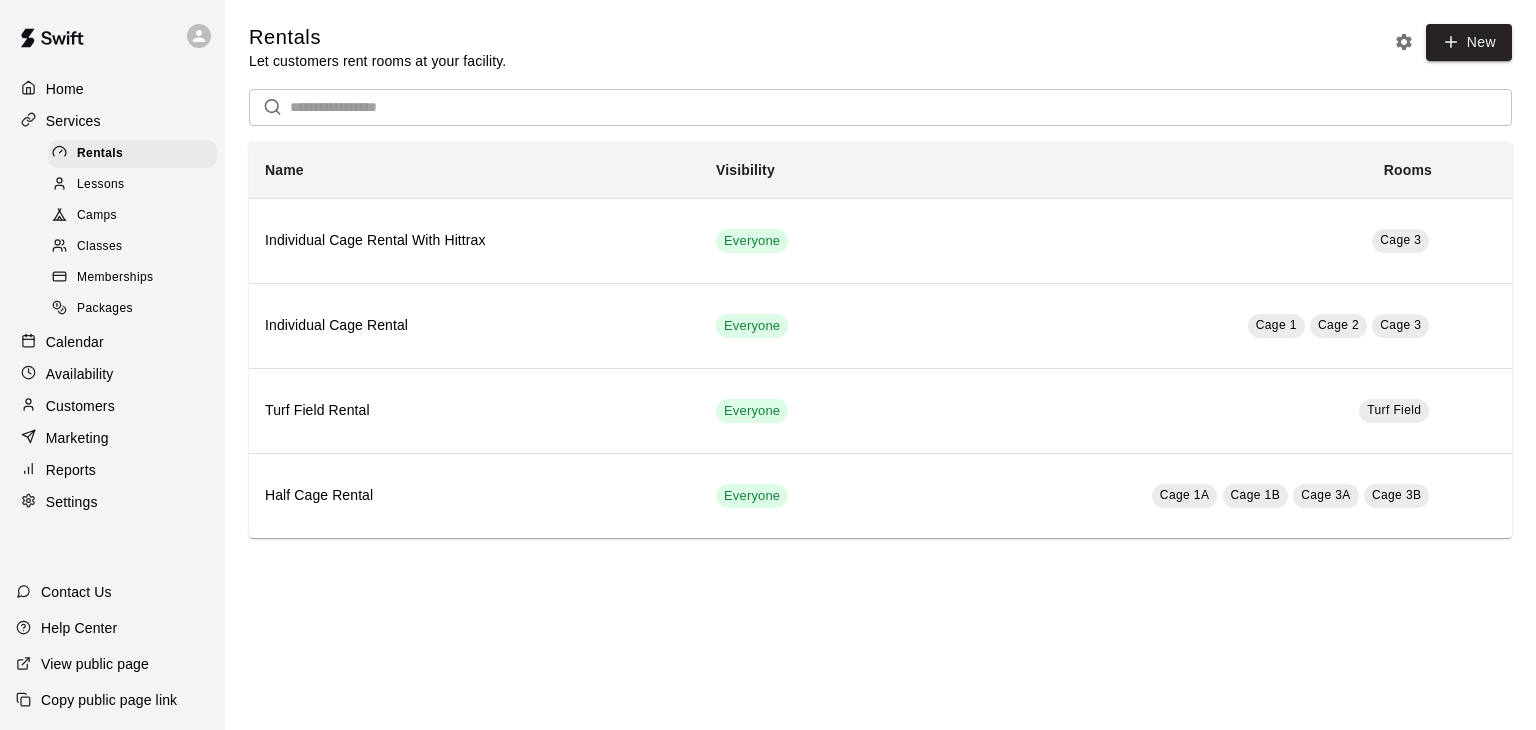 click on "Lessons" at bounding box center (101, 185) 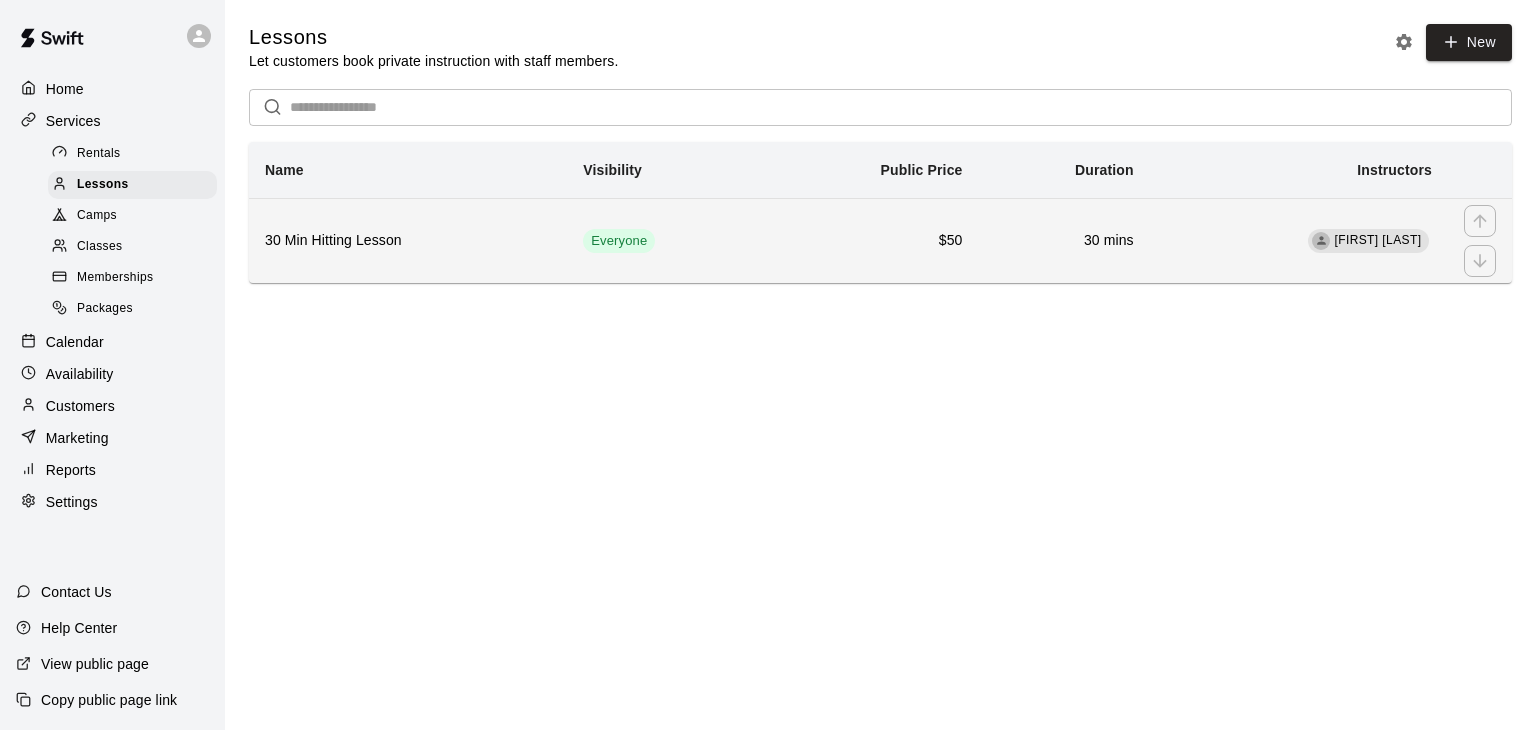 click on "30 Min Hitting Lesson" at bounding box center [408, 240] 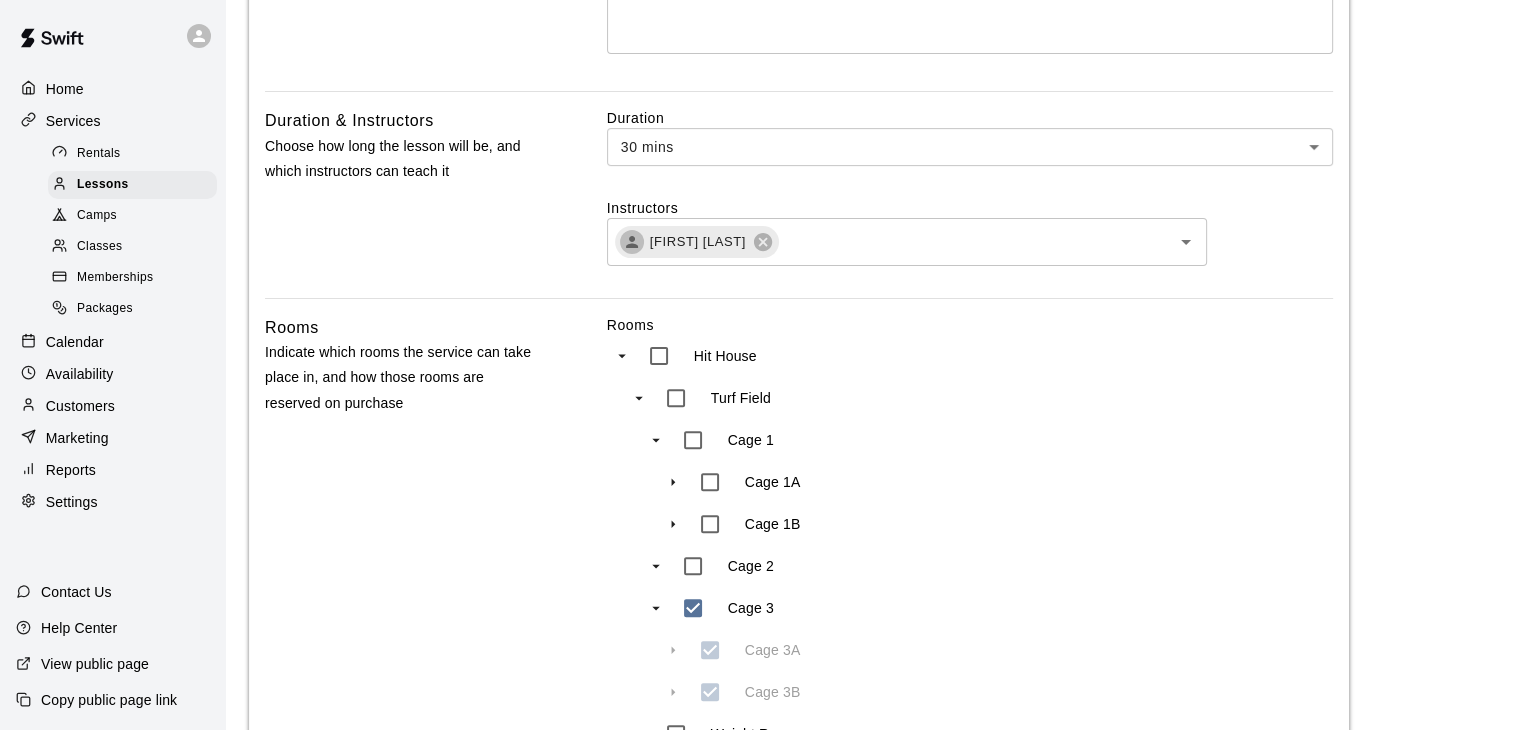 scroll, scrollTop: 858, scrollLeft: 0, axis: vertical 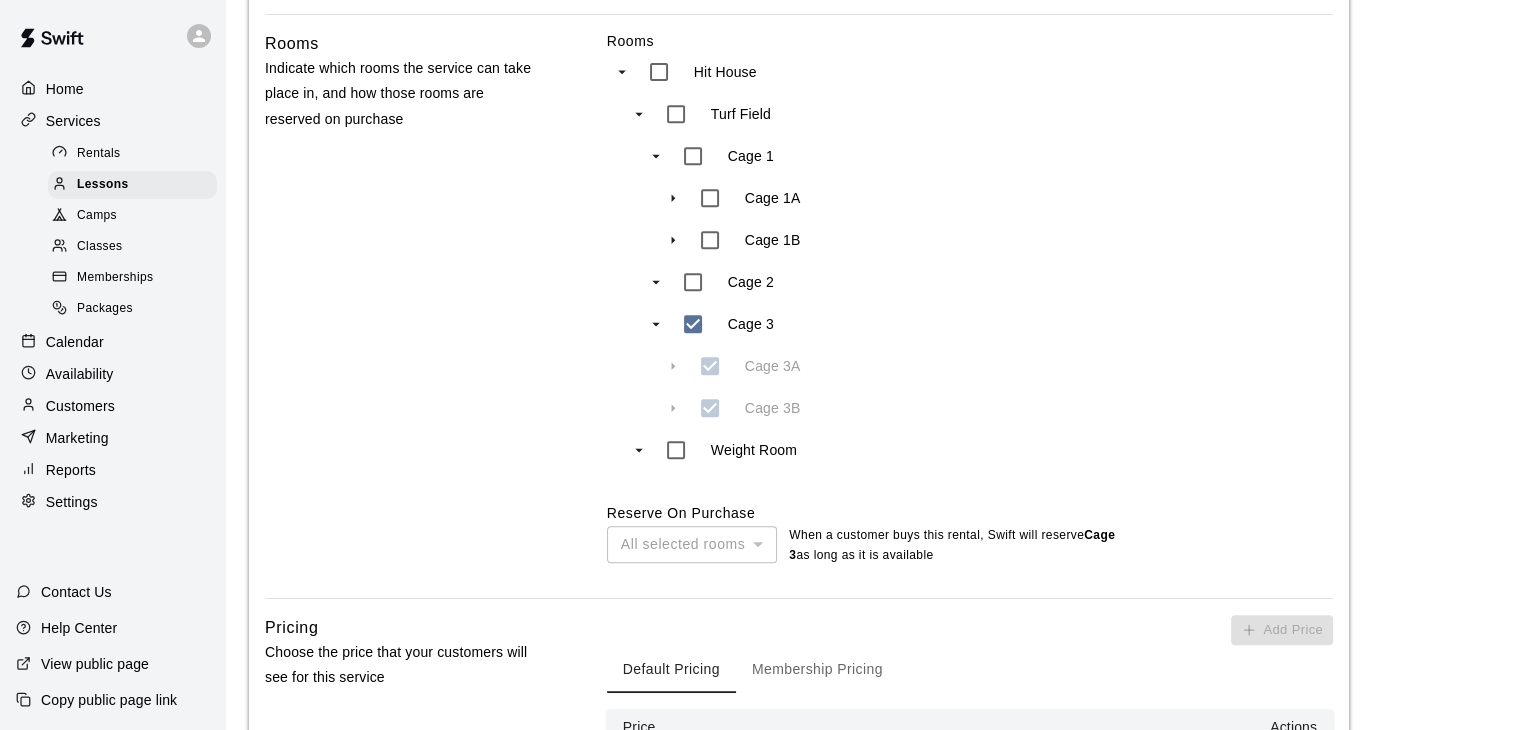 type on "**********" 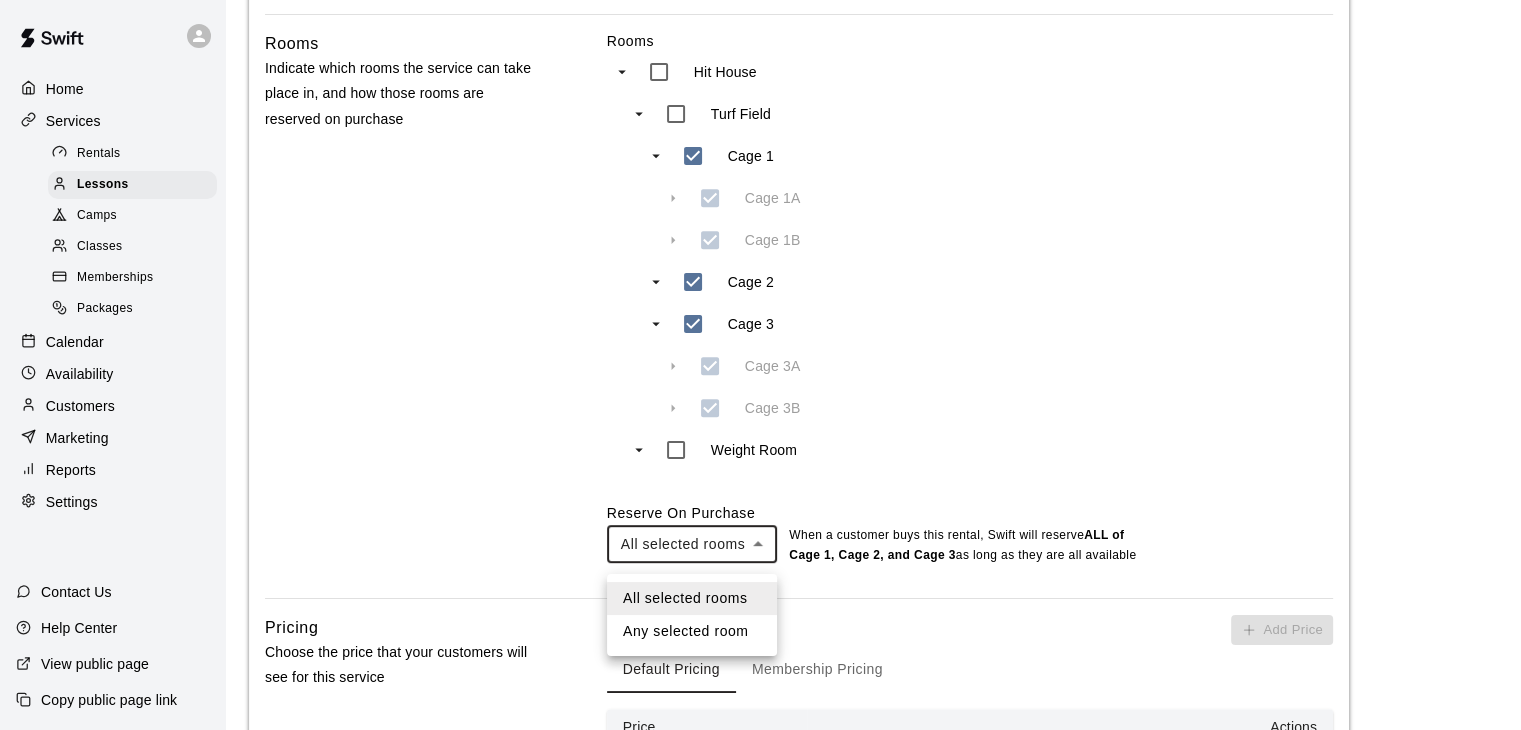 click on "**********" at bounding box center [760, 233] 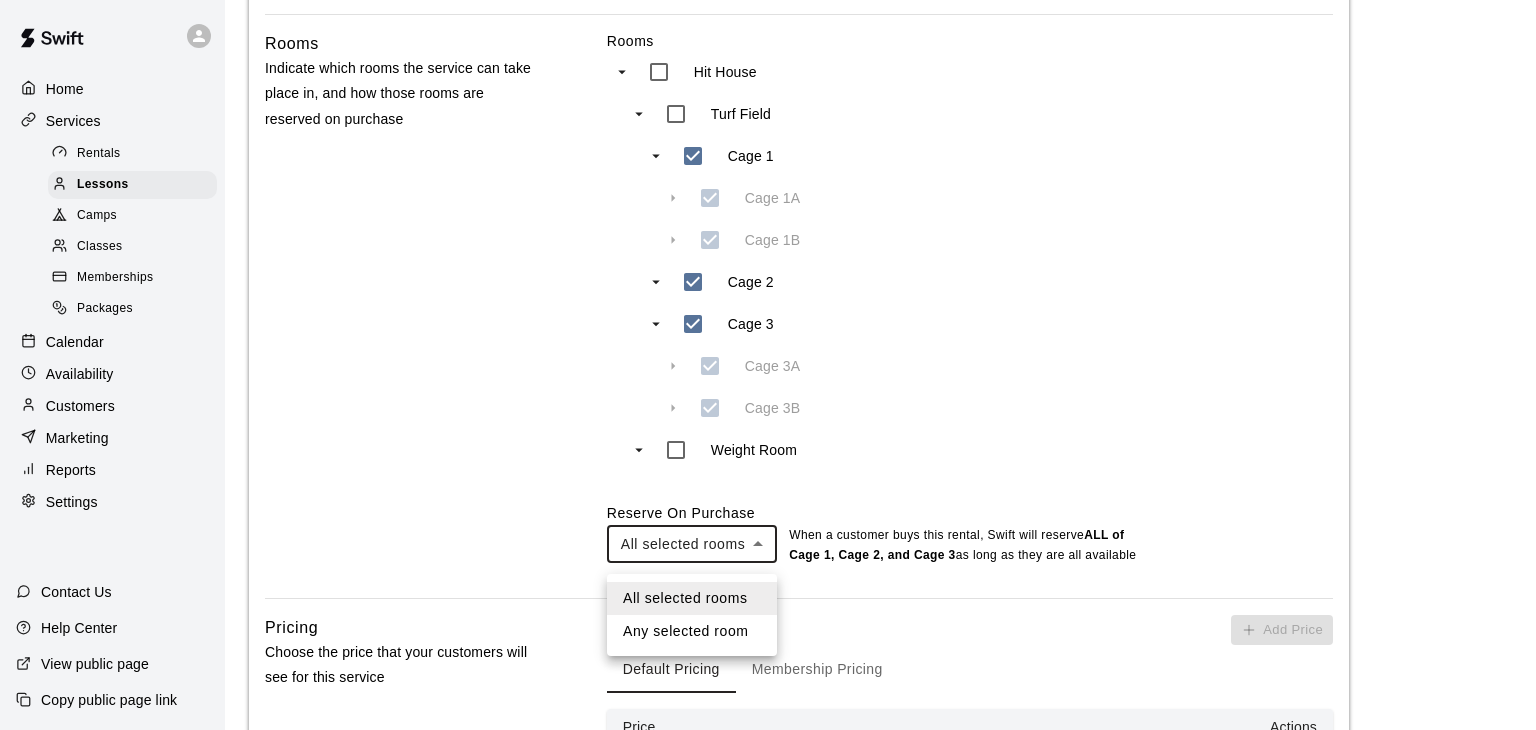 click on "Any selected room" at bounding box center (692, 631) 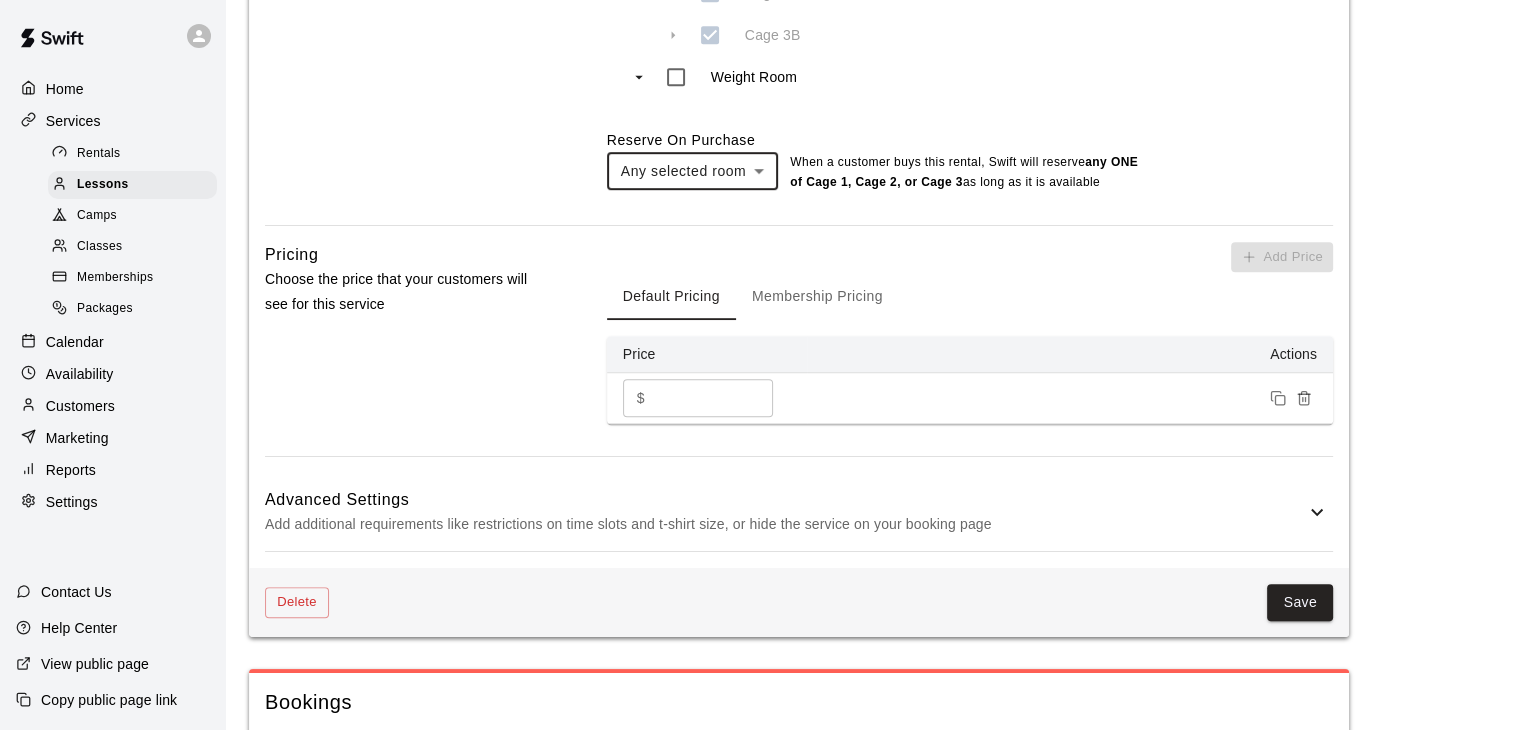 scroll, scrollTop: 1232, scrollLeft: 0, axis: vertical 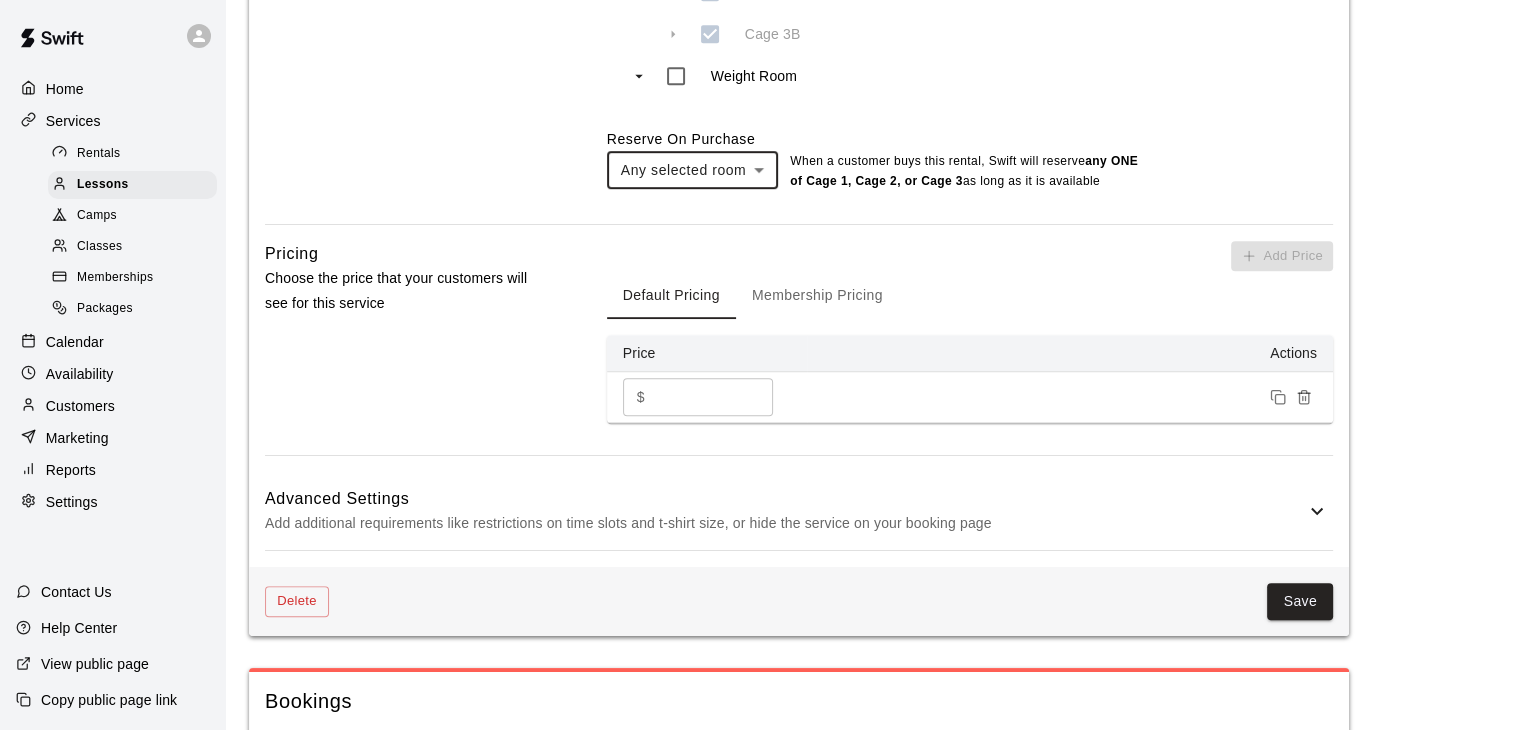 click on "**" at bounding box center (713, 396) 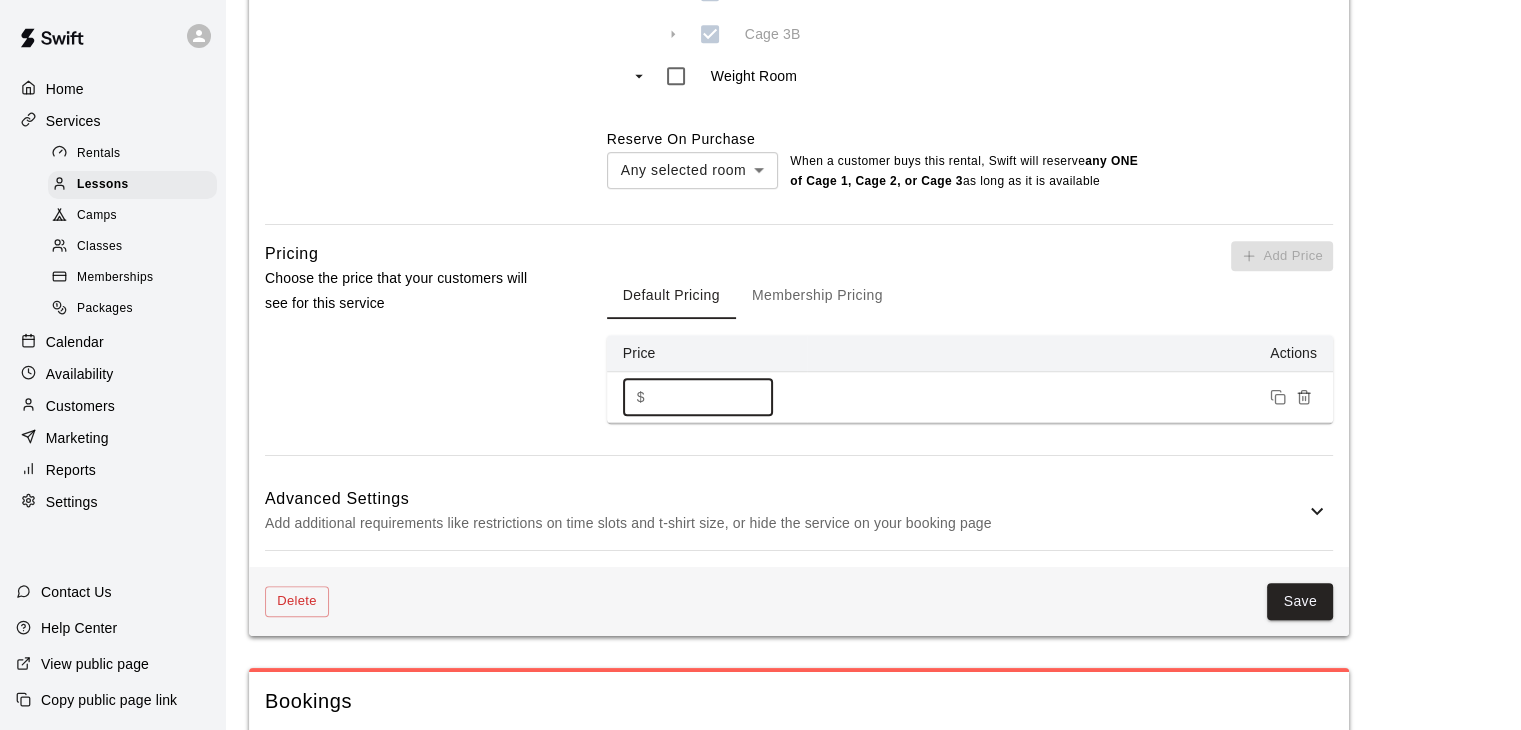 type on "*" 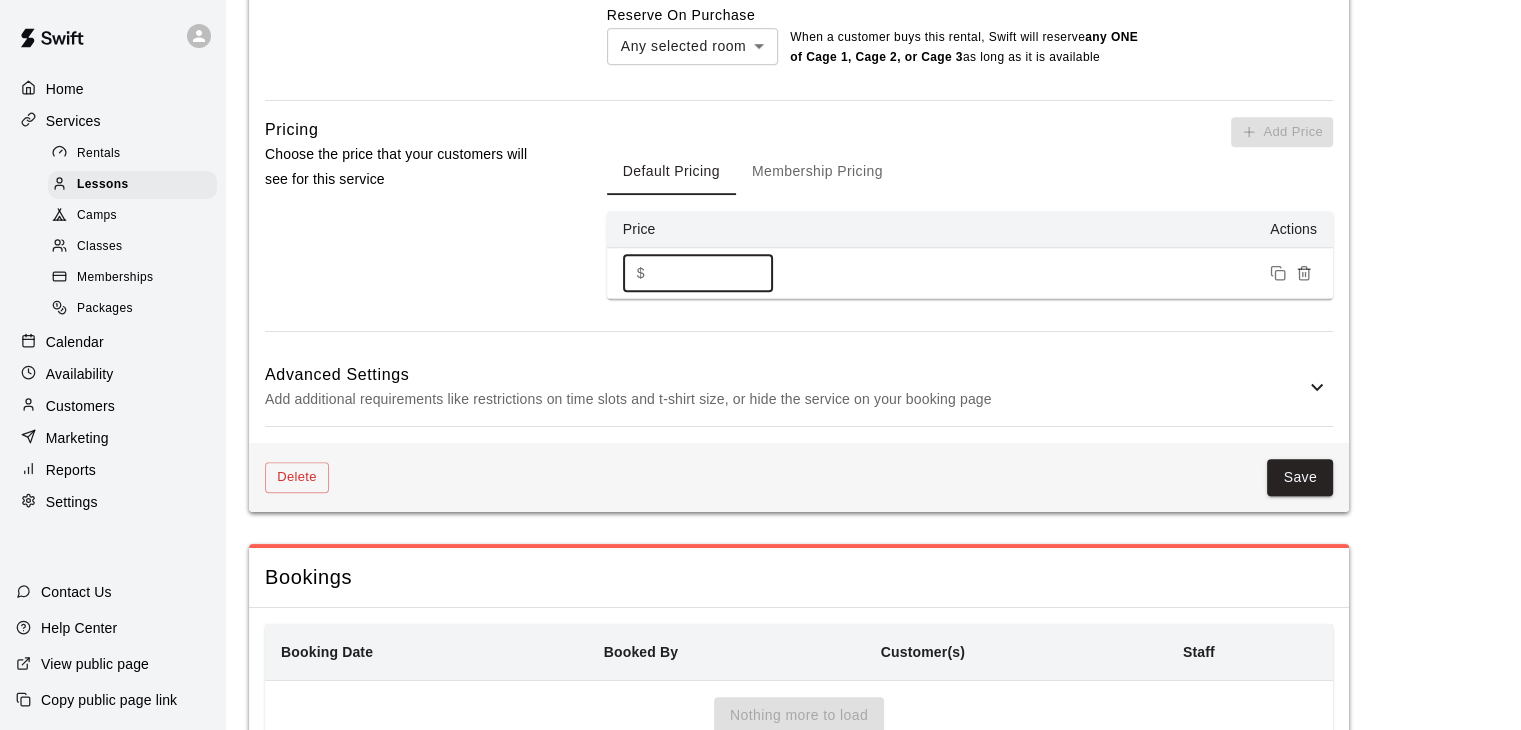 scroll, scrollTop: 1360, scrollLeft: 0, axis: vertical 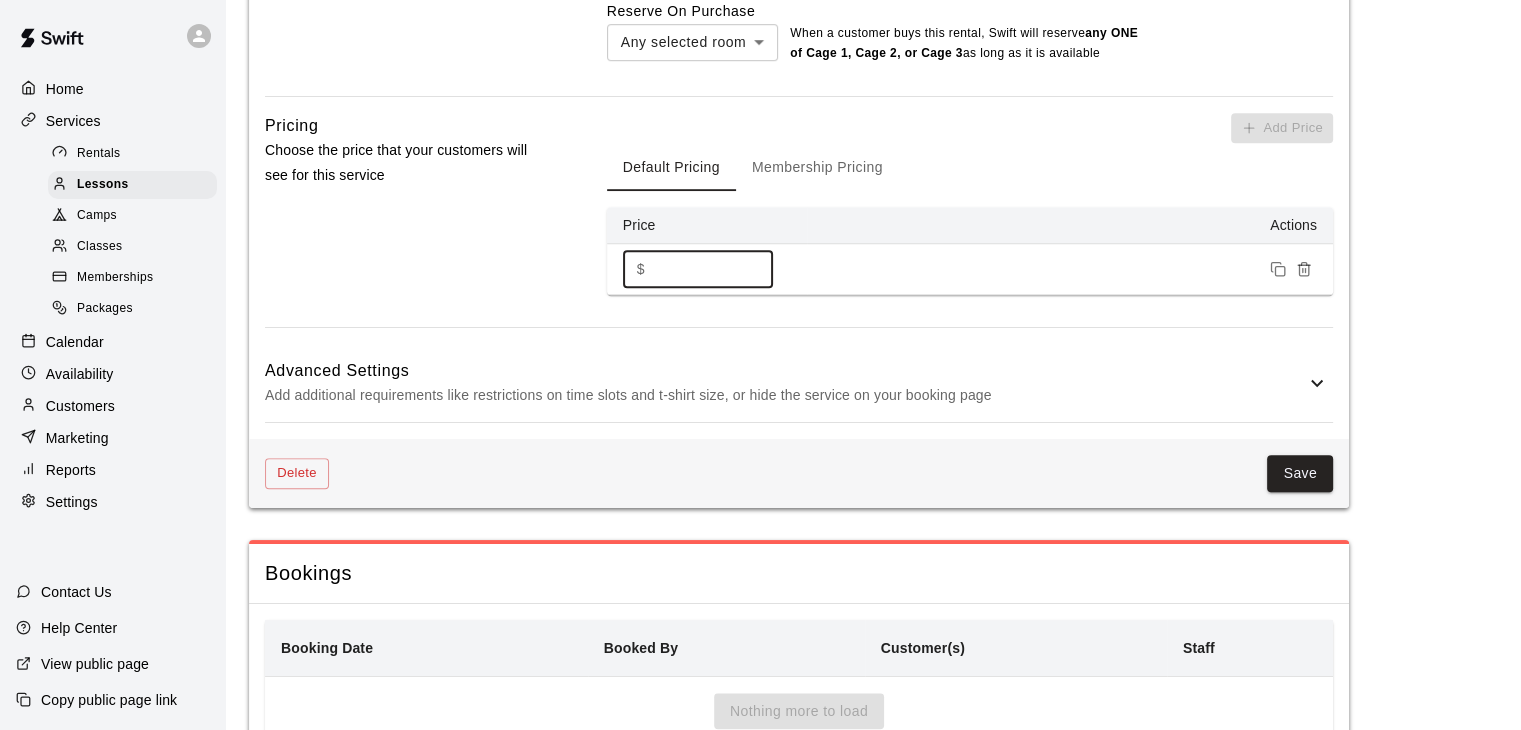 type on "**" 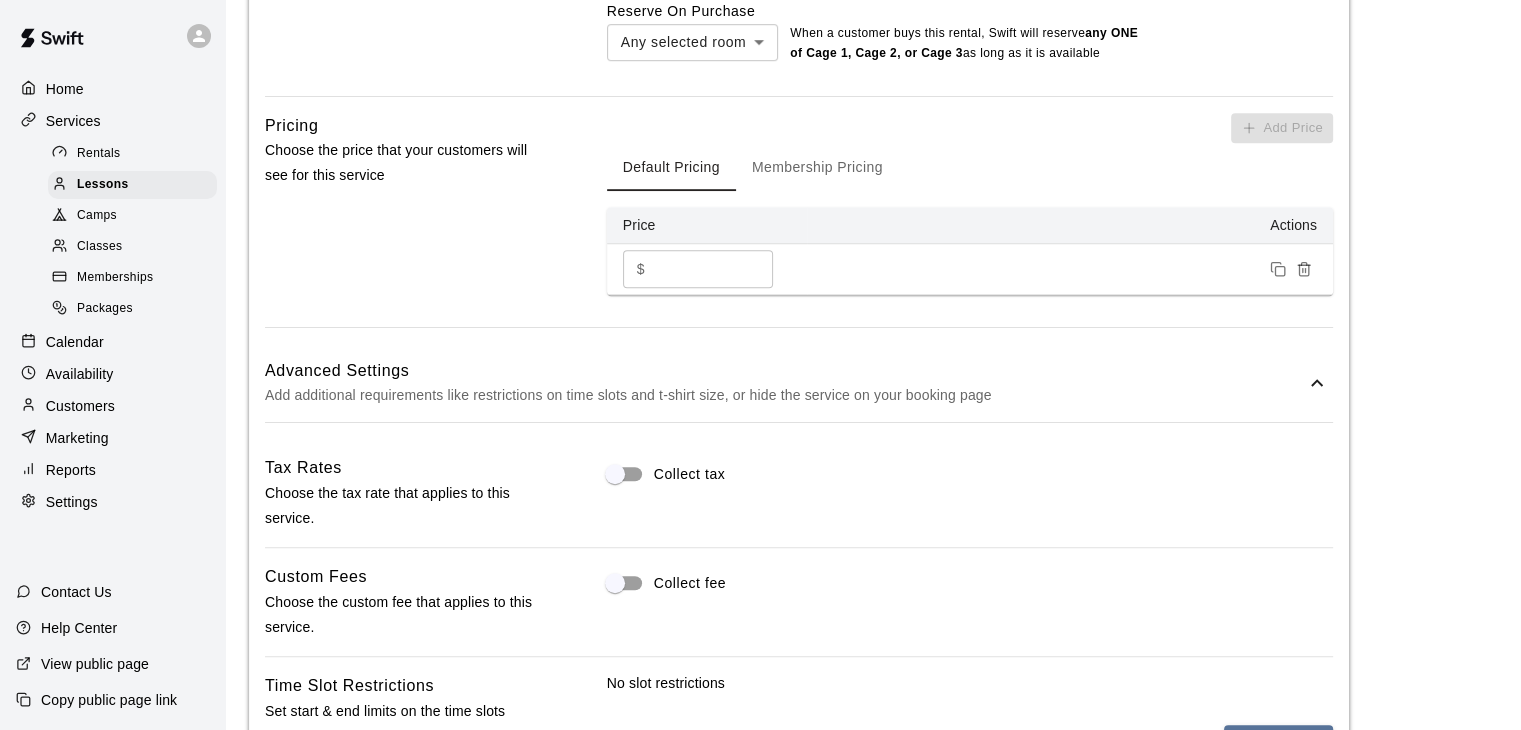 scroll, scrollTop: 1482, scrollLeft: 0, axis: vertical 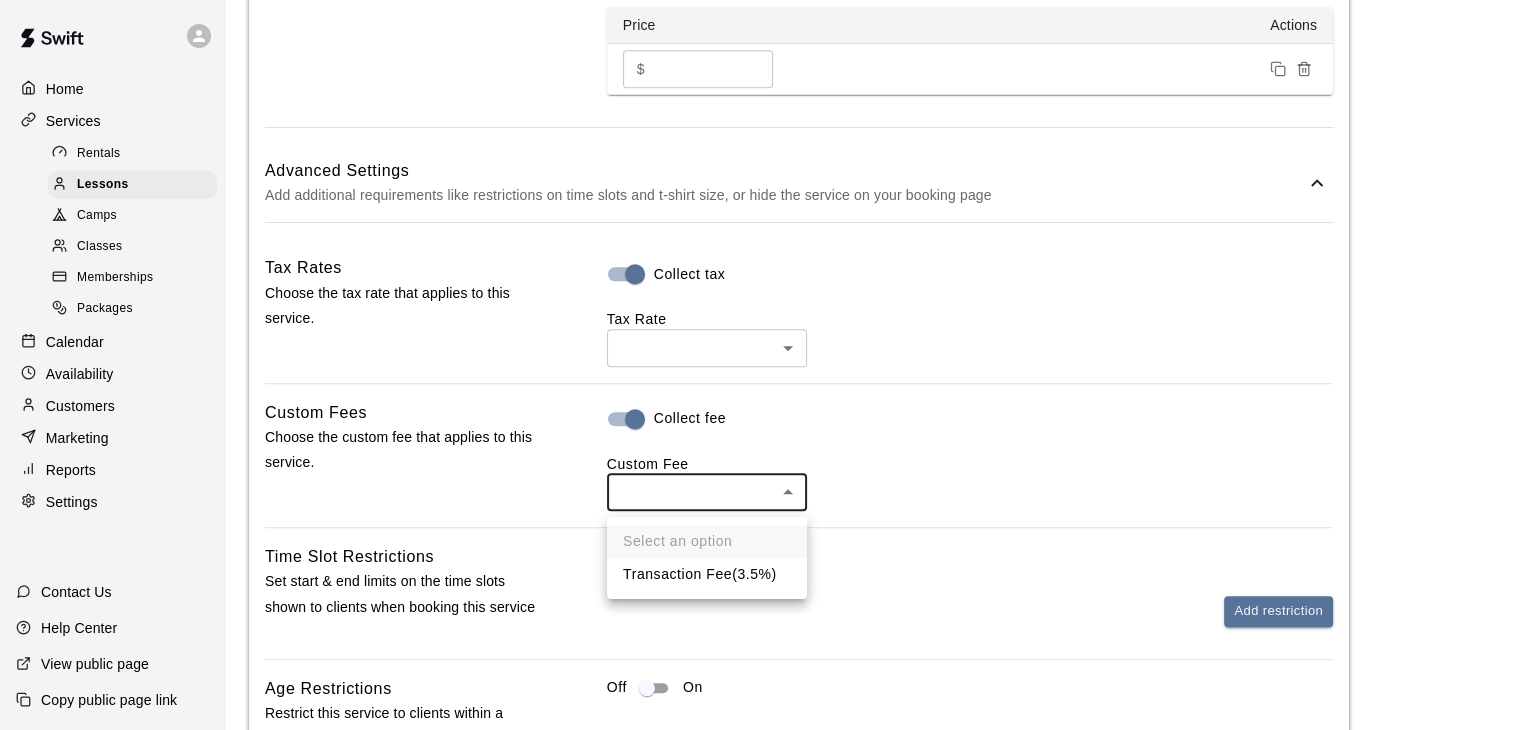 click on "**********" at bounding box center (760, -56) 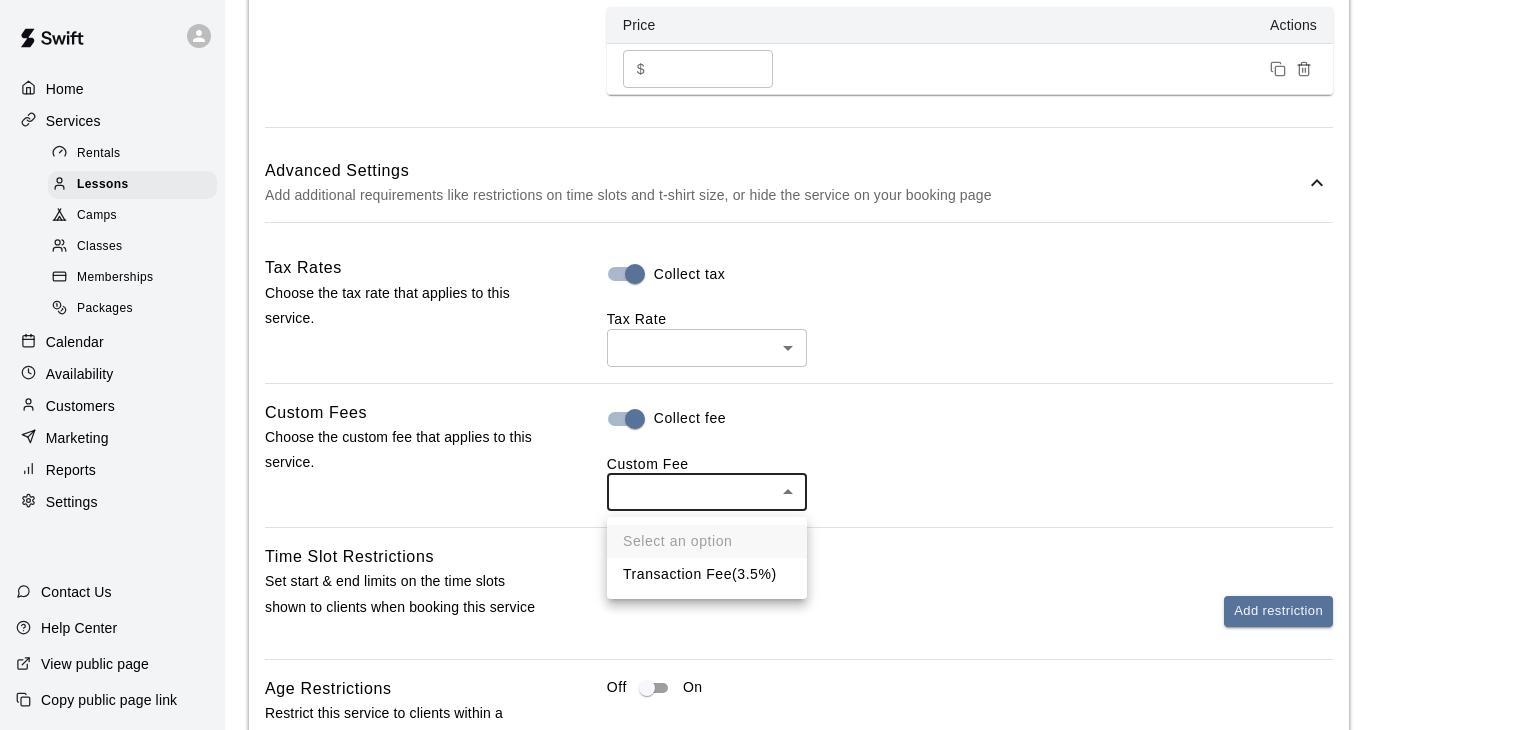 click on "Transaction Fee  ( 3.5% )" at bounding box center [707, 574] 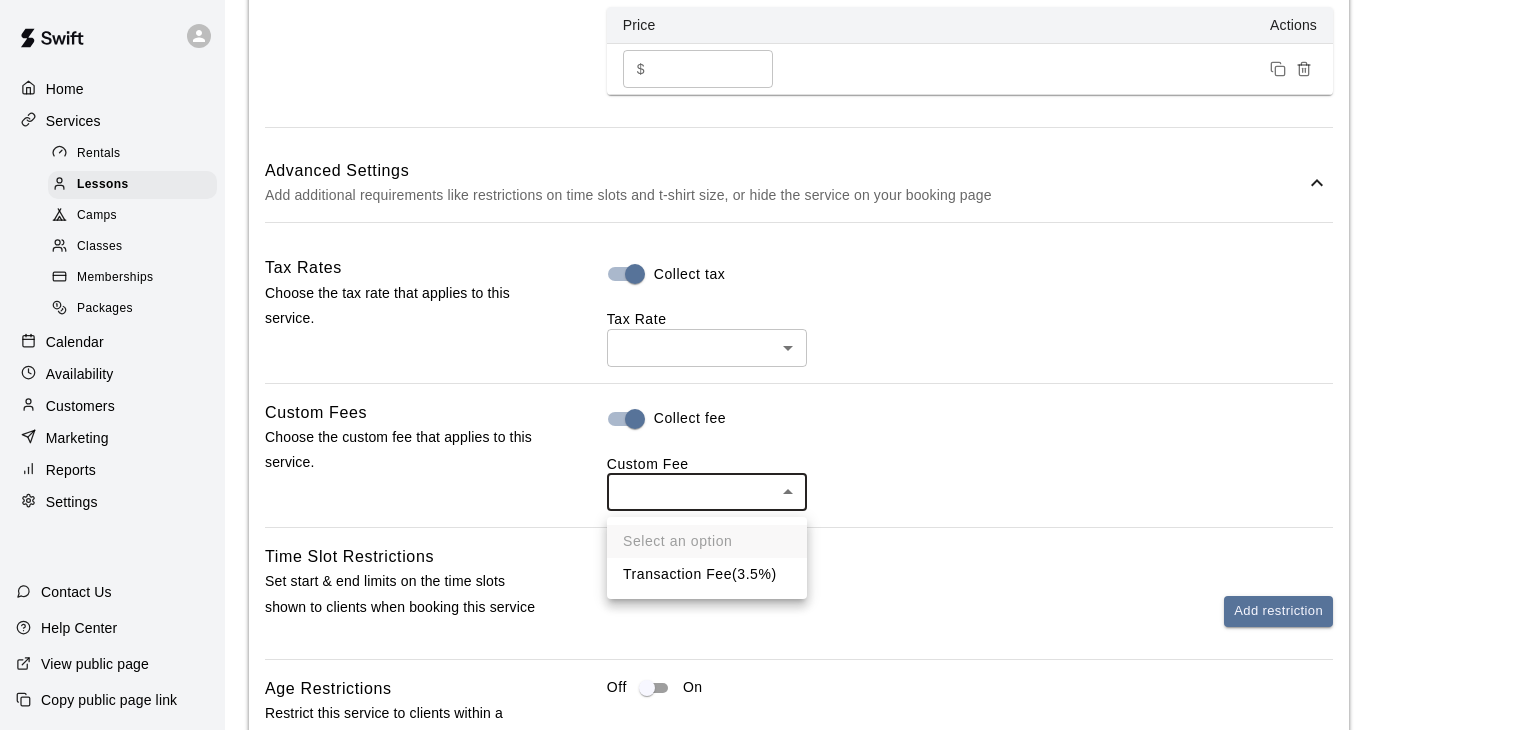 type on "***" 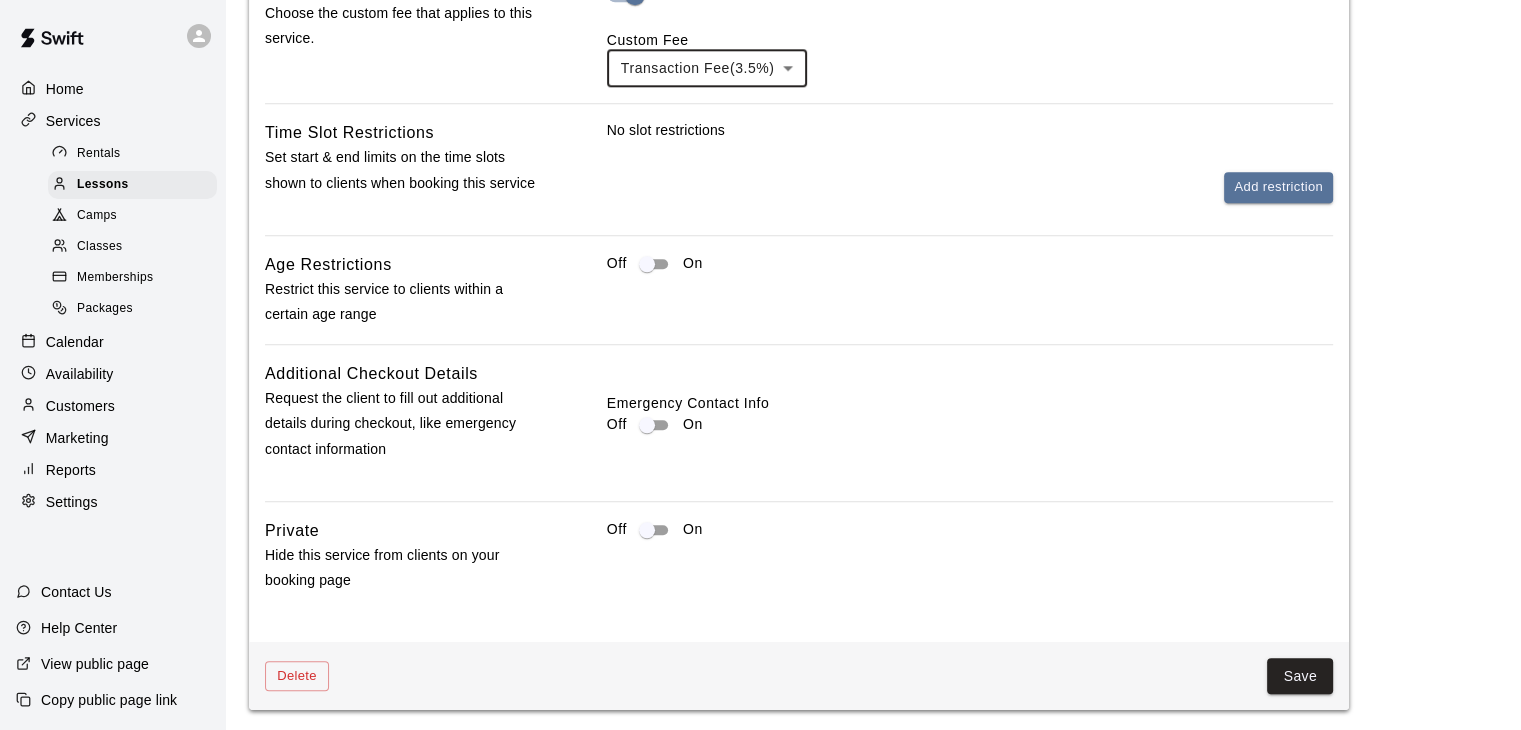 scroll, scrollTop: 1987, scrollLeft: 0, axis: vertical 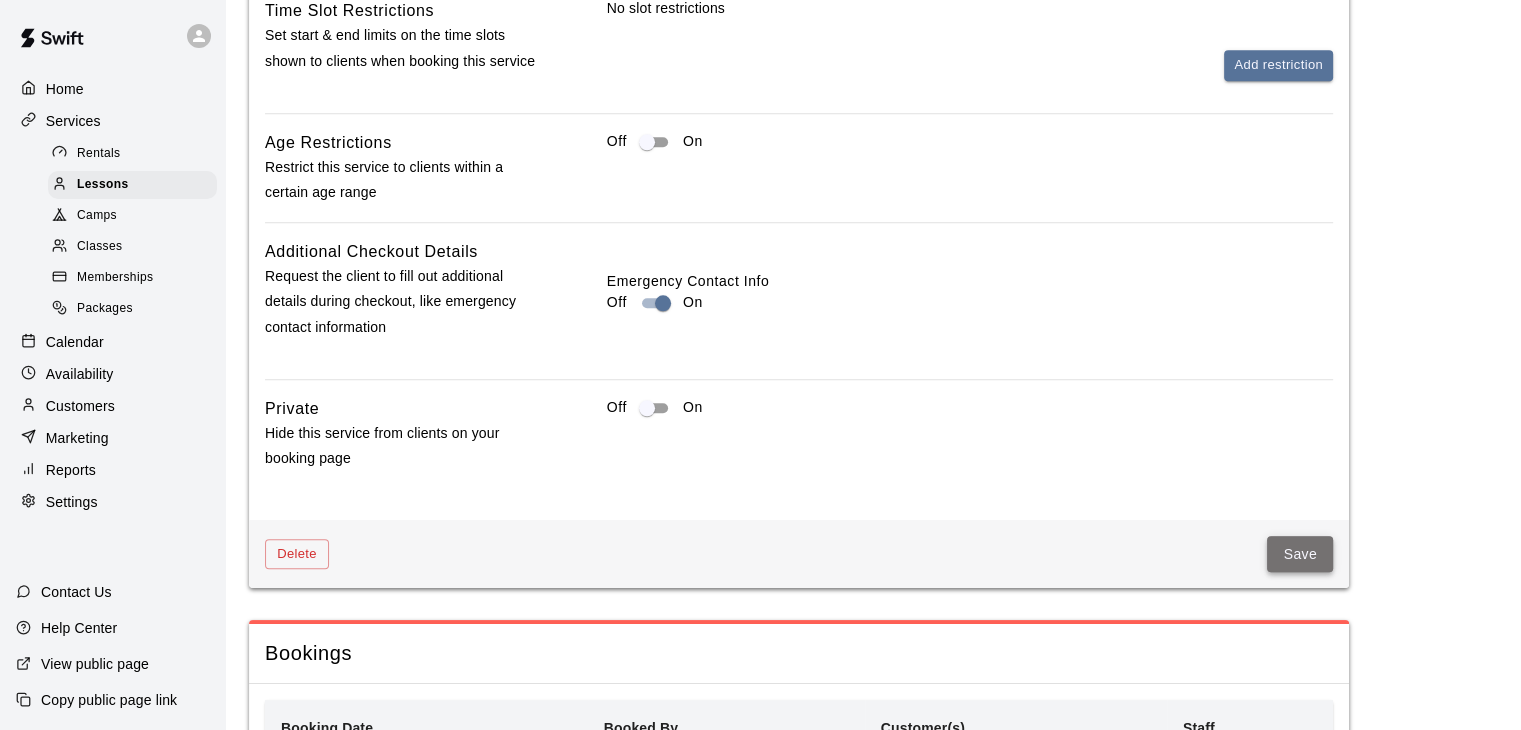 click on "Save" at bounding box center [1300, 554] 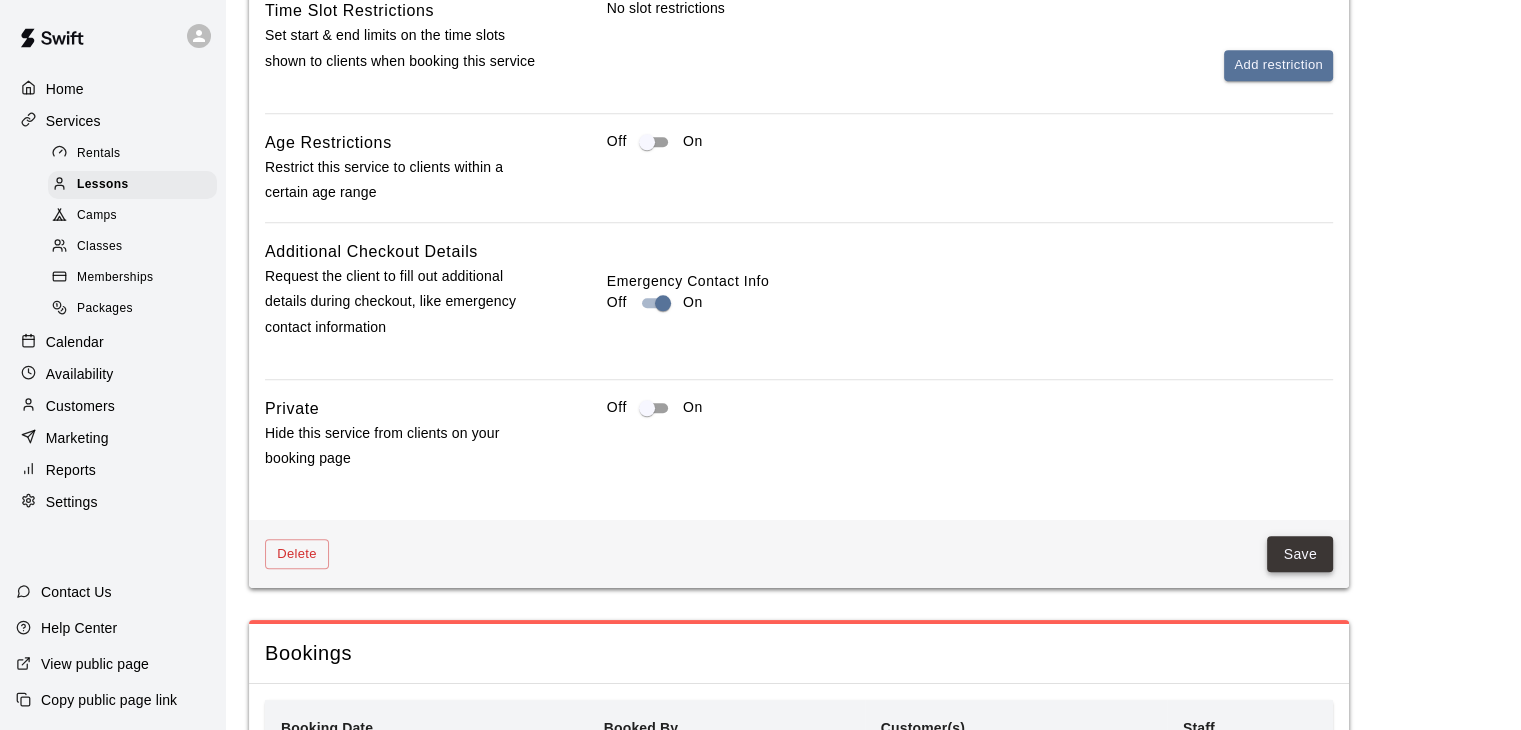 scroll, scrollTop: 0, scrollLeft: 0, axis: both 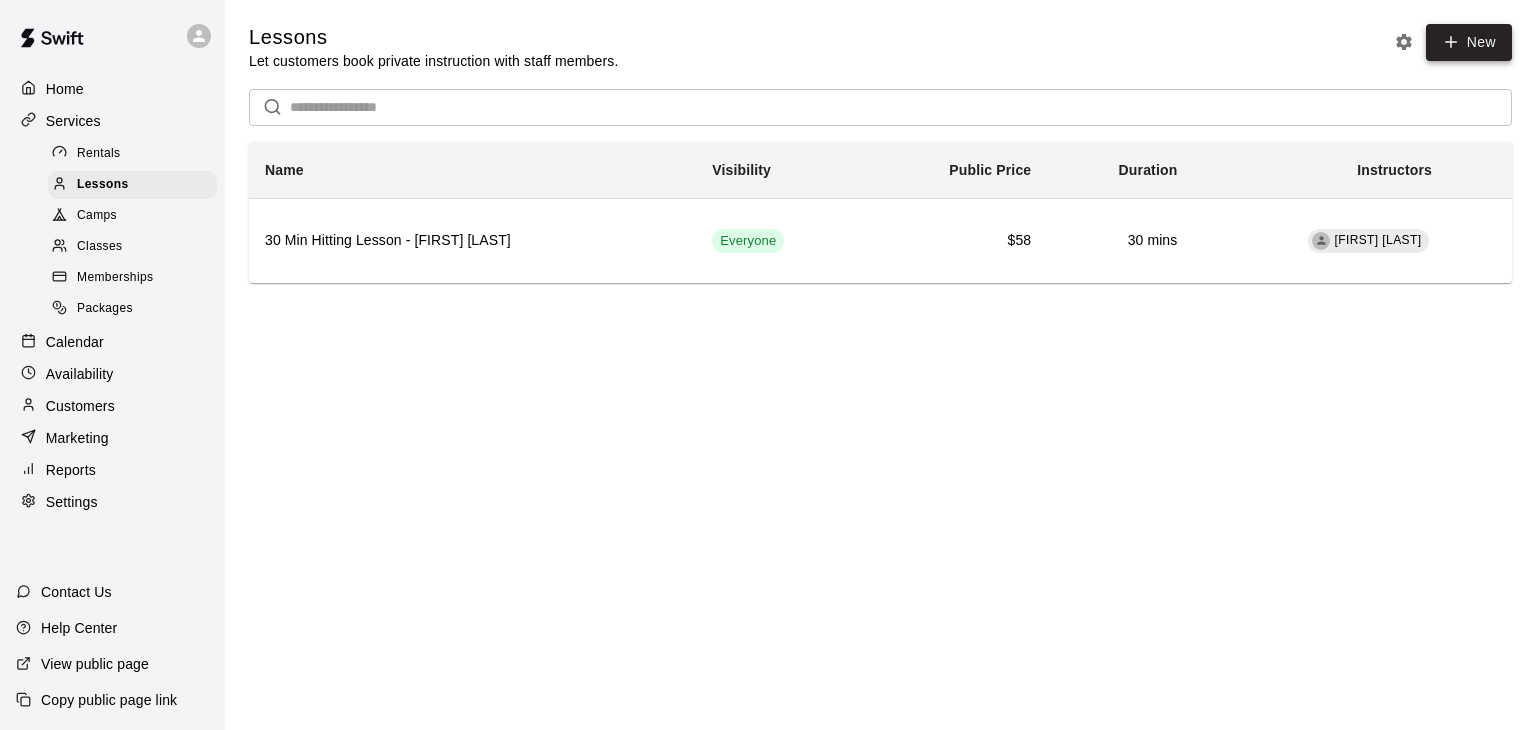 click 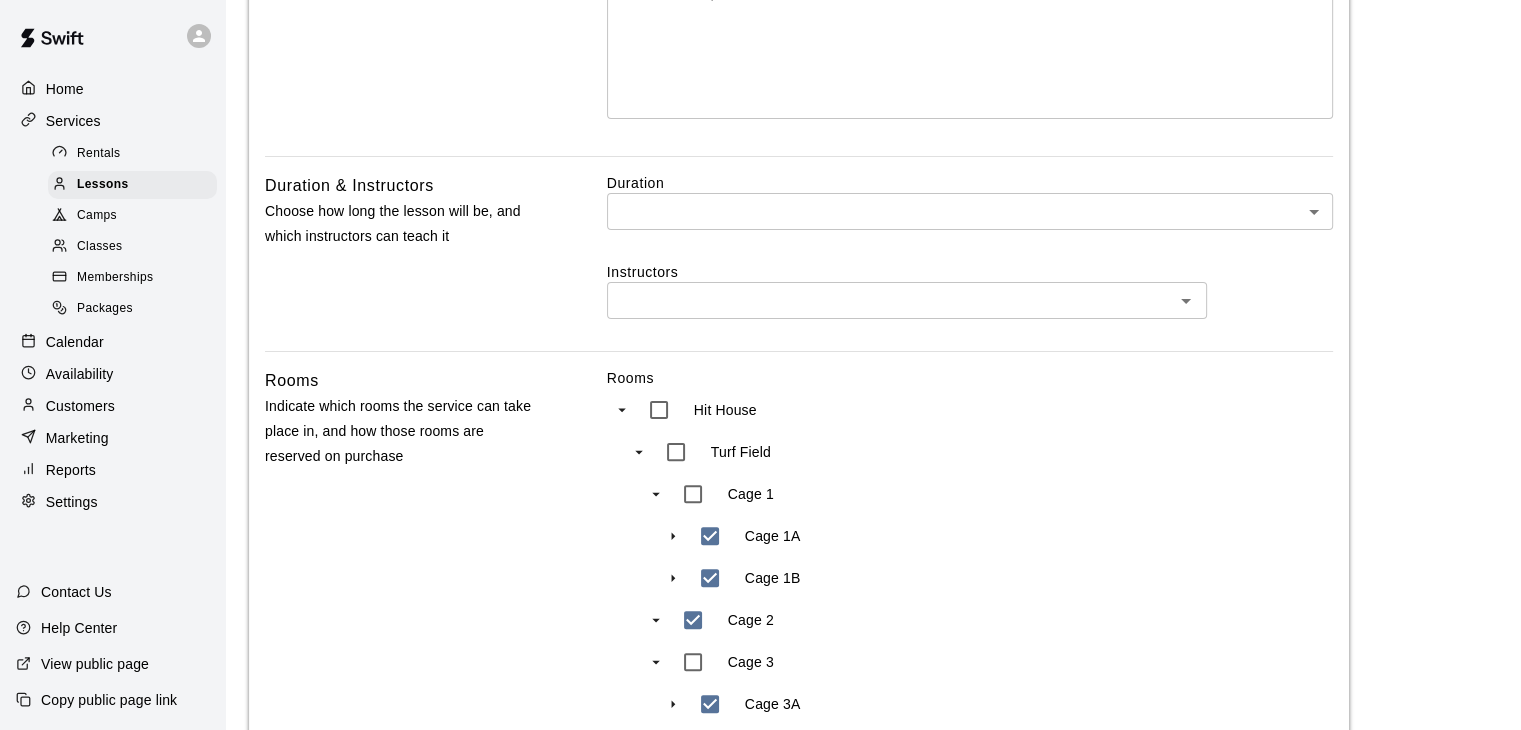 scroll, scrollTop: 554, scrollLeft: 0, axis: vertical 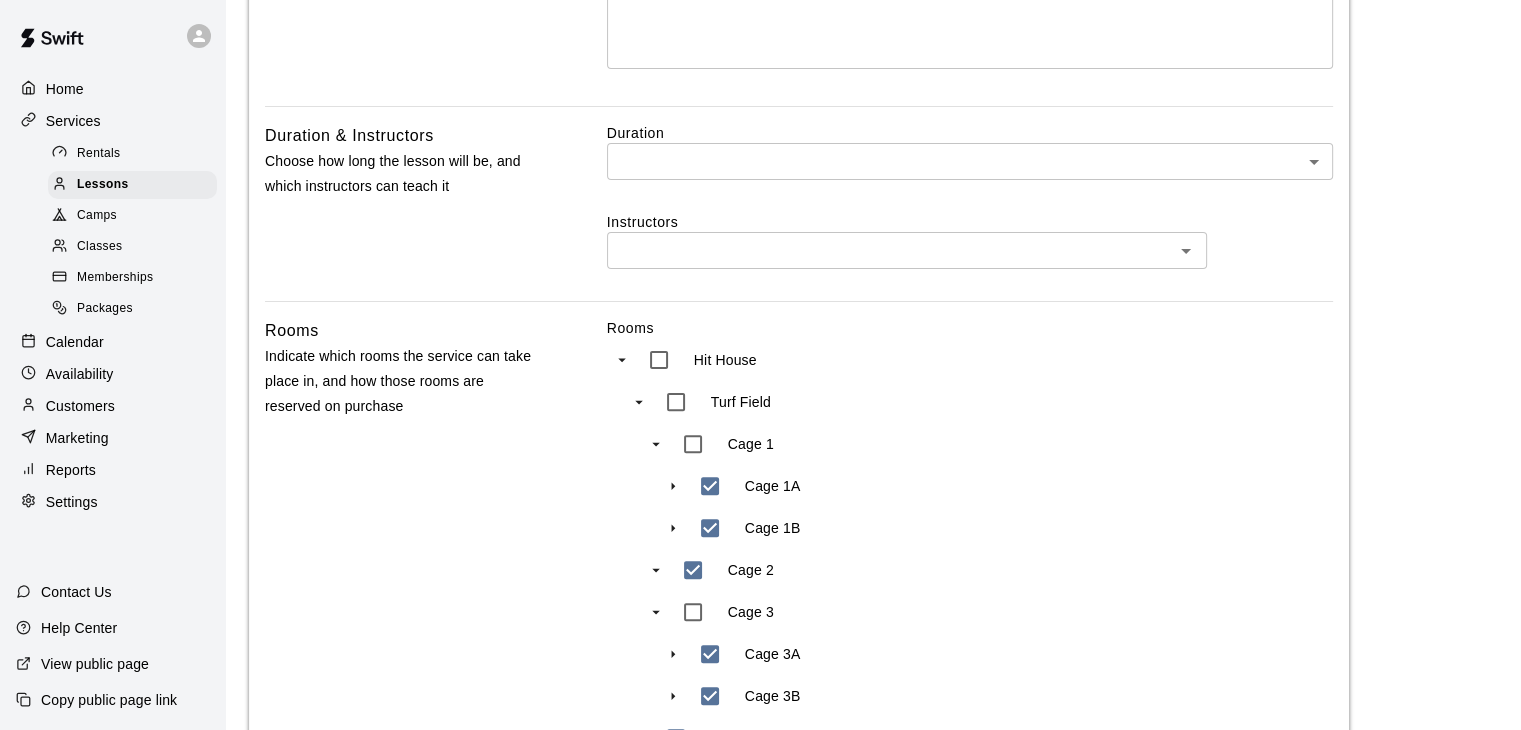 type on "**********" 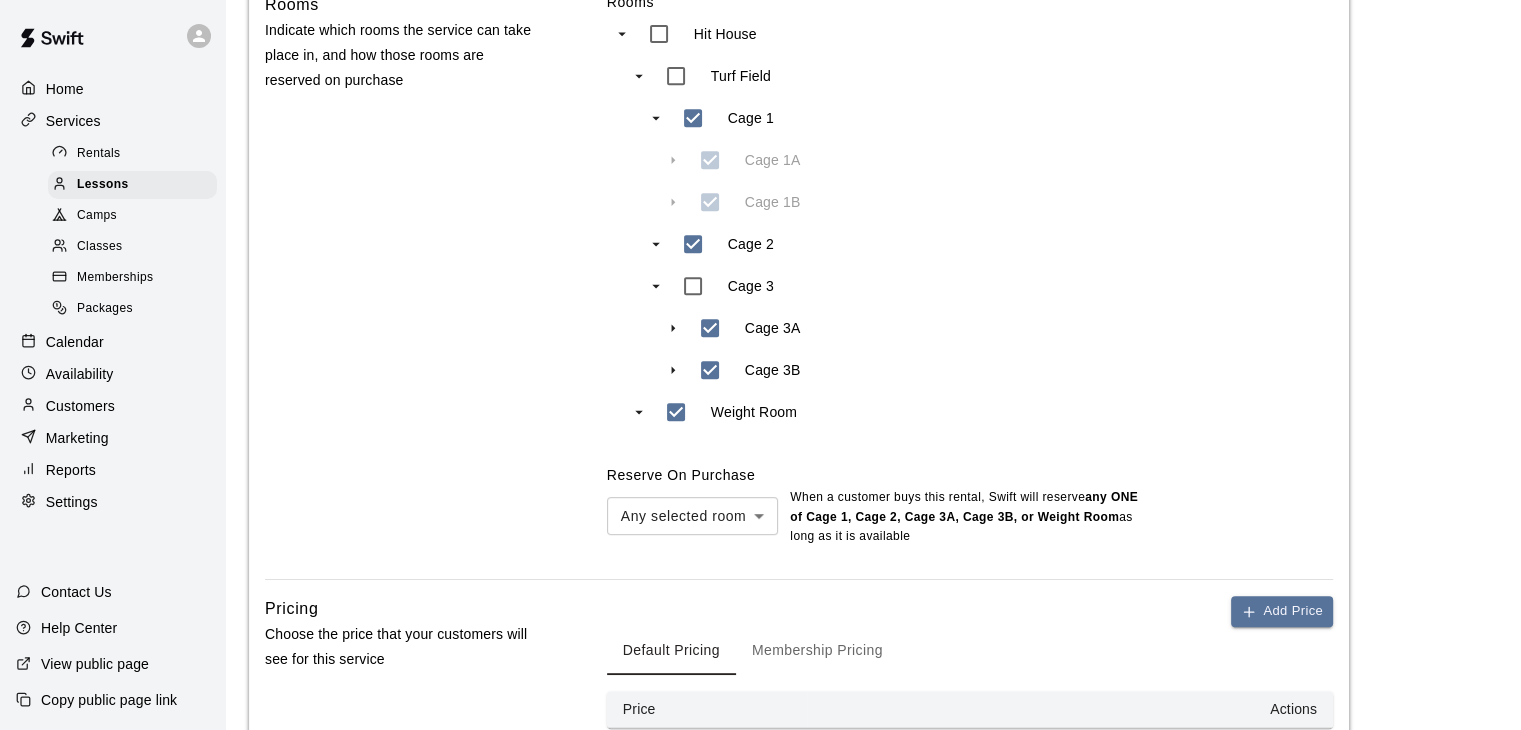 scroll, scrollTop: 882, scrollLeft: 0, axis: vertical 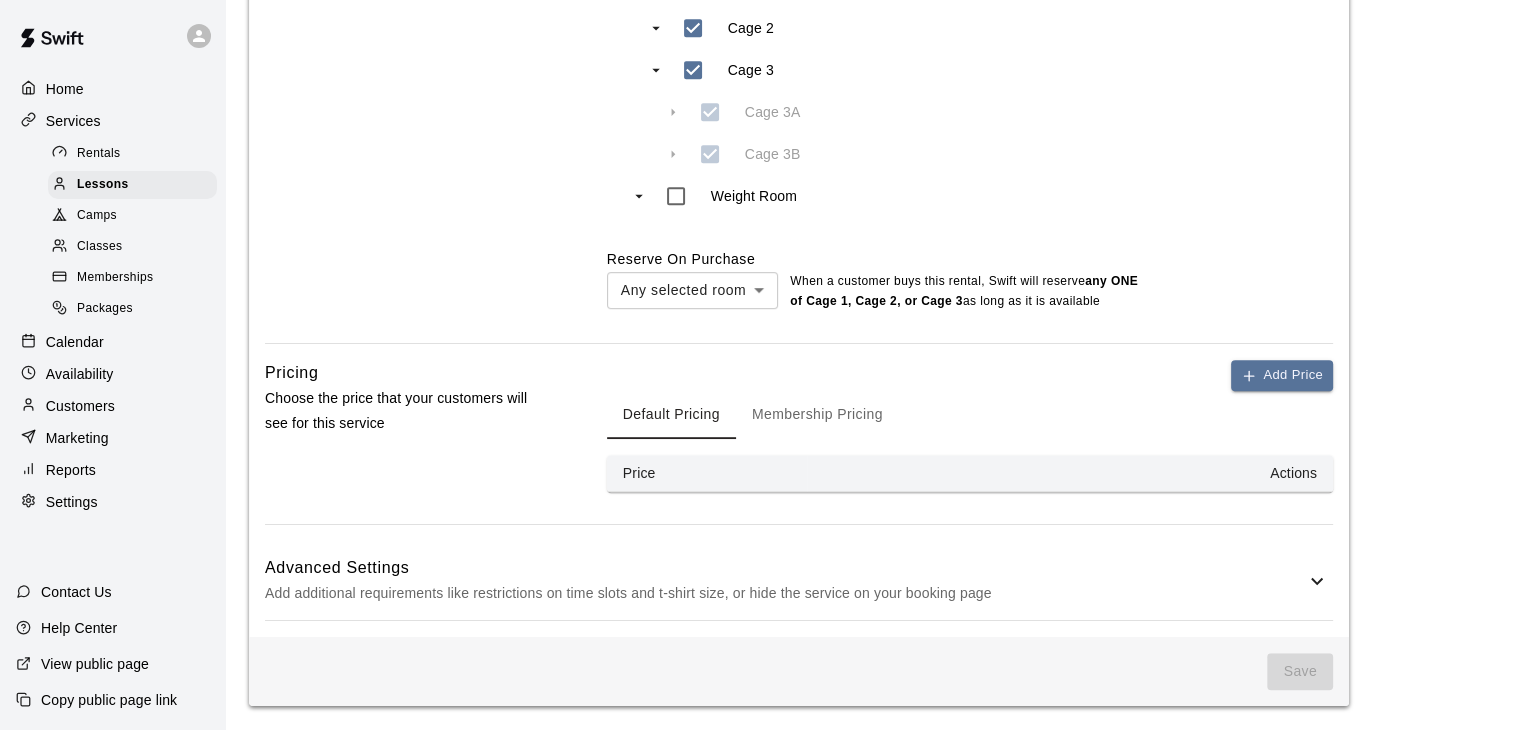 click 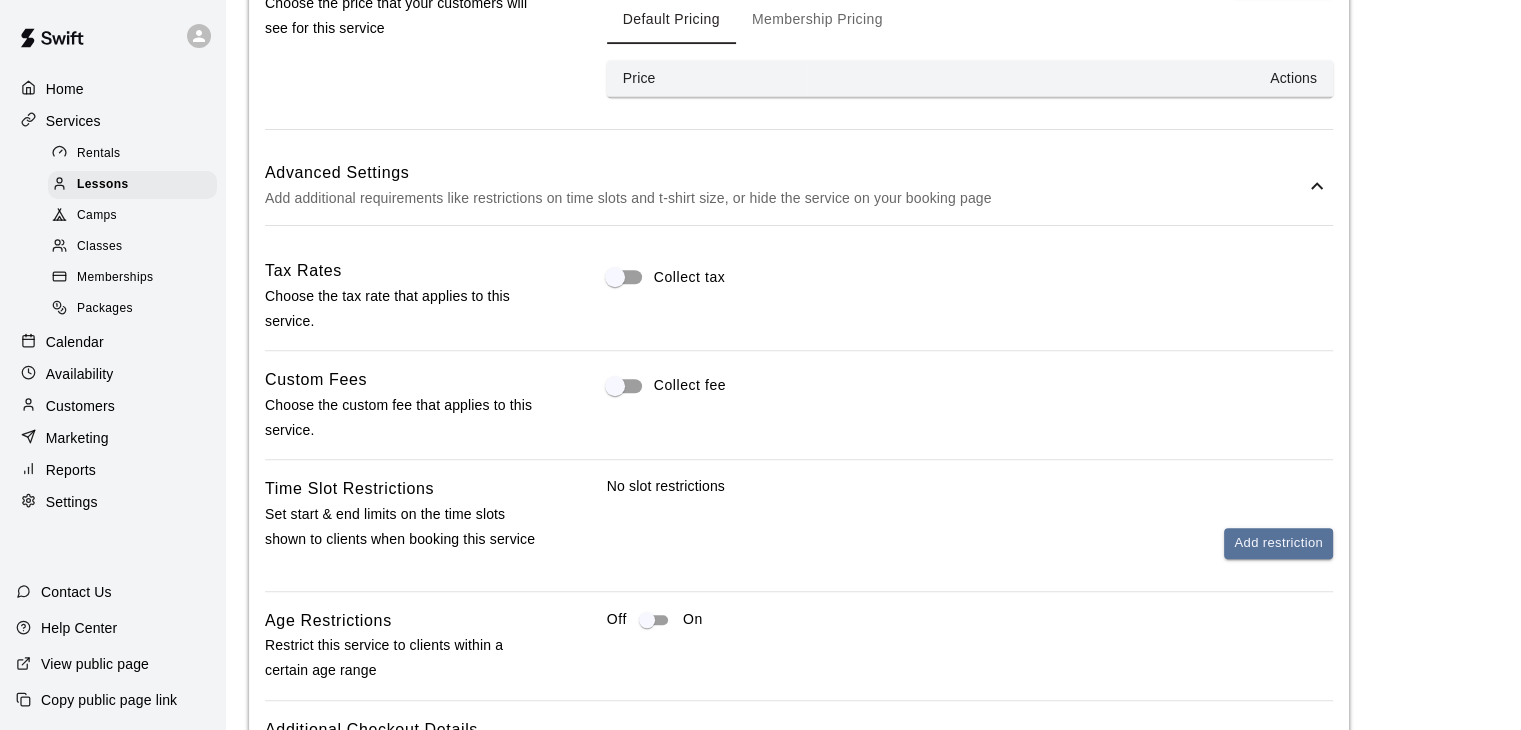 scroll, scrollTop: 1525, scrollLeft: 0, axis: vertical 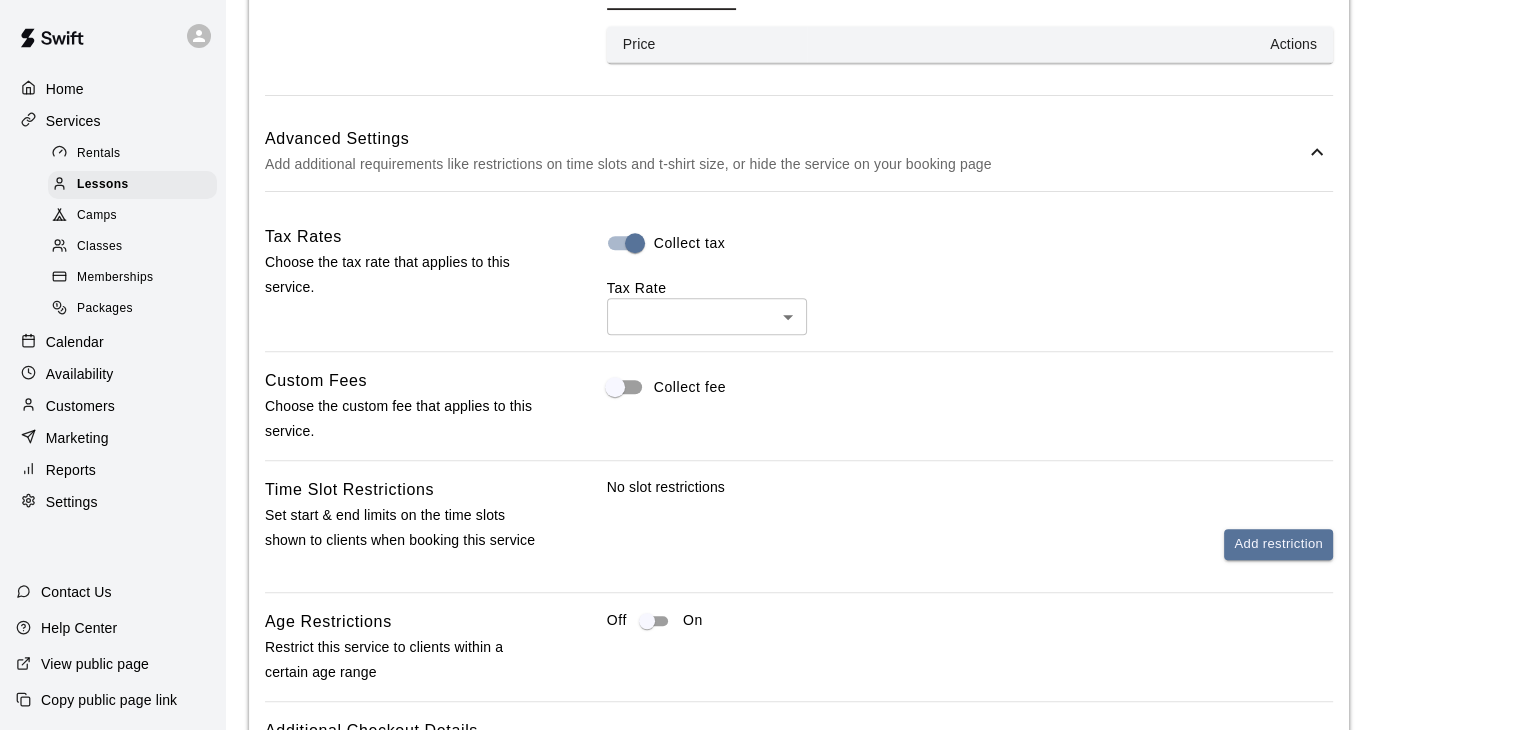 click on "**********" at bounding box center [760, -217] 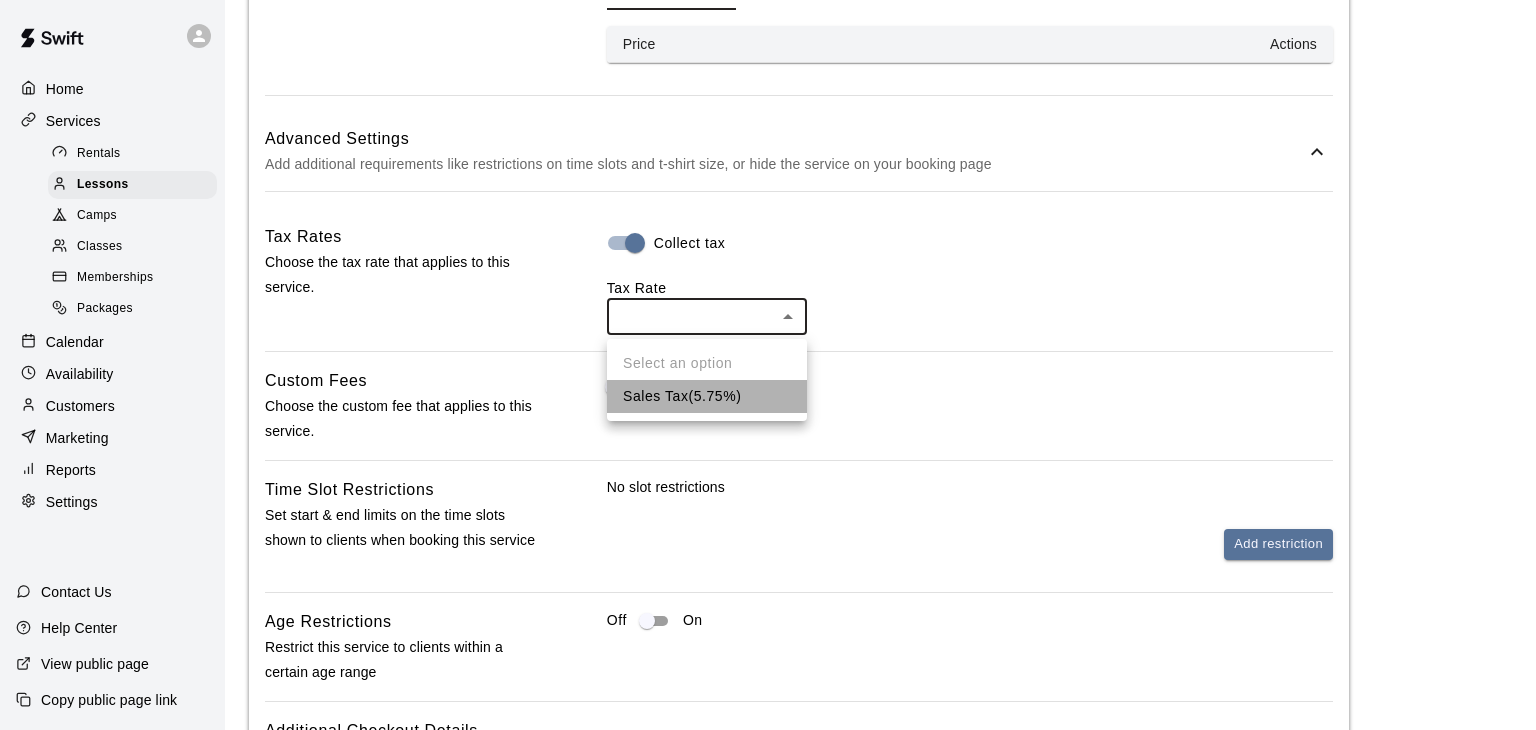 click on "Sales Tax  ( 5.75 %)" at bounding box center (707, 396) 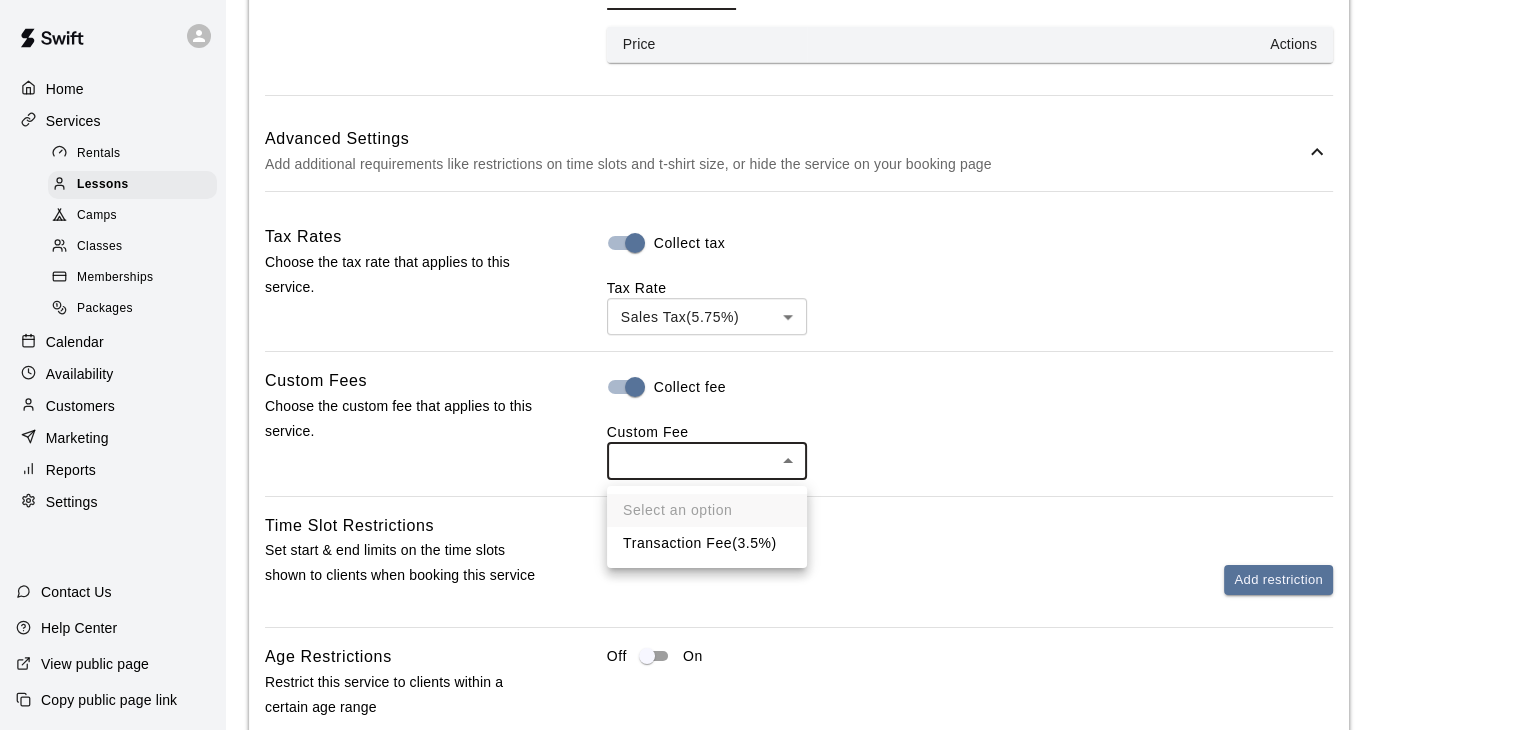 click on "**********" at bounding box center (760, -199) 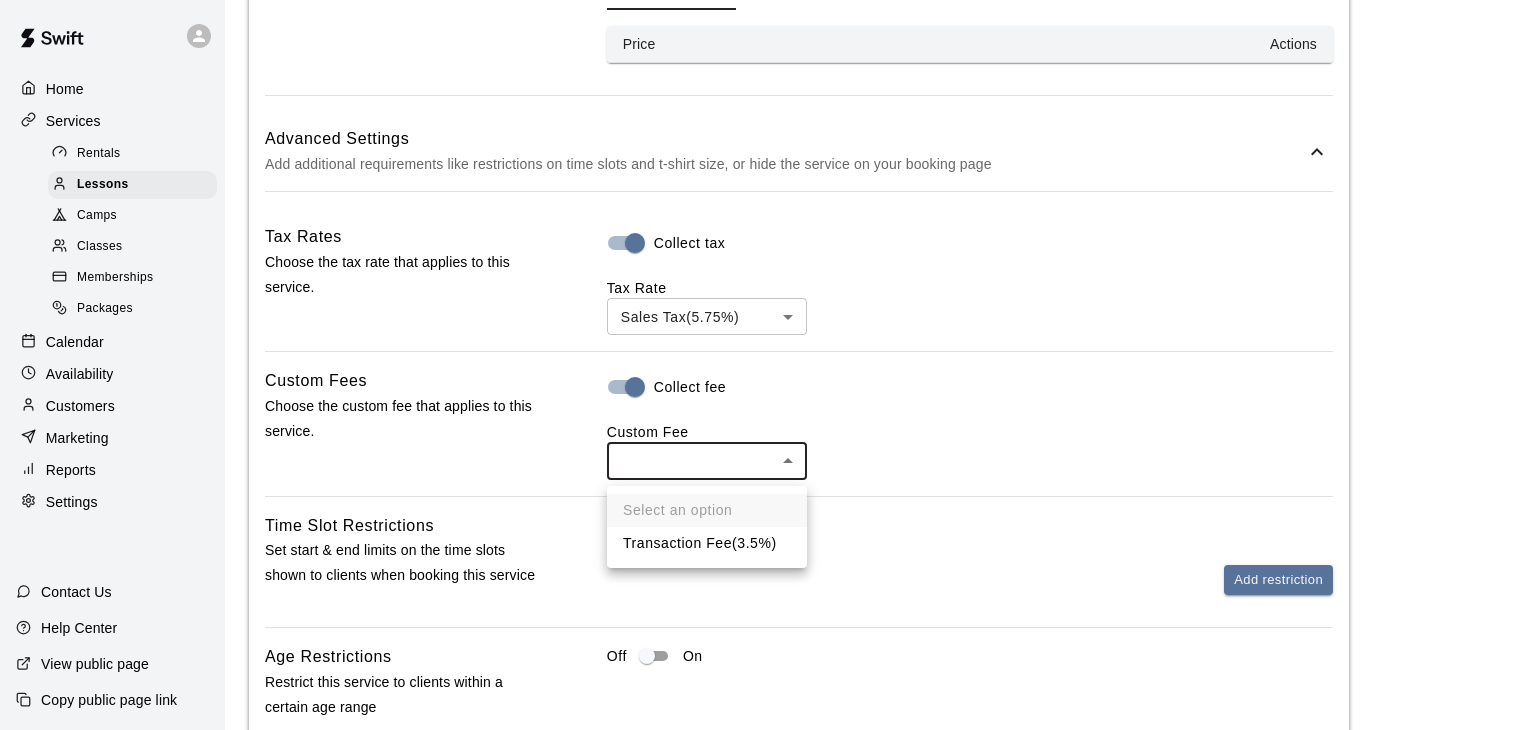 click on "Transaction Fee  ( 3.5% )" at bounding box center (707, 543) 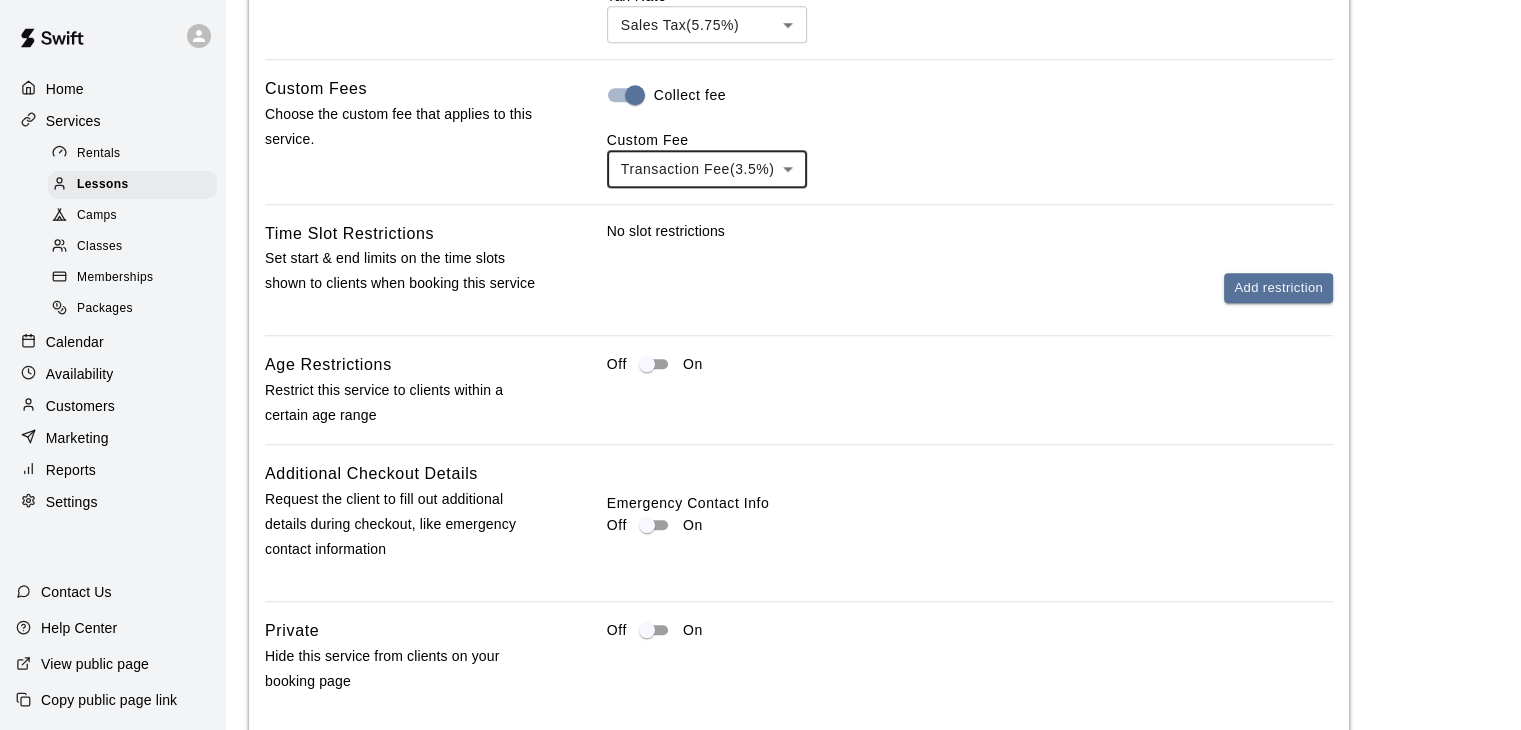 scroll, scrollTop: 1928, scrollLeft: 0, axis: vertical 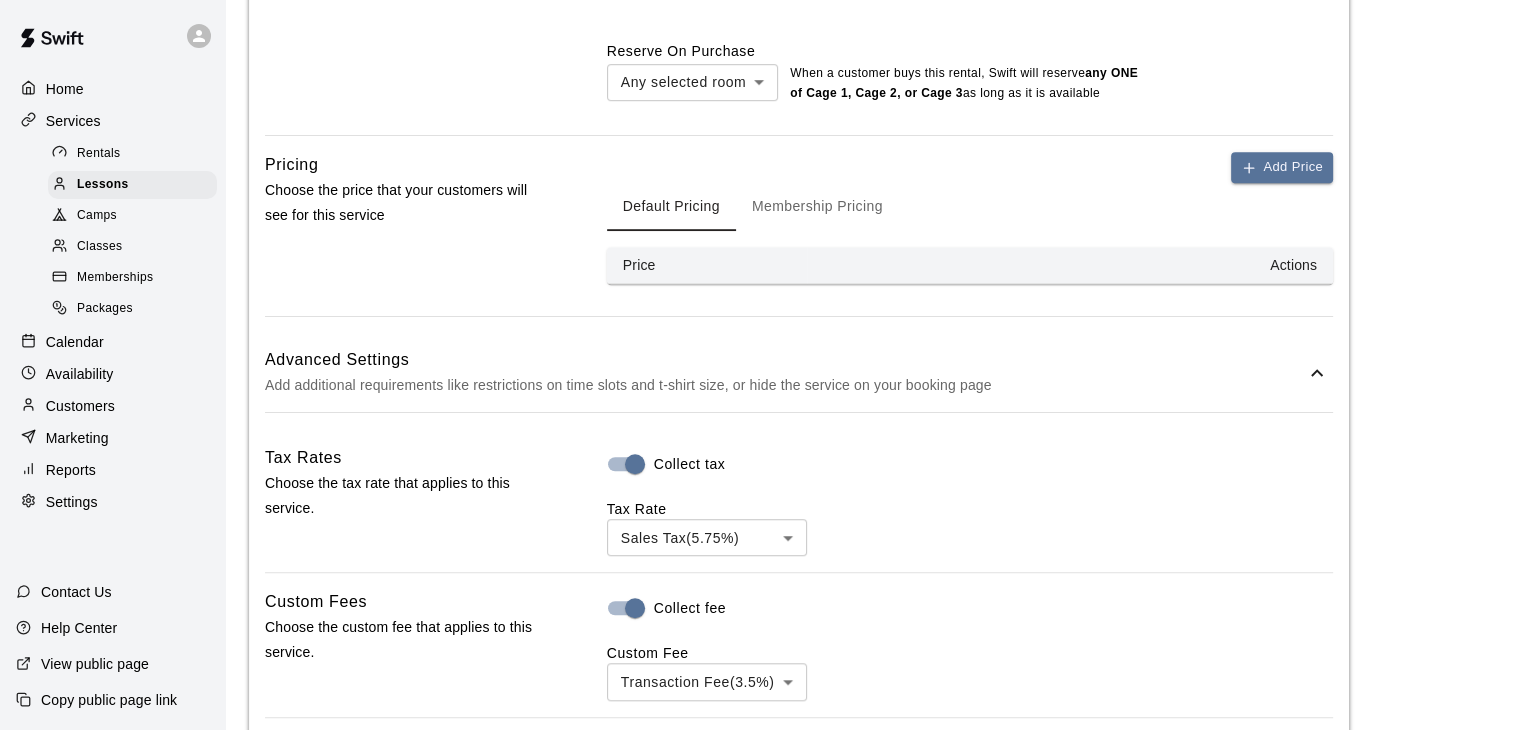 click on "Actions" at bounding box center [1070, 265] 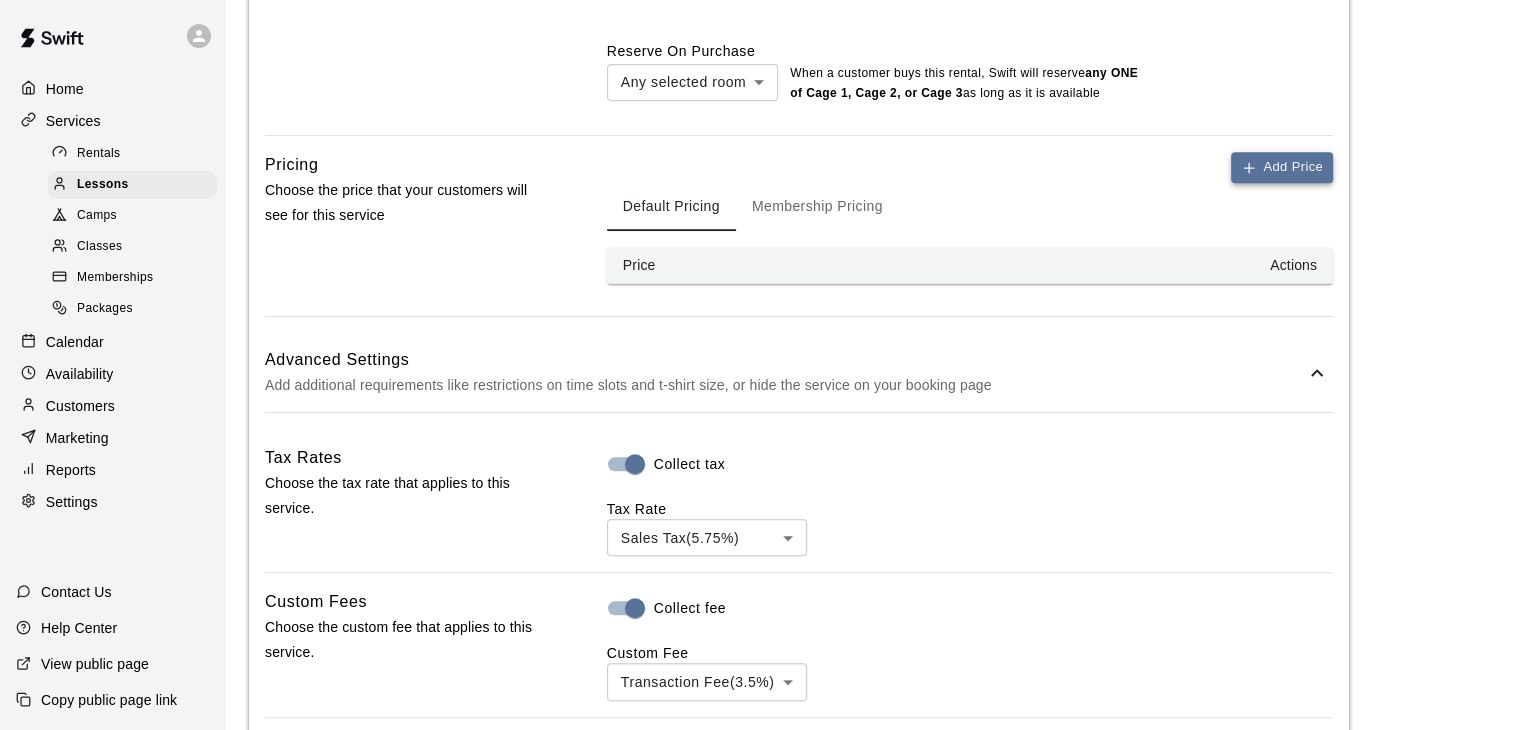 click on "Add Price" at bounding box center [1282, 167] 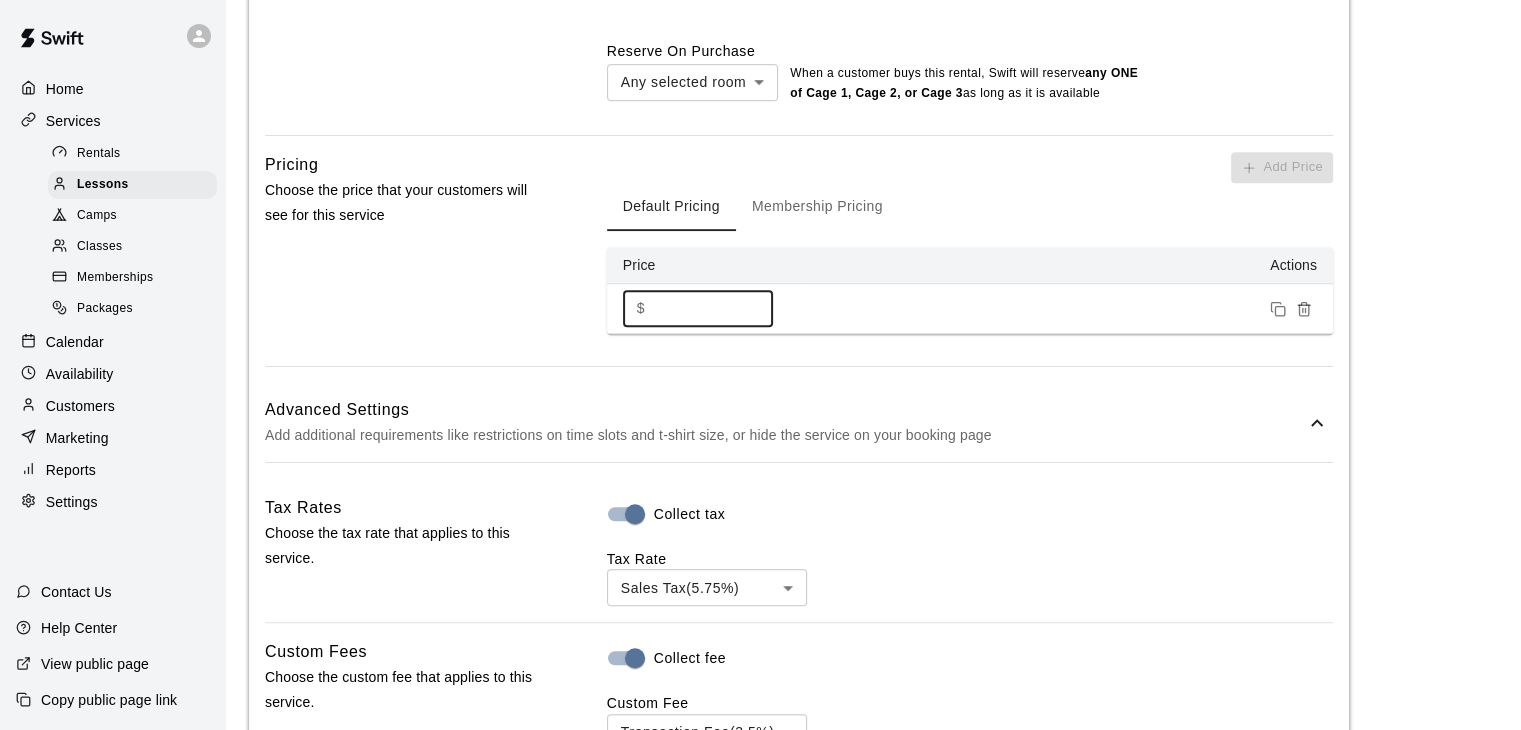 click on "*" at bounding box center (713, 308) 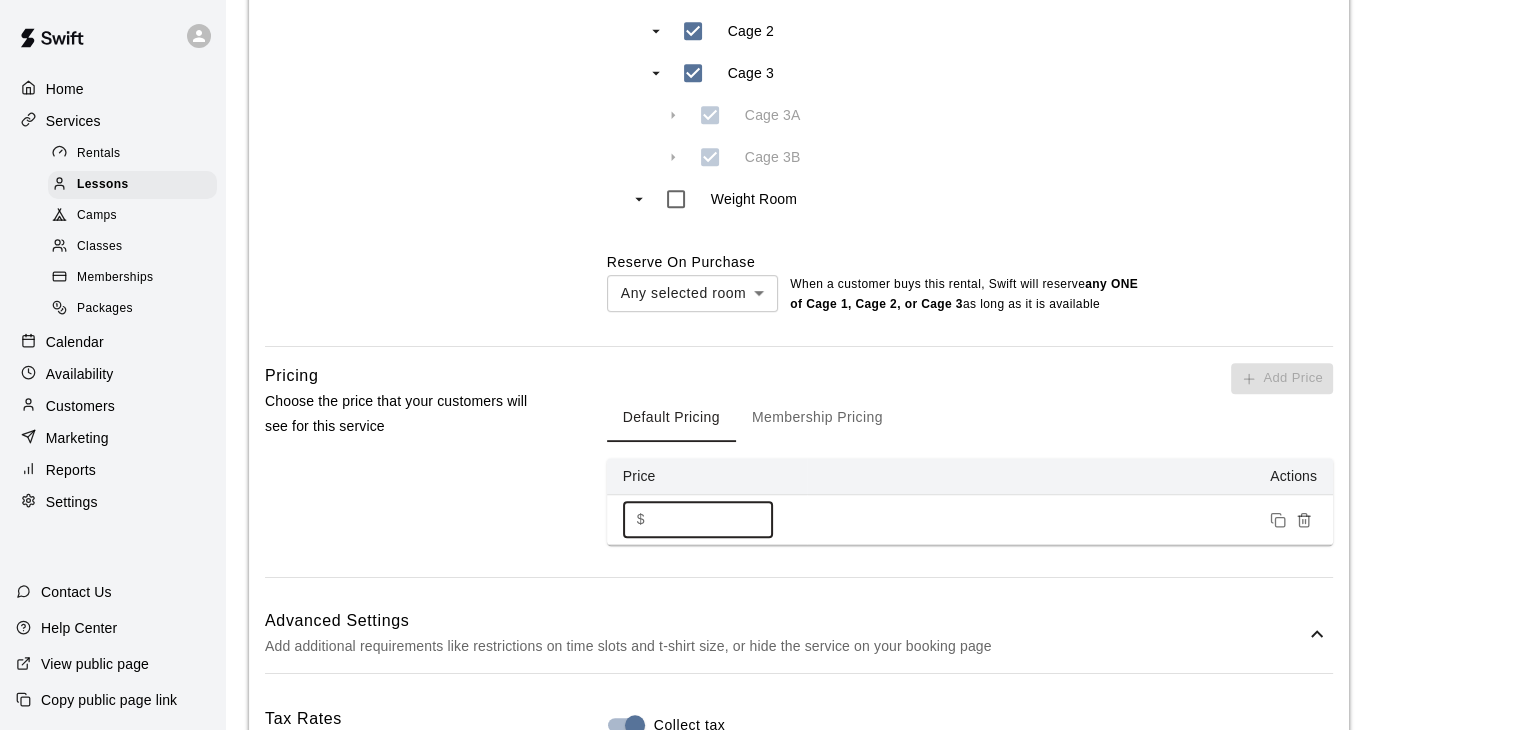 scroll, scrollTop: 1092, scrollLeft: 0, axis: vertical 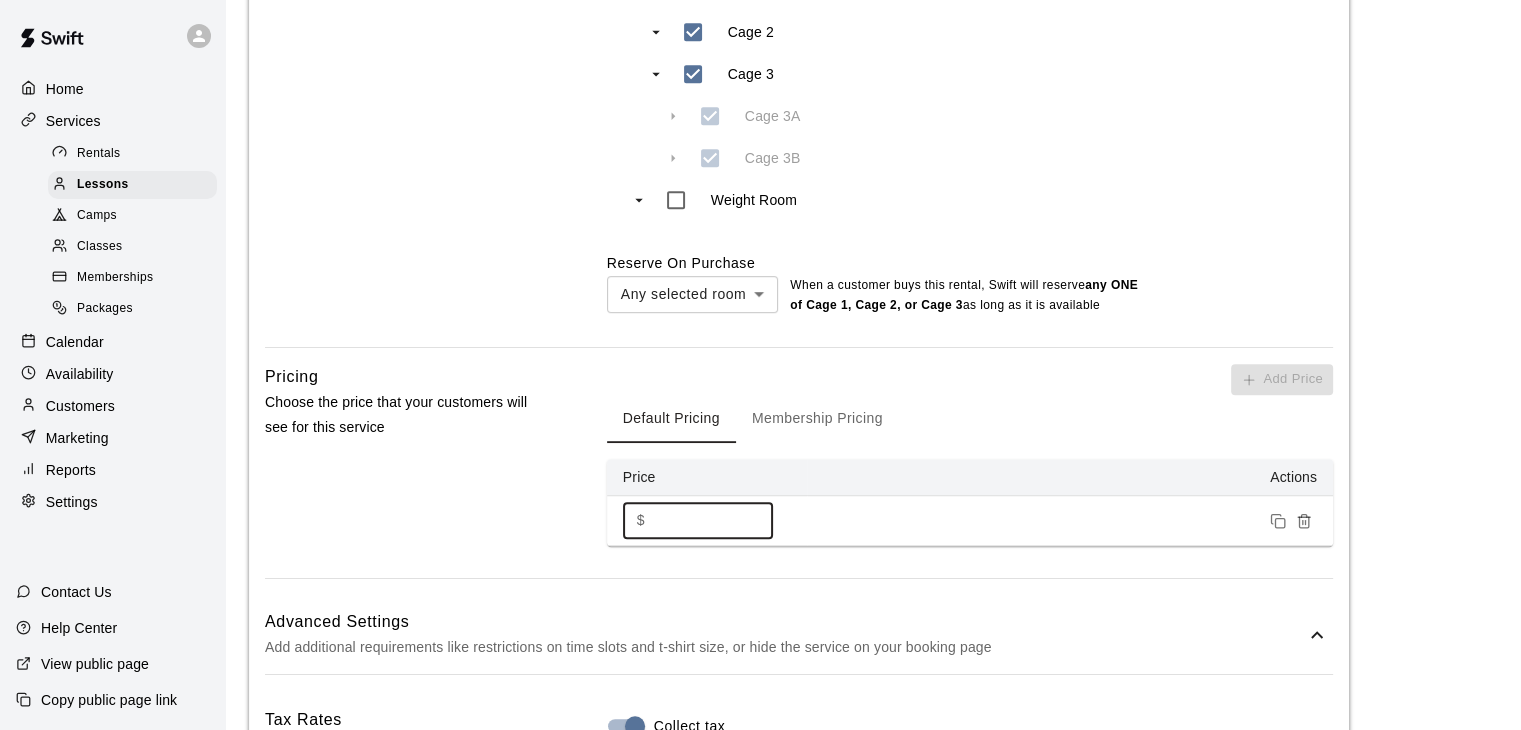 click on "**********" at bounding box center [873, 259] 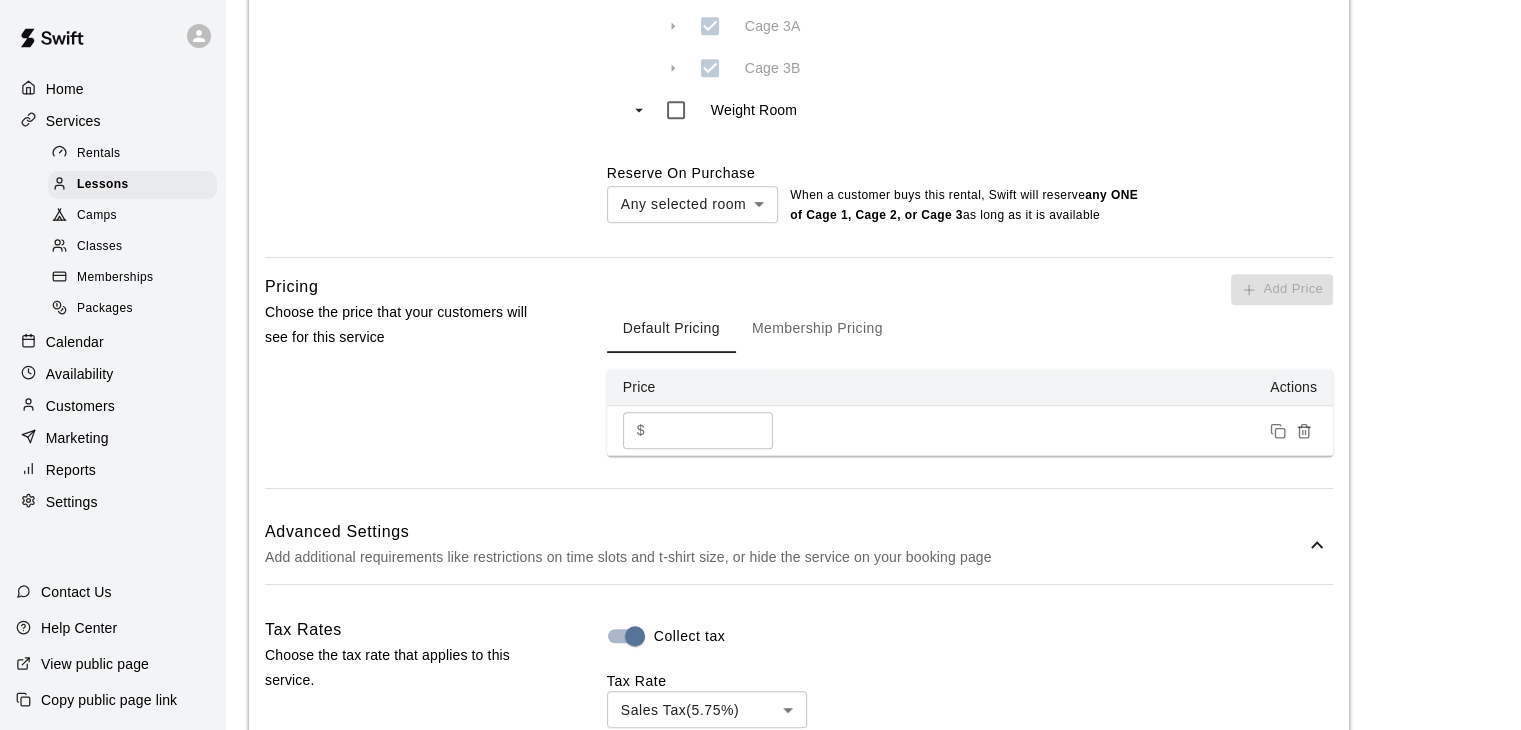 scroll, scrollTop: 1186, scrollLeft: 0, axis: vertical 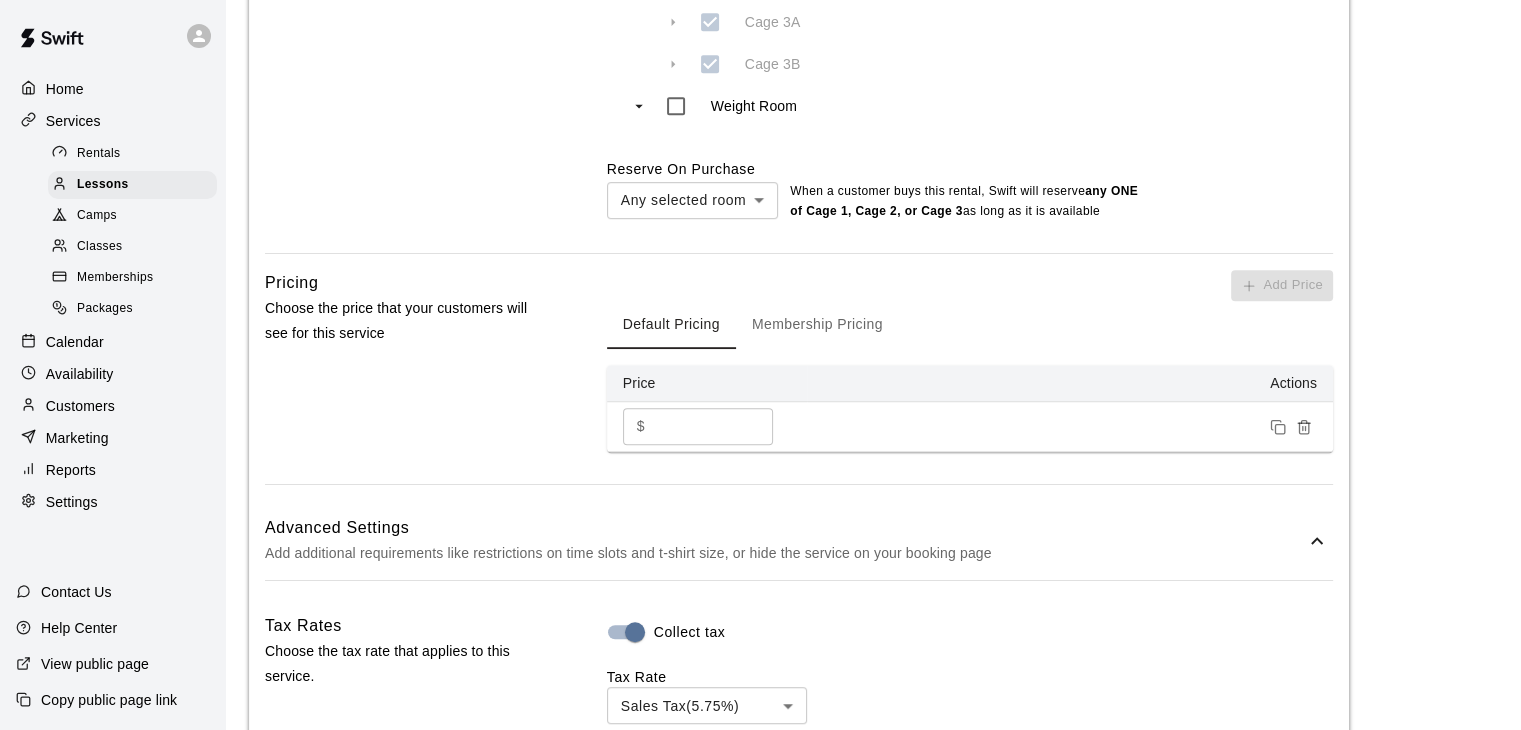 click on "**********" at bounding box center [873, 165] 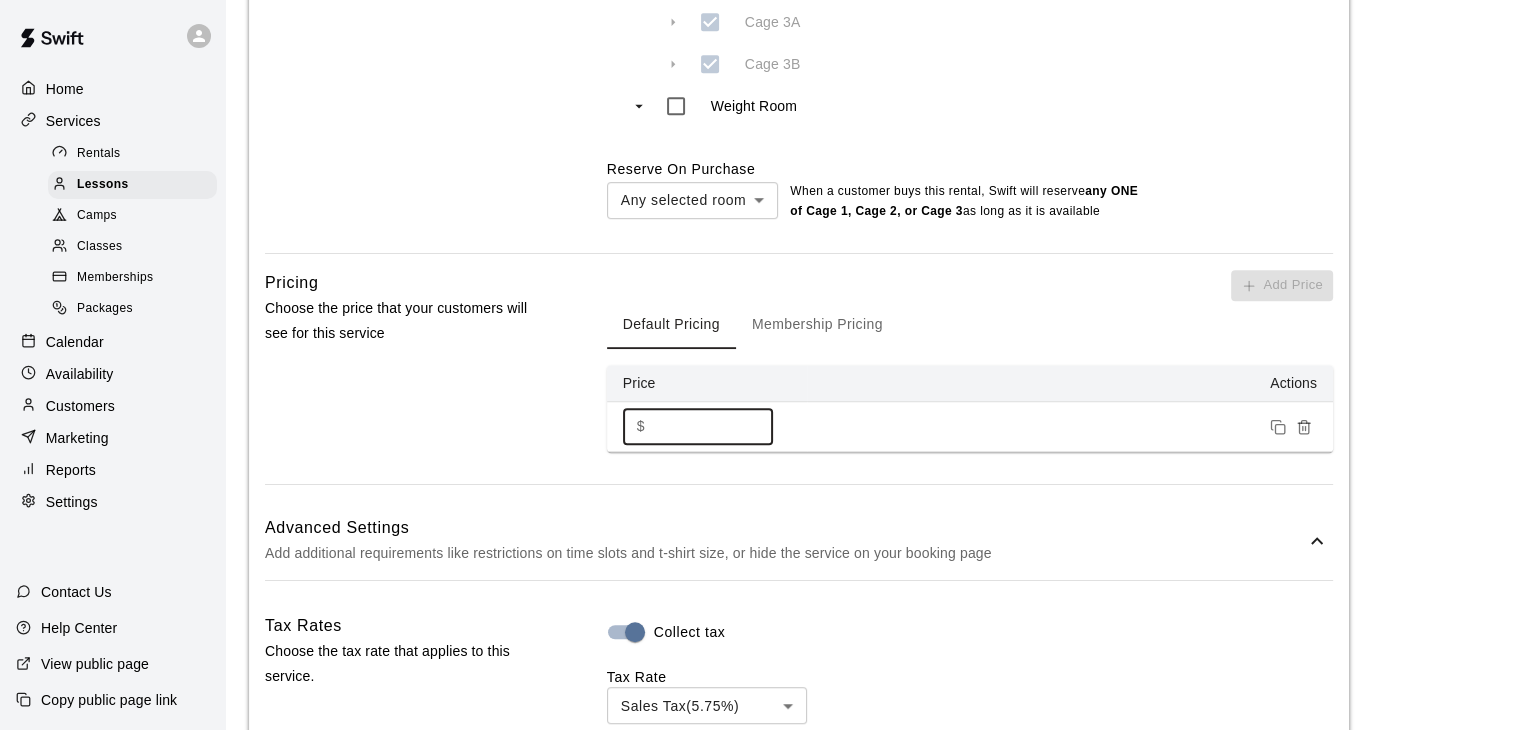 click on "**" at bounding box center (713, 426) 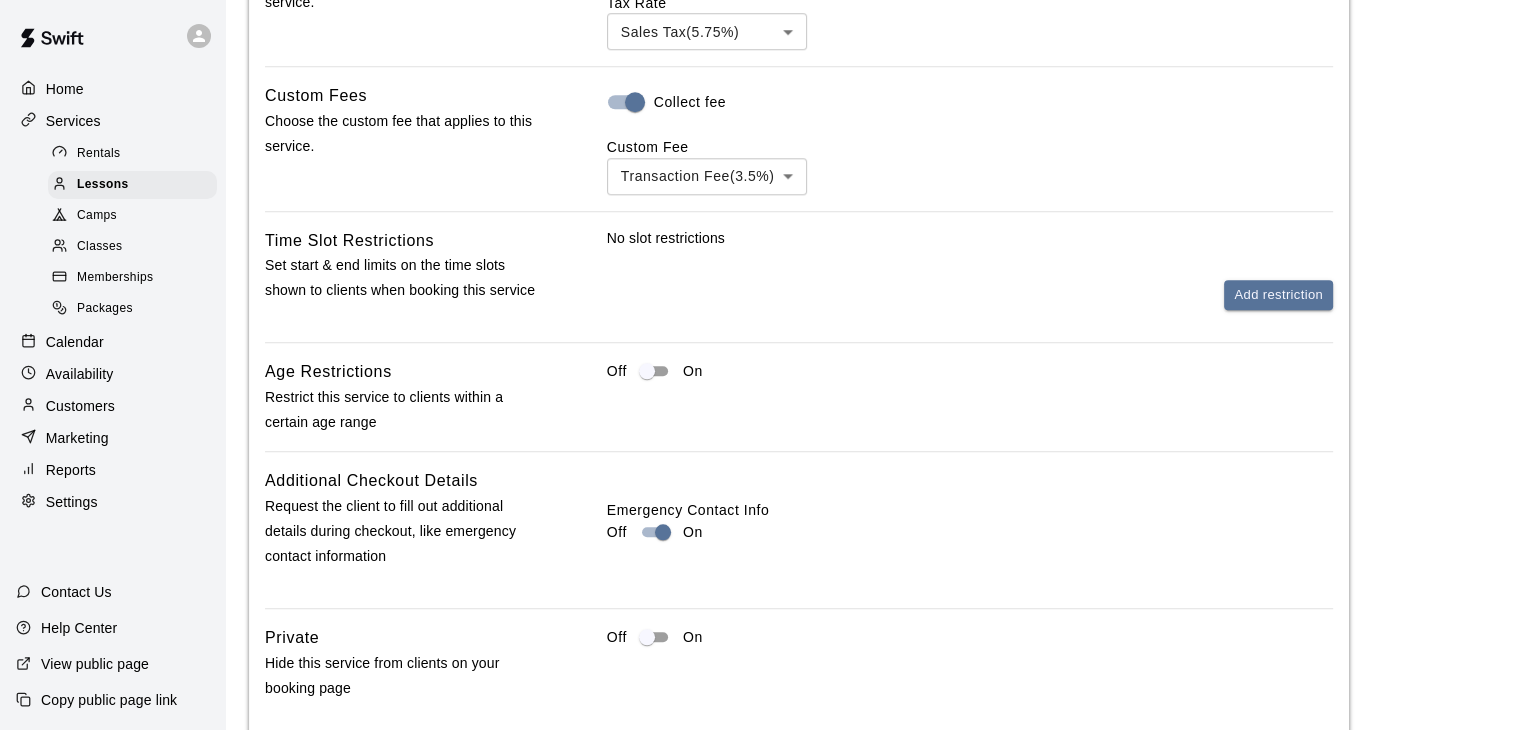 scroll, scrollTop: 1978, scrollLeft: 0, axis: vertical 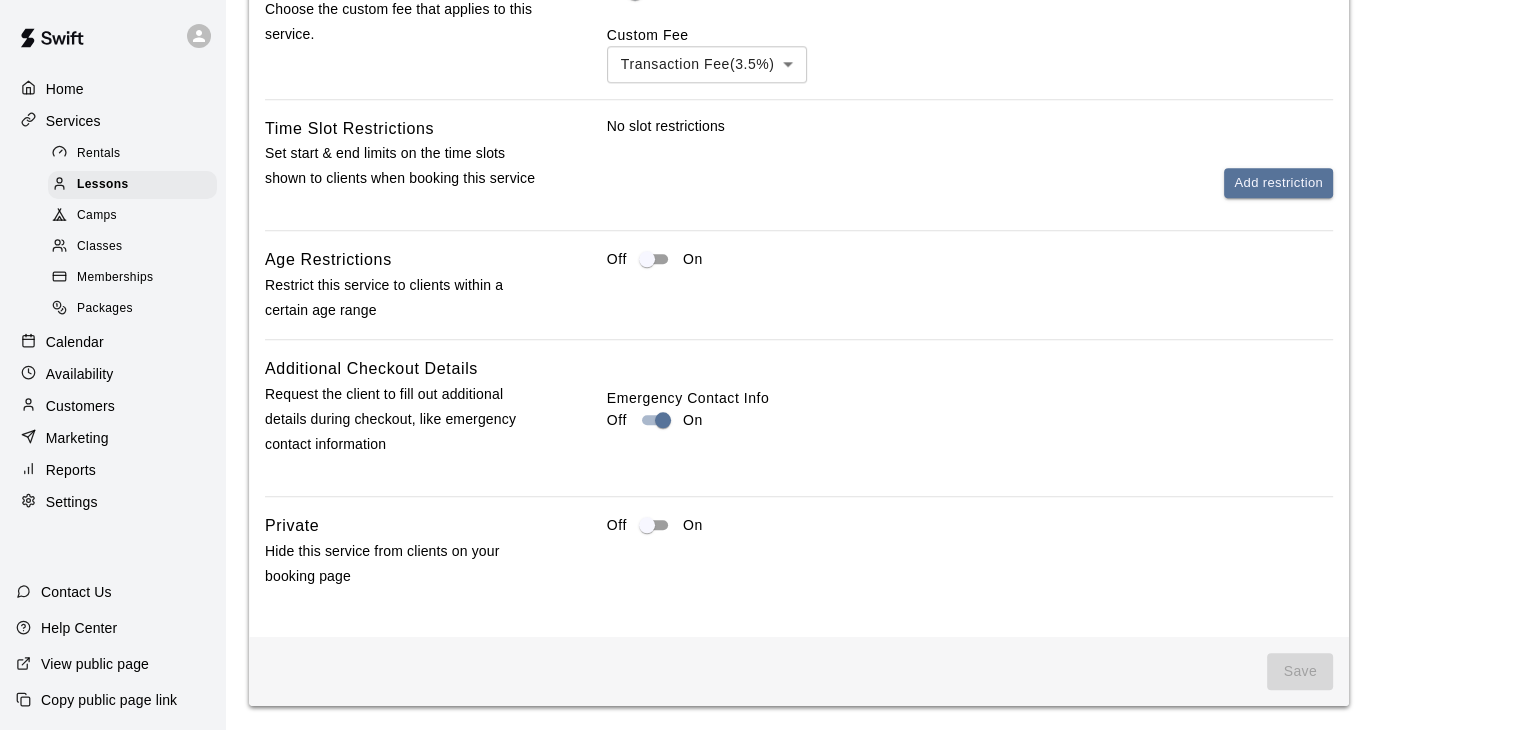 click on "Save" at bounding box center [1300, 671] 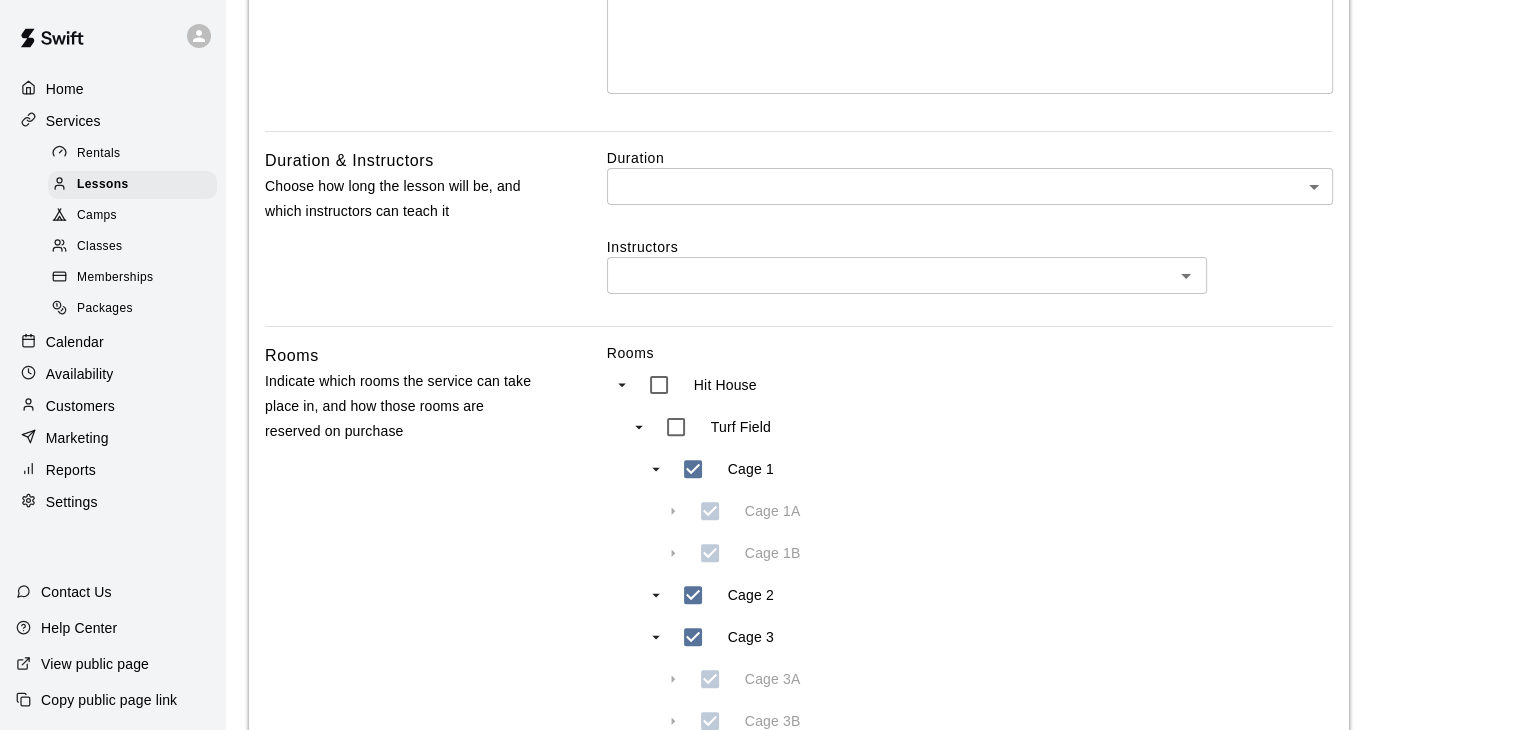 scroll, scrollTop: 0, scrollLeft: 0, axis: both 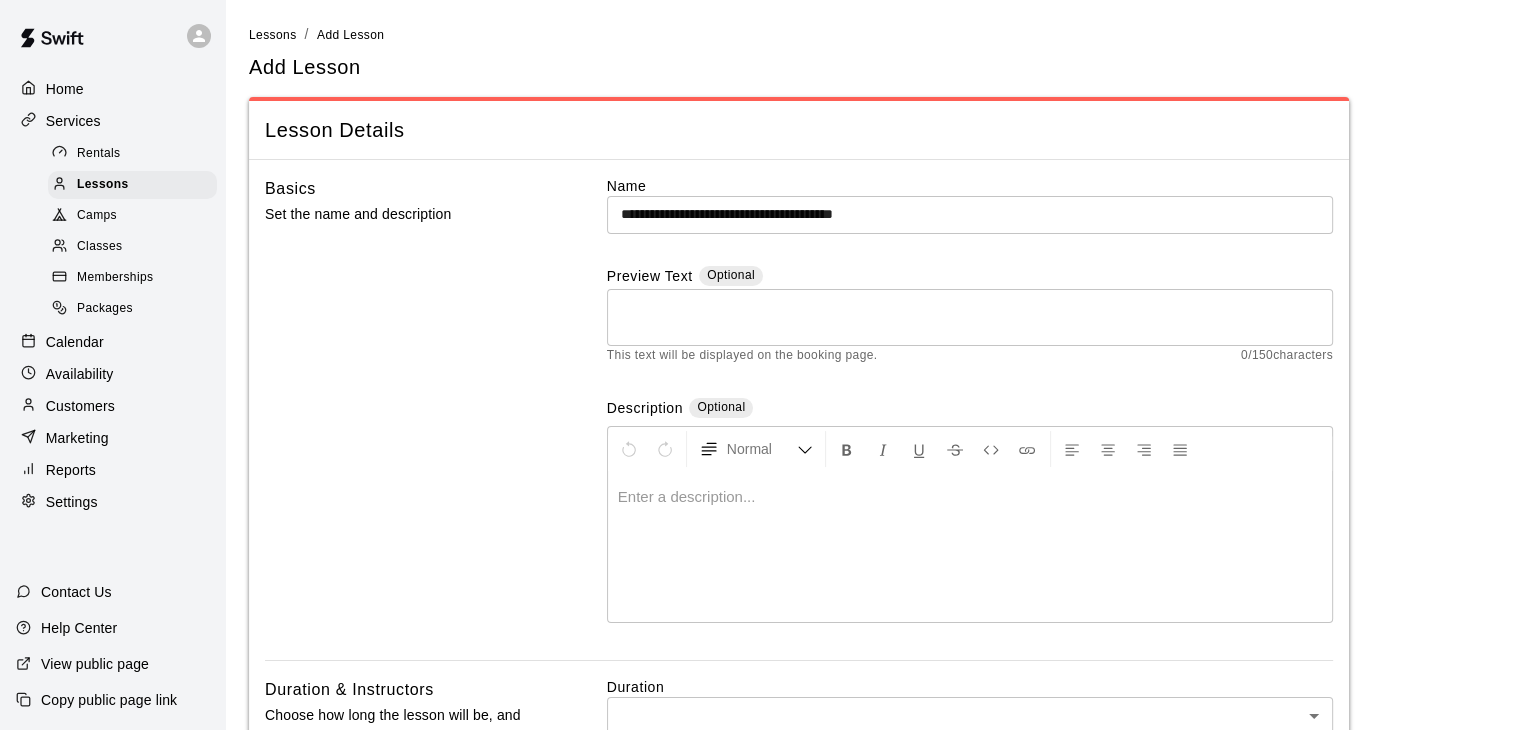click at bounding box center [970, 317] 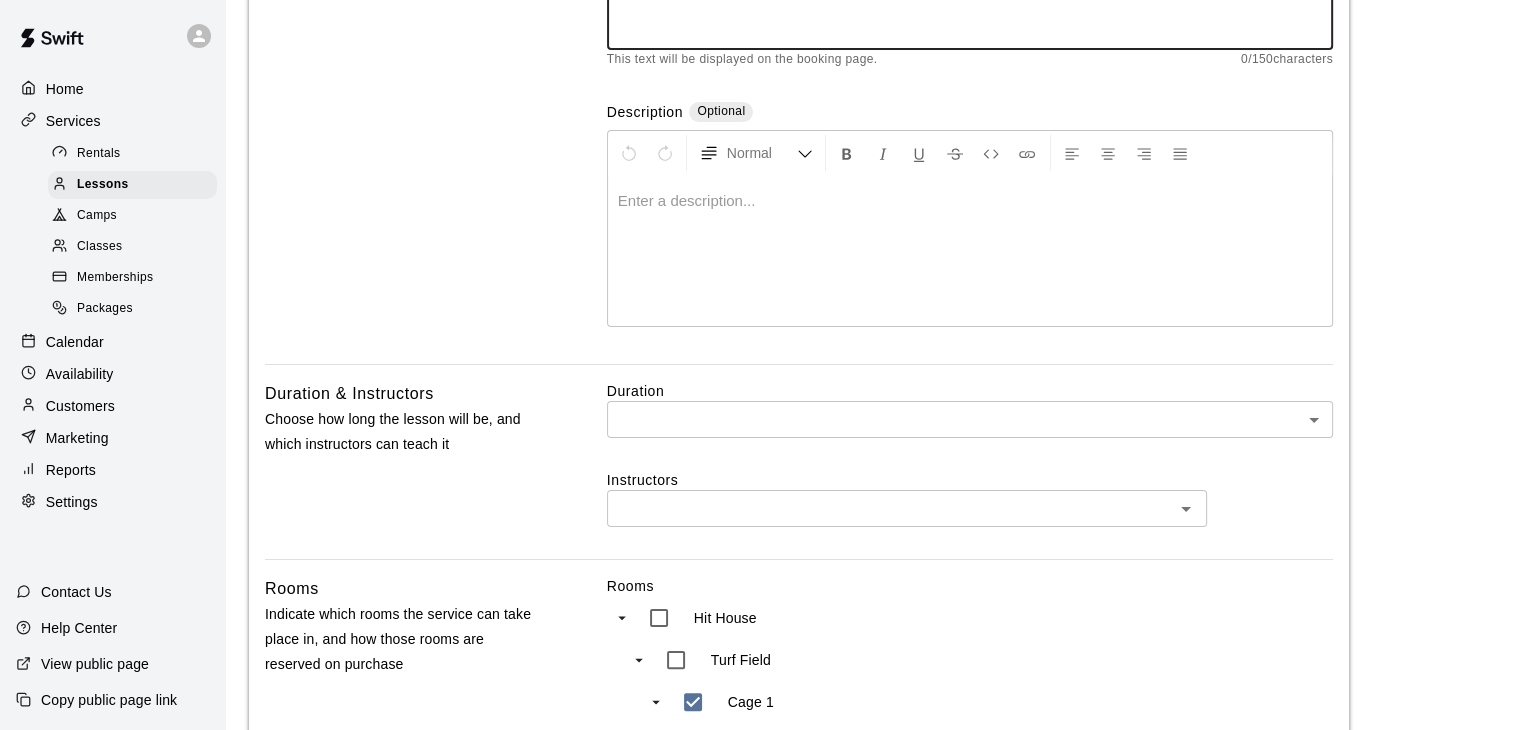 scroll, scrollTop: 311, scrollLeft: 0, axis: vertical 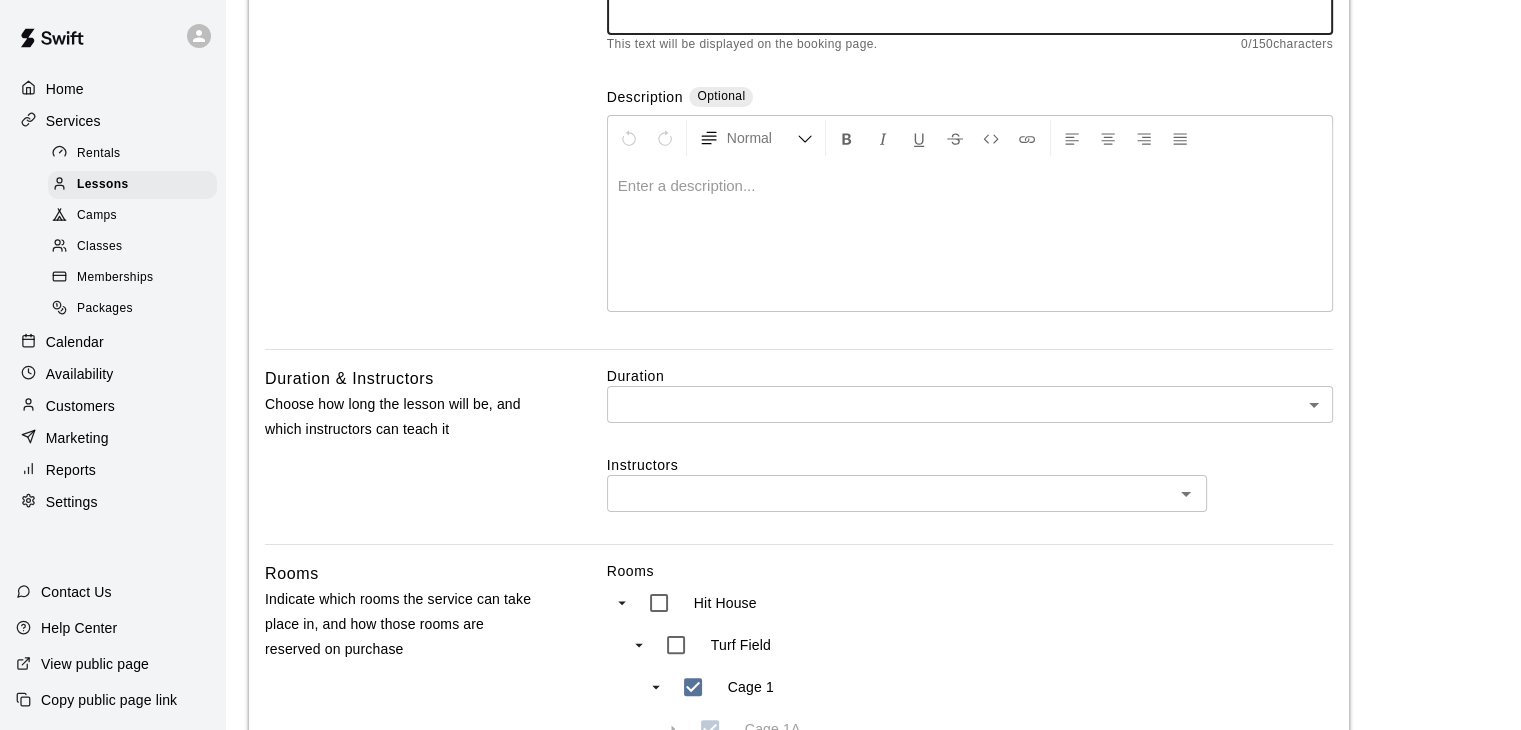 click on "**********" at bounding box center [760, 1040] 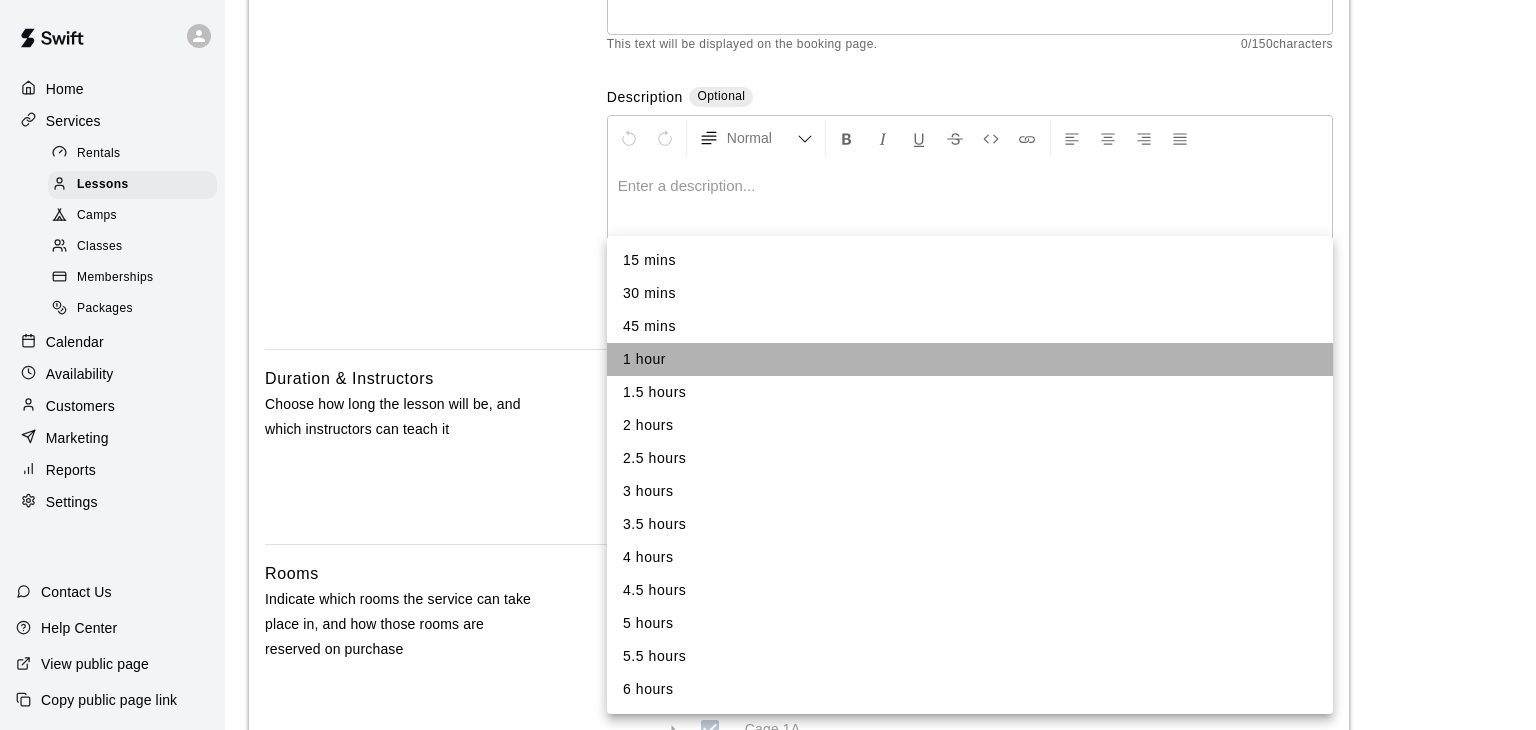 click on "1 hour" at bounding box center (970, 359) 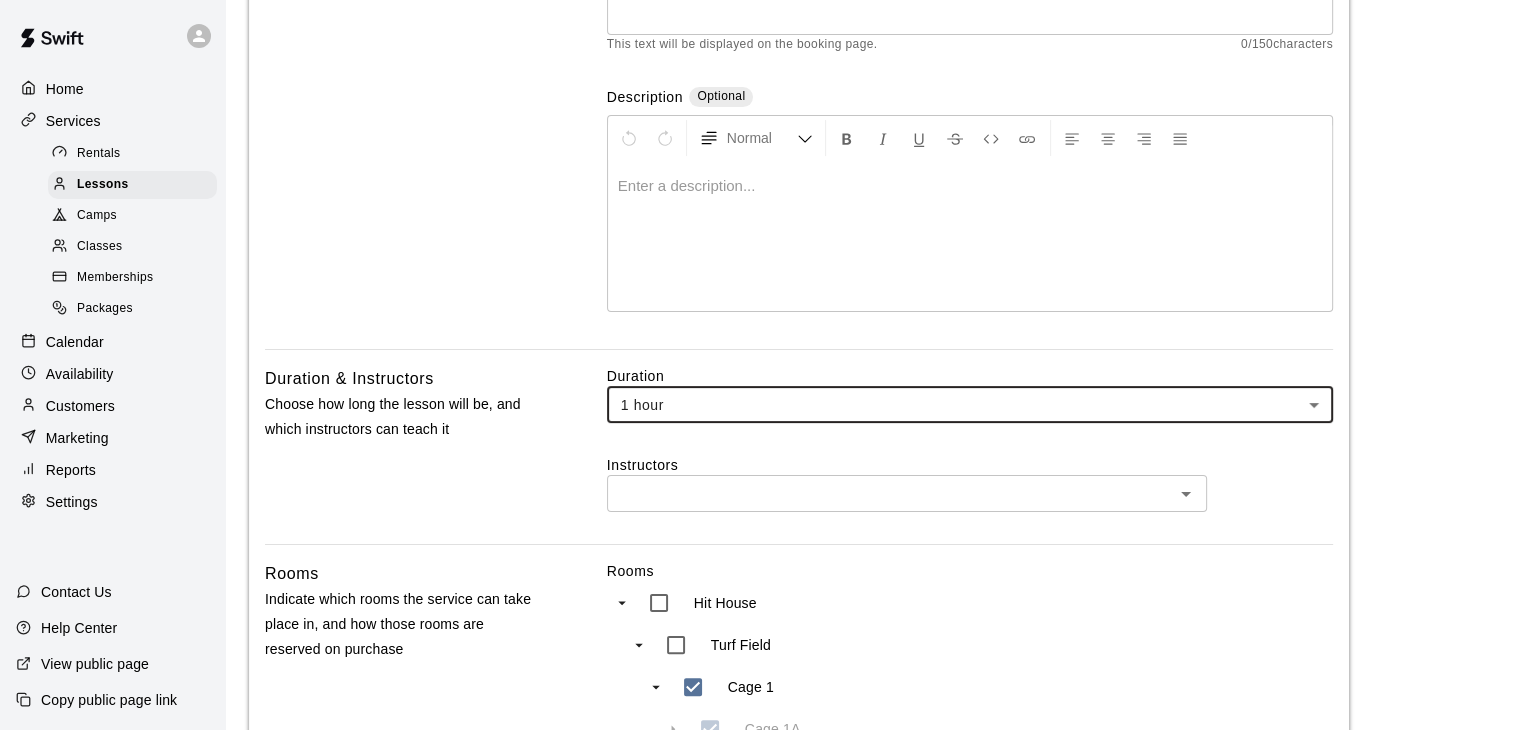 click at bounding box center [890, 493] 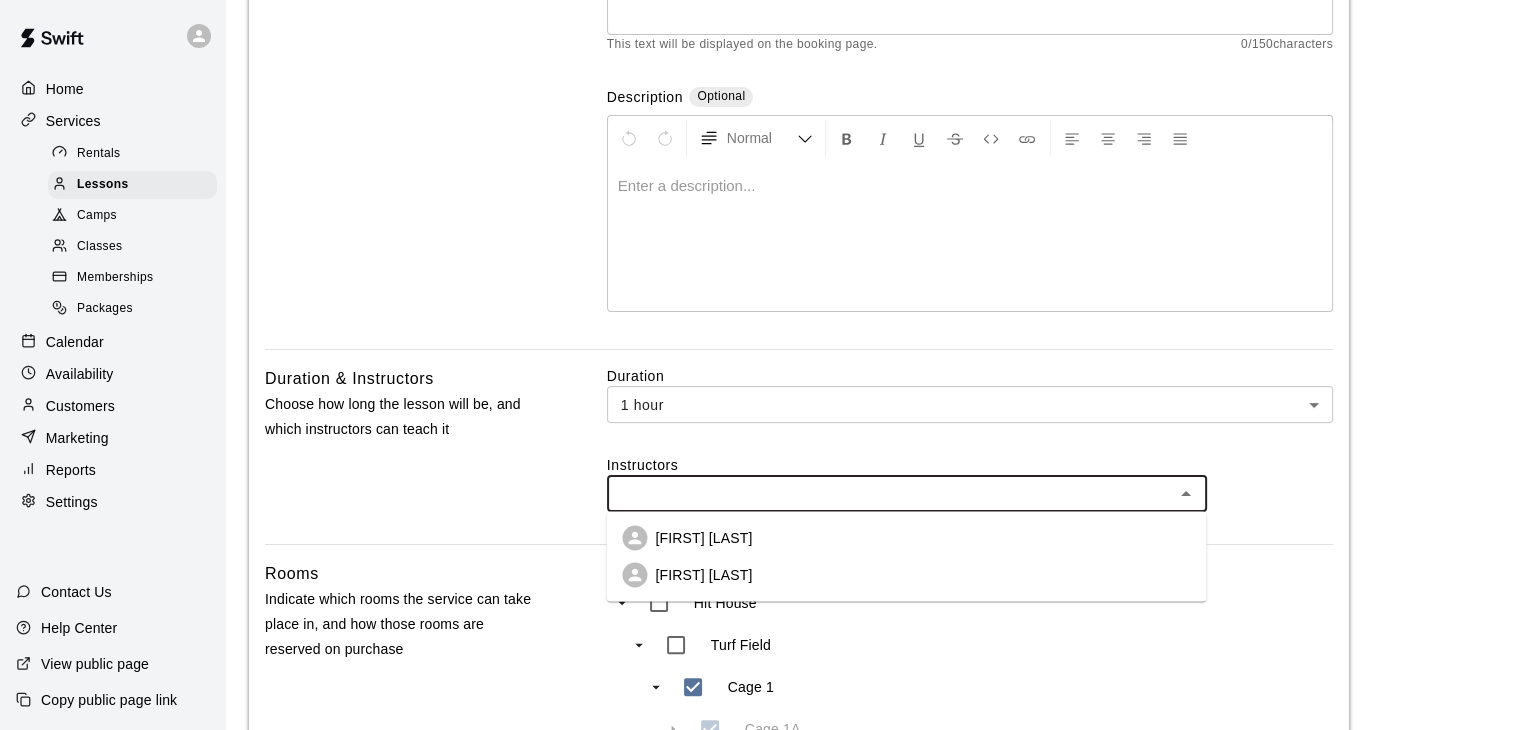 click on "[FIRST] [LAST]" at bounding box center (703, 575) 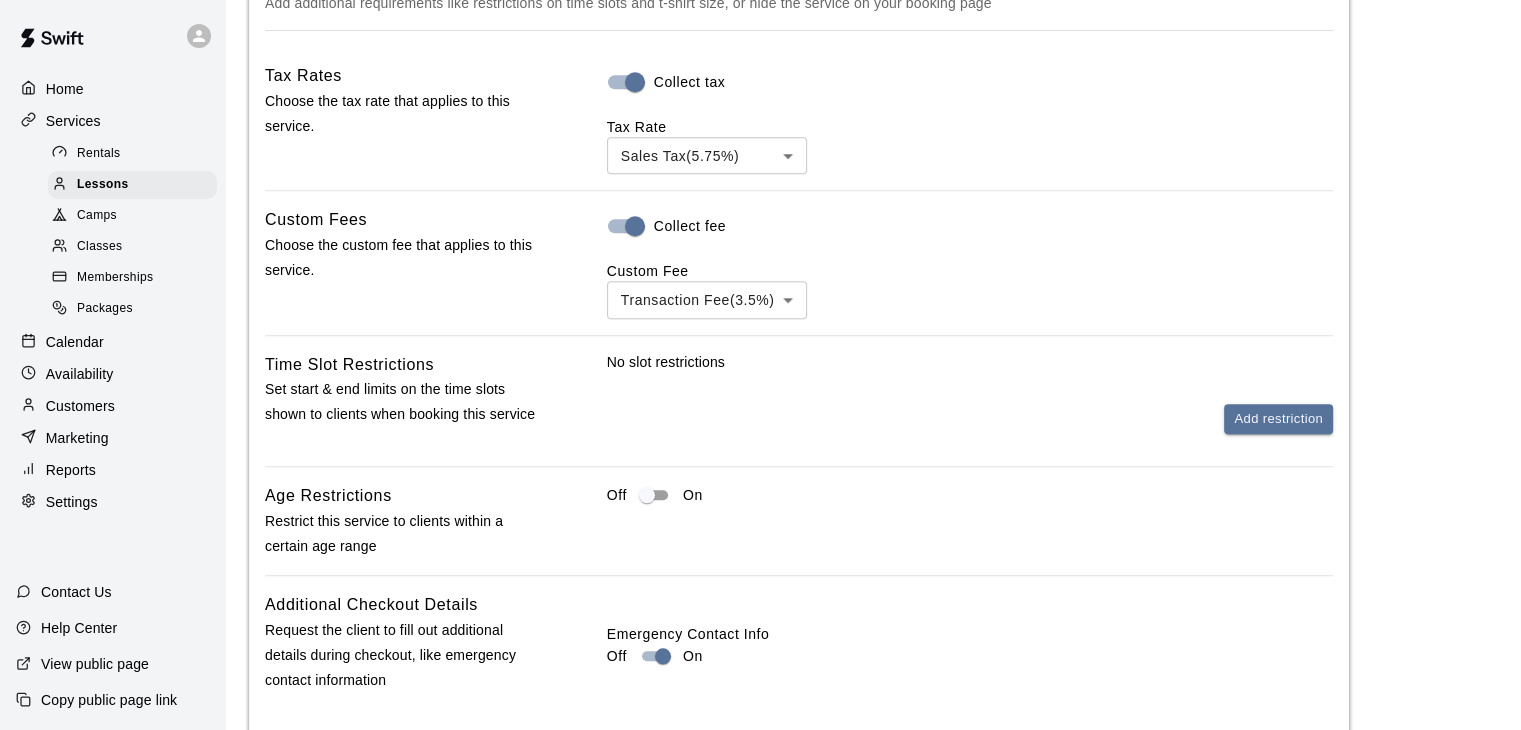 scroll, scrollTop: 1989, scrollLeft: 0, axis: vertical 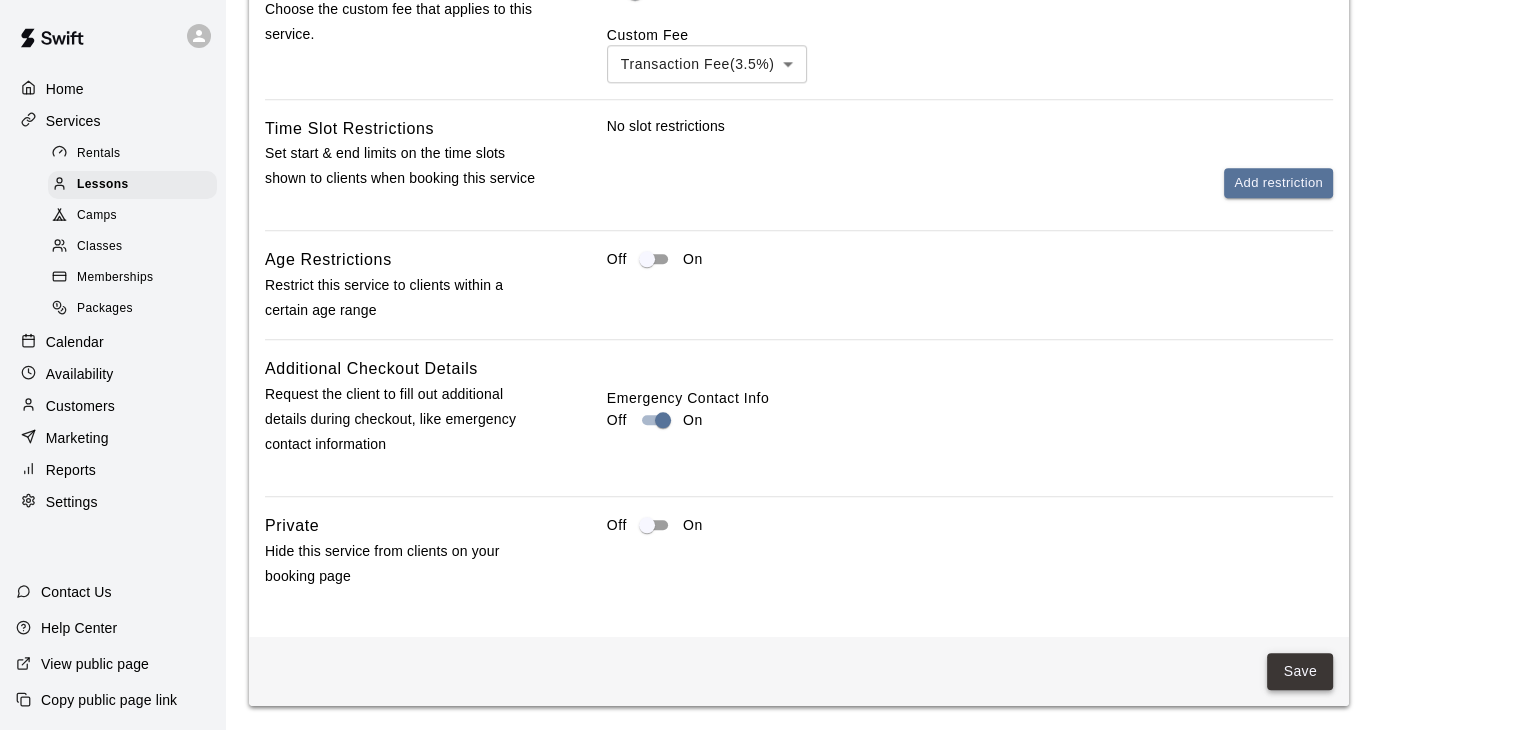 click on "Save" at bounding box center [1300, 671] 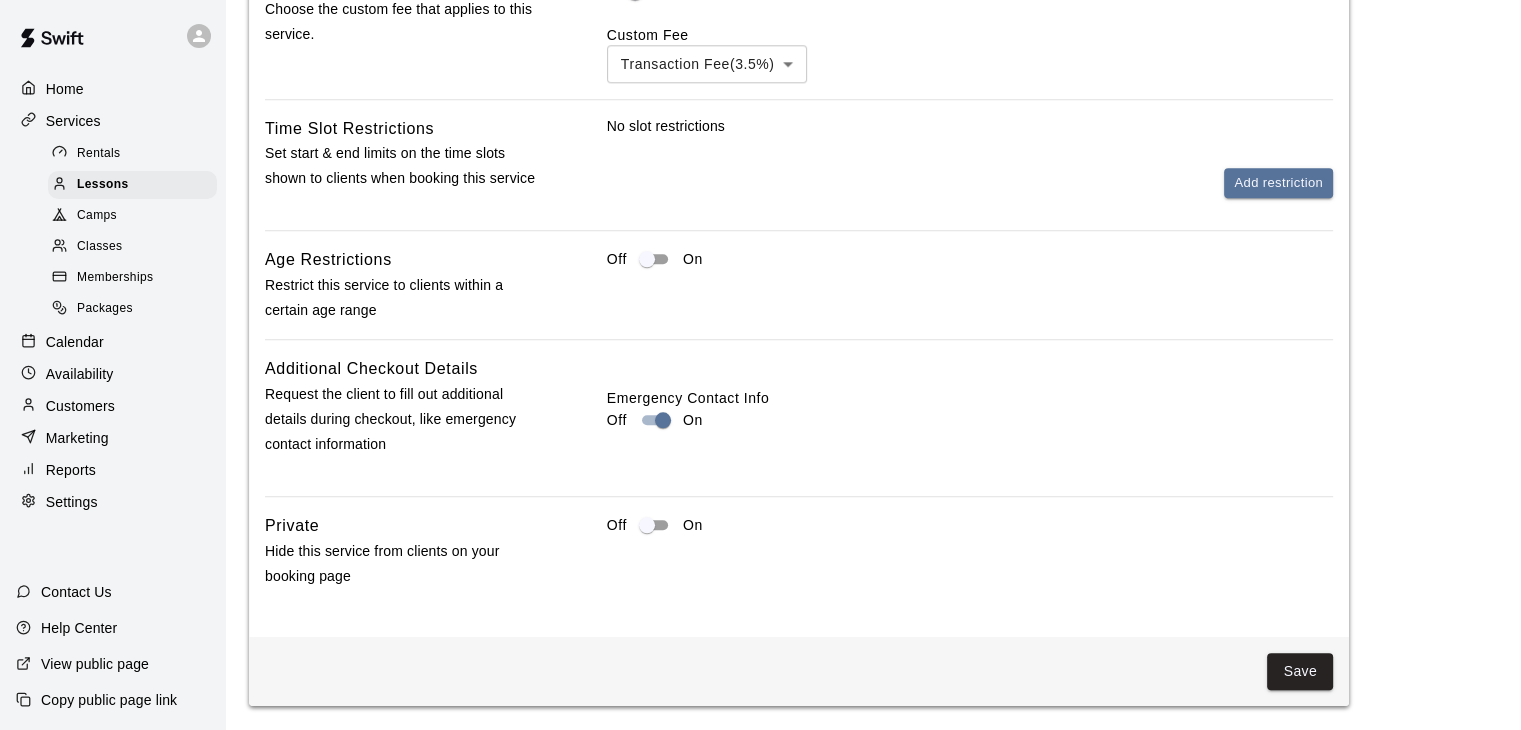 scroll, scrollTop: 0, scrollLeft: 0, axis: both 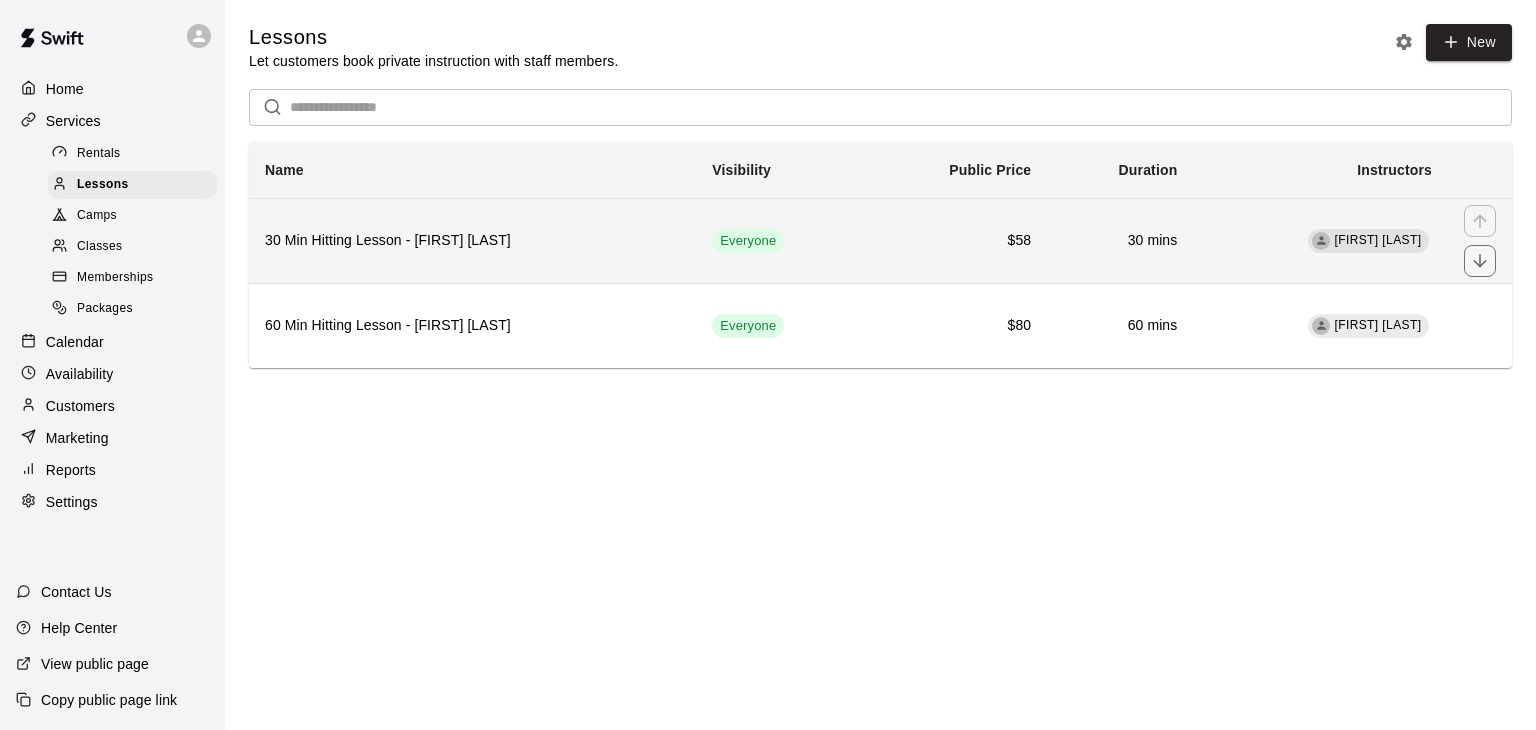 click on "30 Min Hitting Lesson - [FIRST] [LAST]" at bounding box center (472, 240) 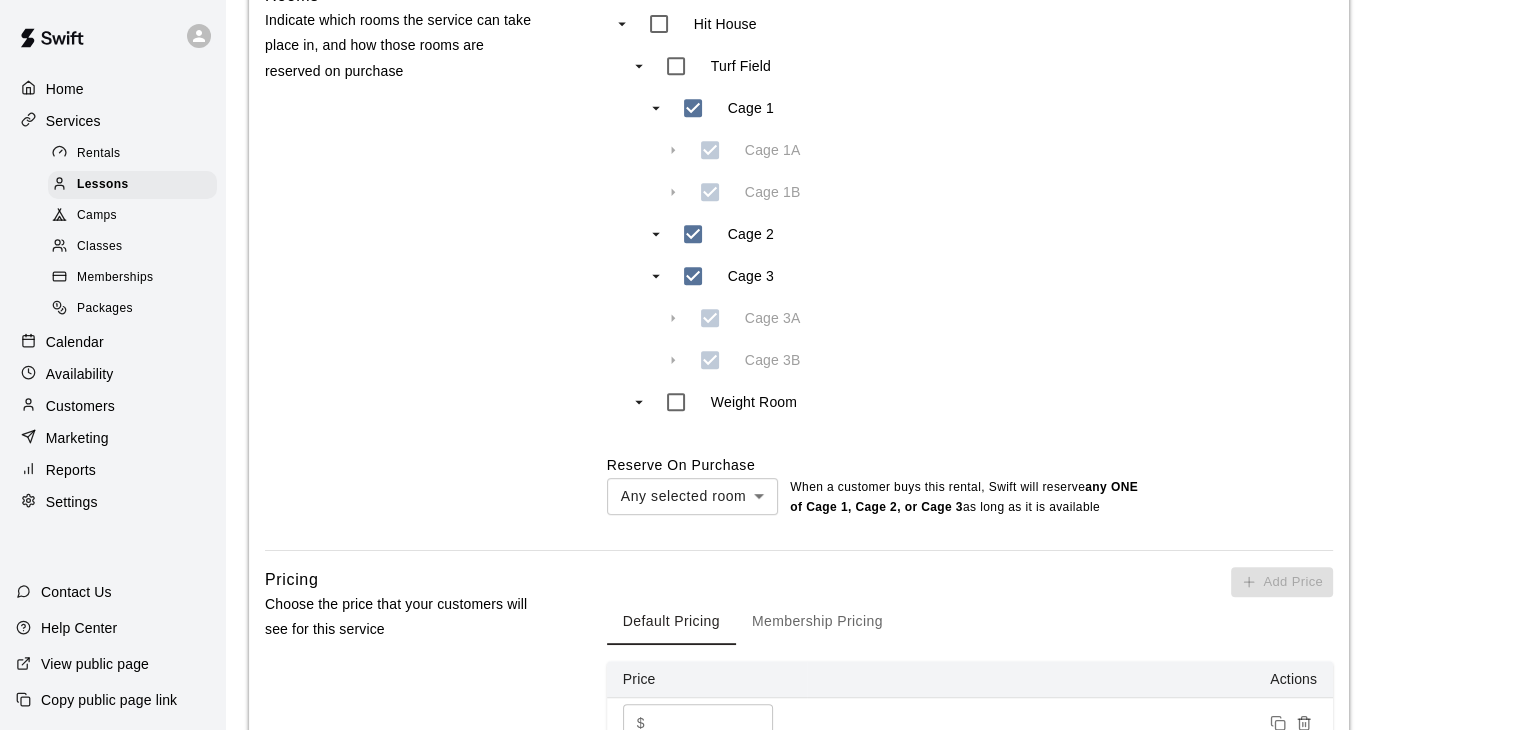 scroll, scrollTop: 1179, scrollLeft: 0, axis: vertical 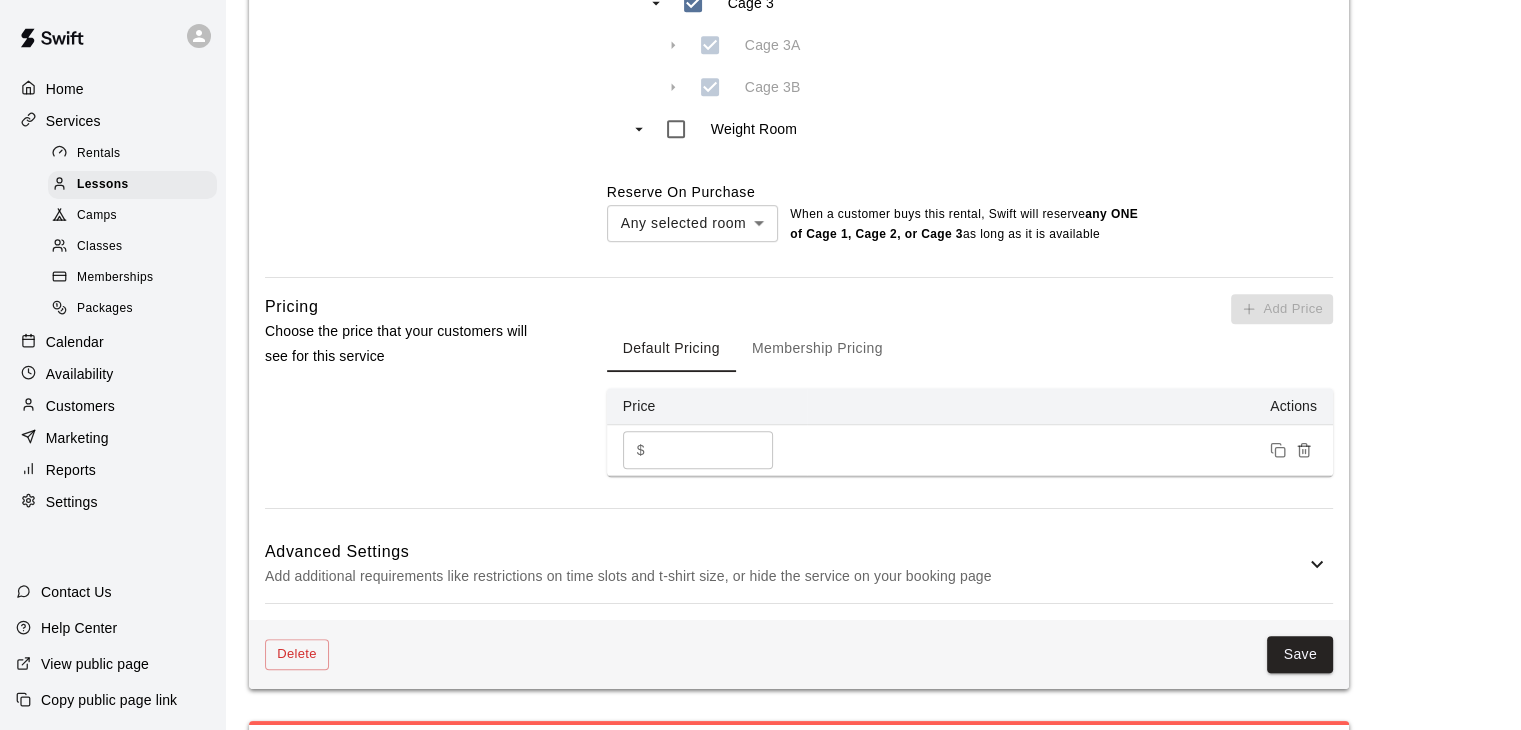click on "**" at bounding box center (713, 449) 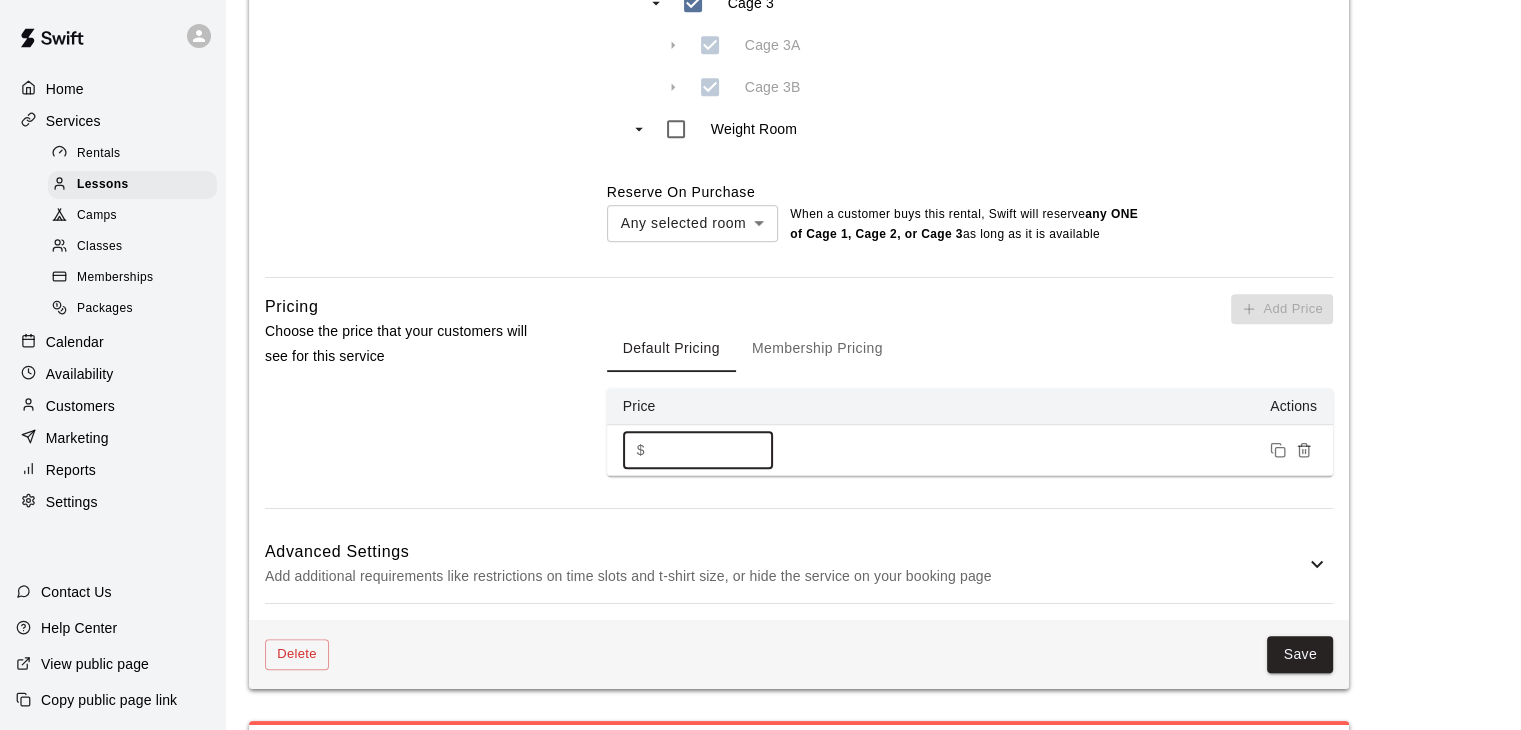 type on "*" 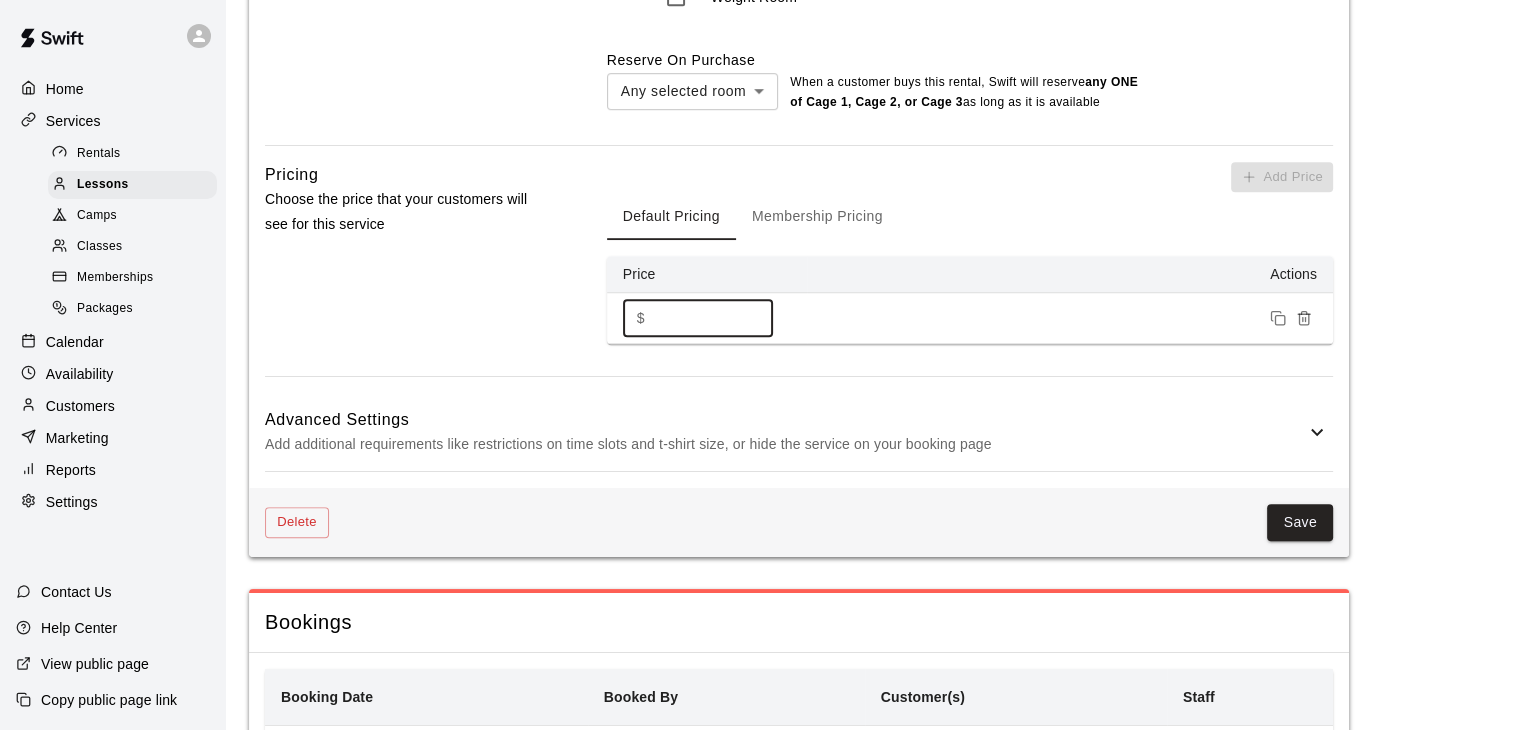 scroll, scrollTop: 1312, scrollLeft: 0, axis: vertical 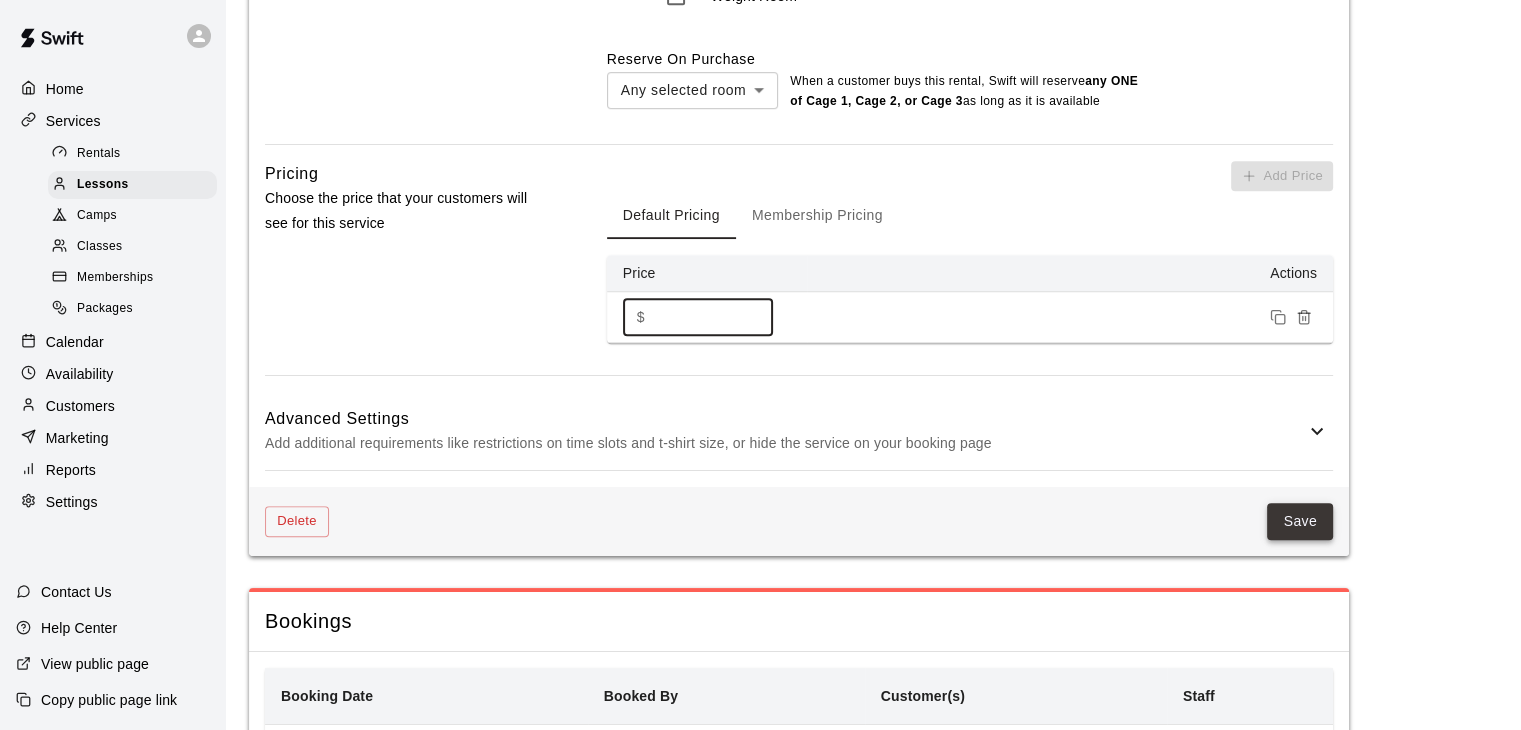 type on "**" 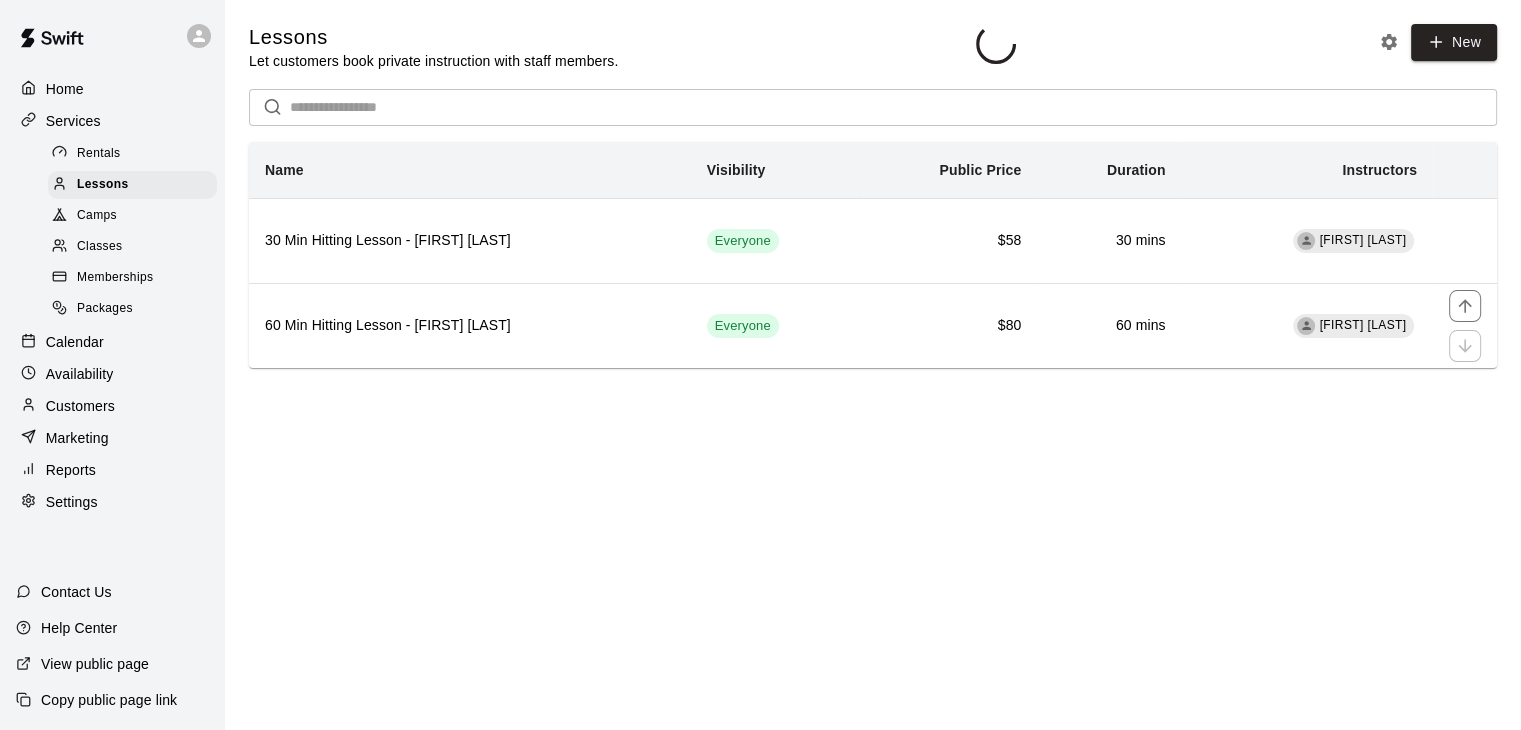 scroll, scrollTop: 0, scrollLeft: 0, axis: both 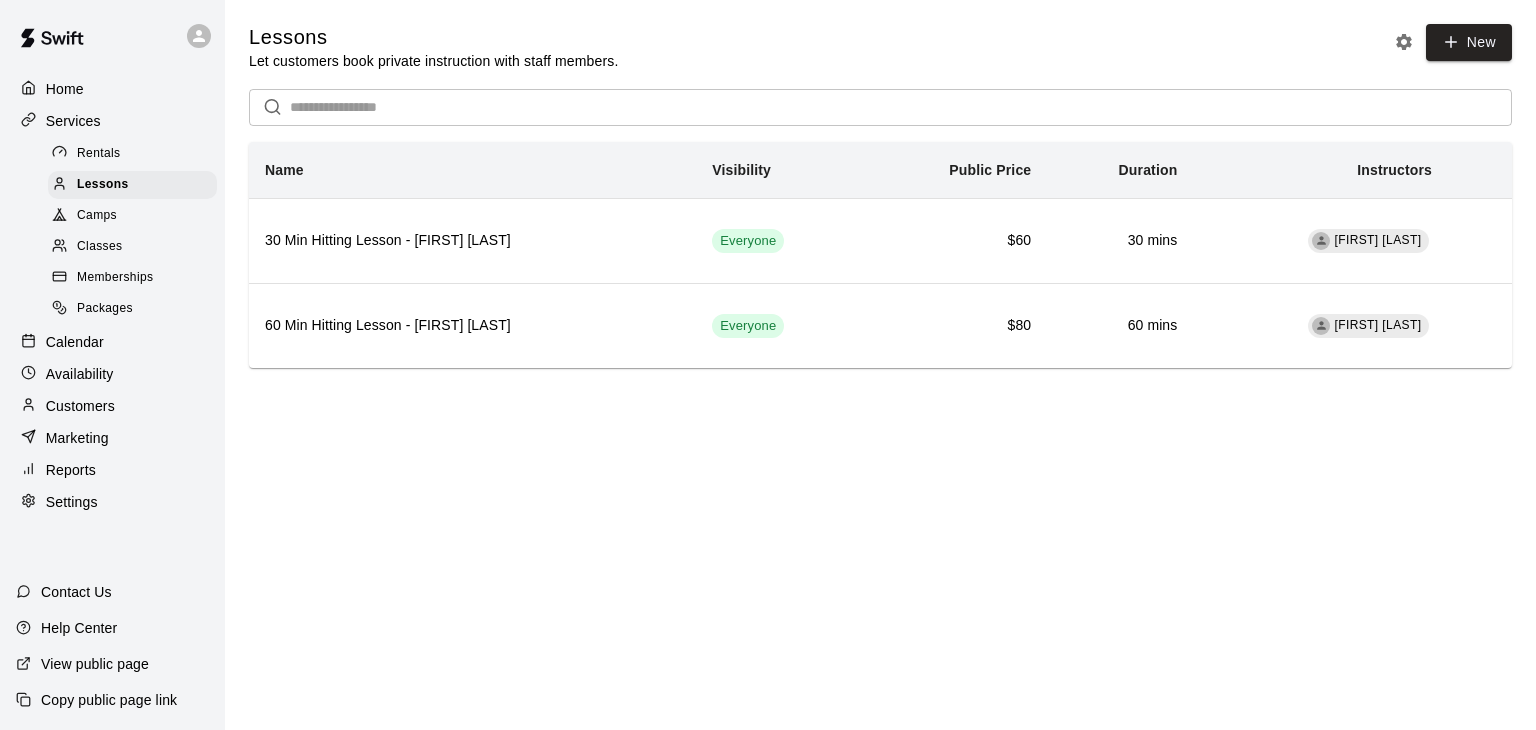 click on "Settings" at bounding box center [72, 502] 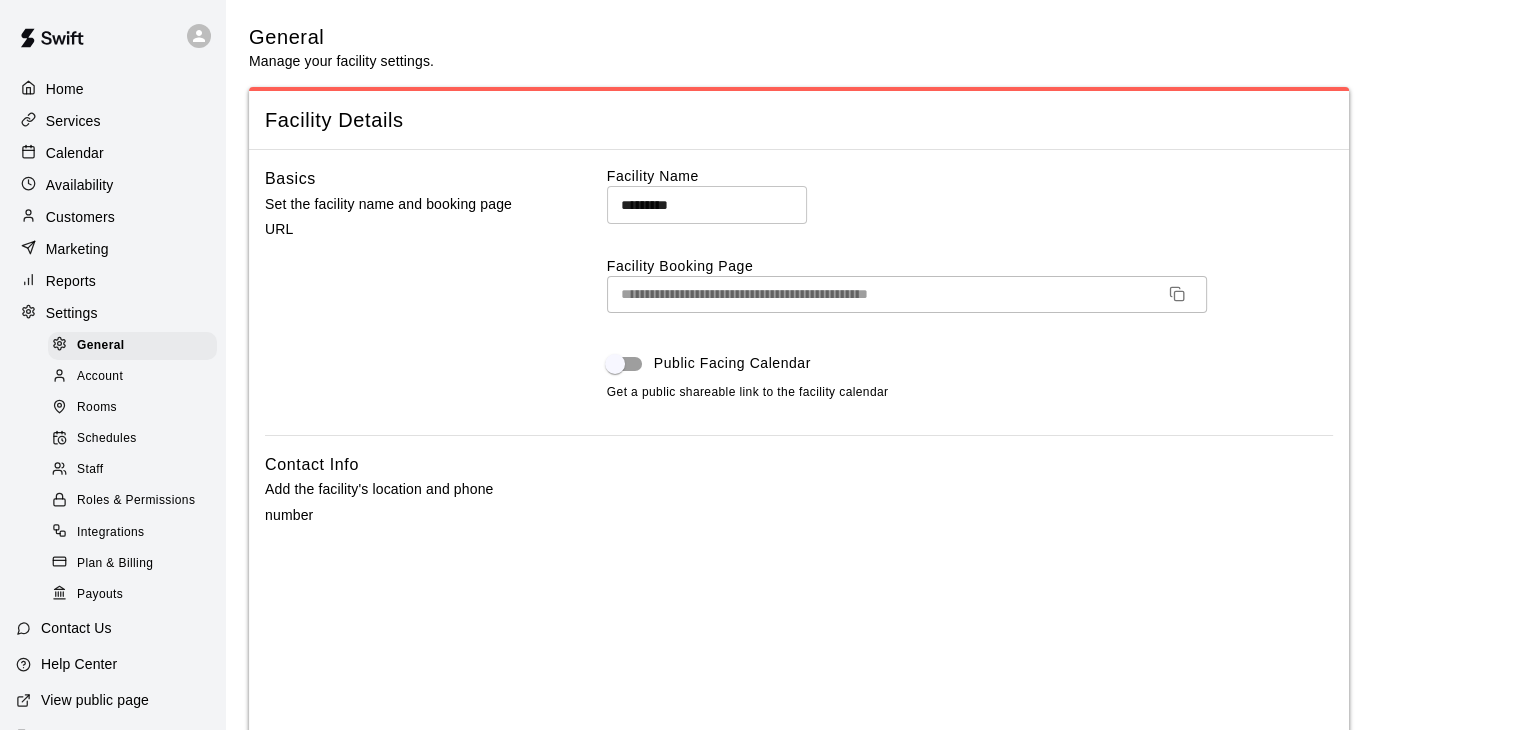 click on "Staff" at bounding box center [90, 470] 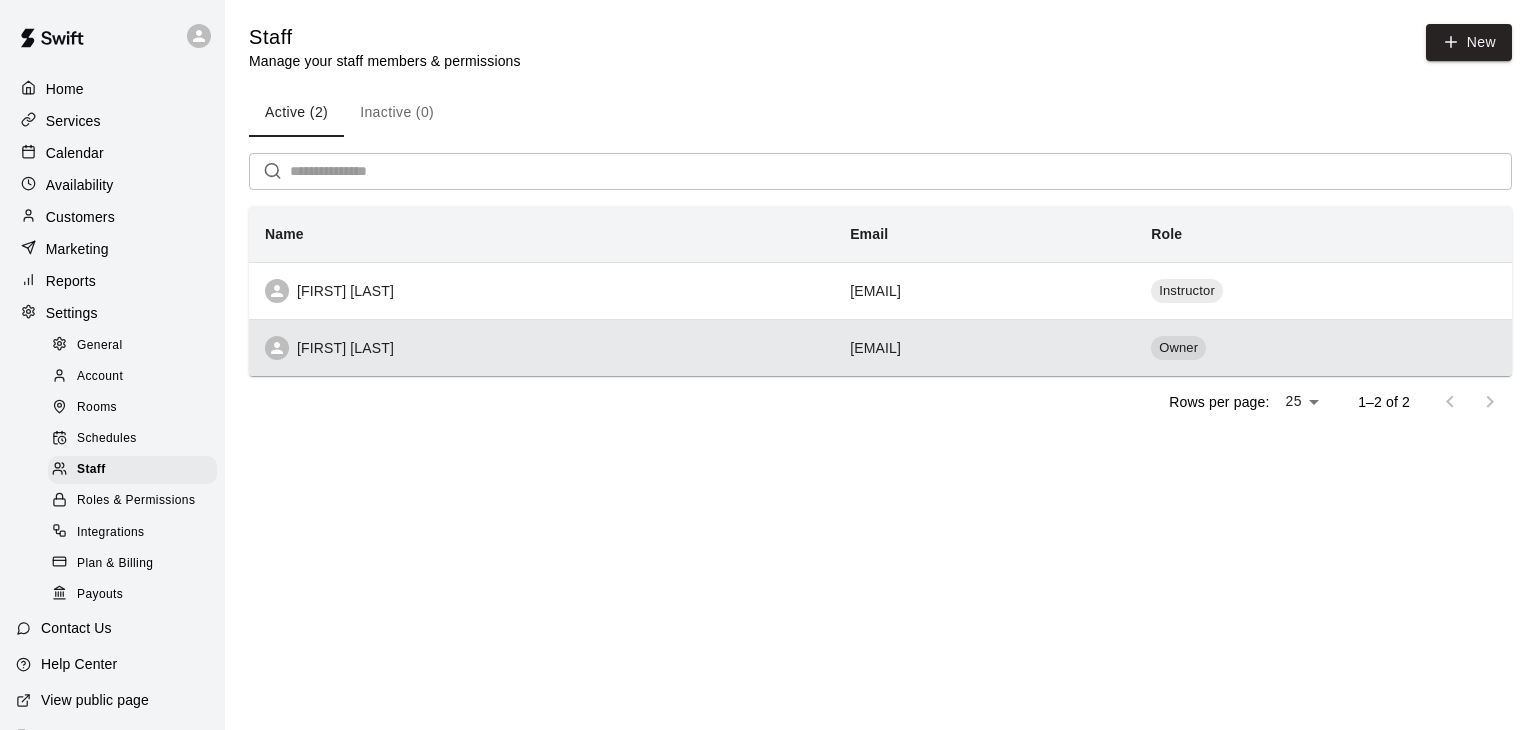 click on "[FIRST] [LAST]" at bounding box center [541, 348] 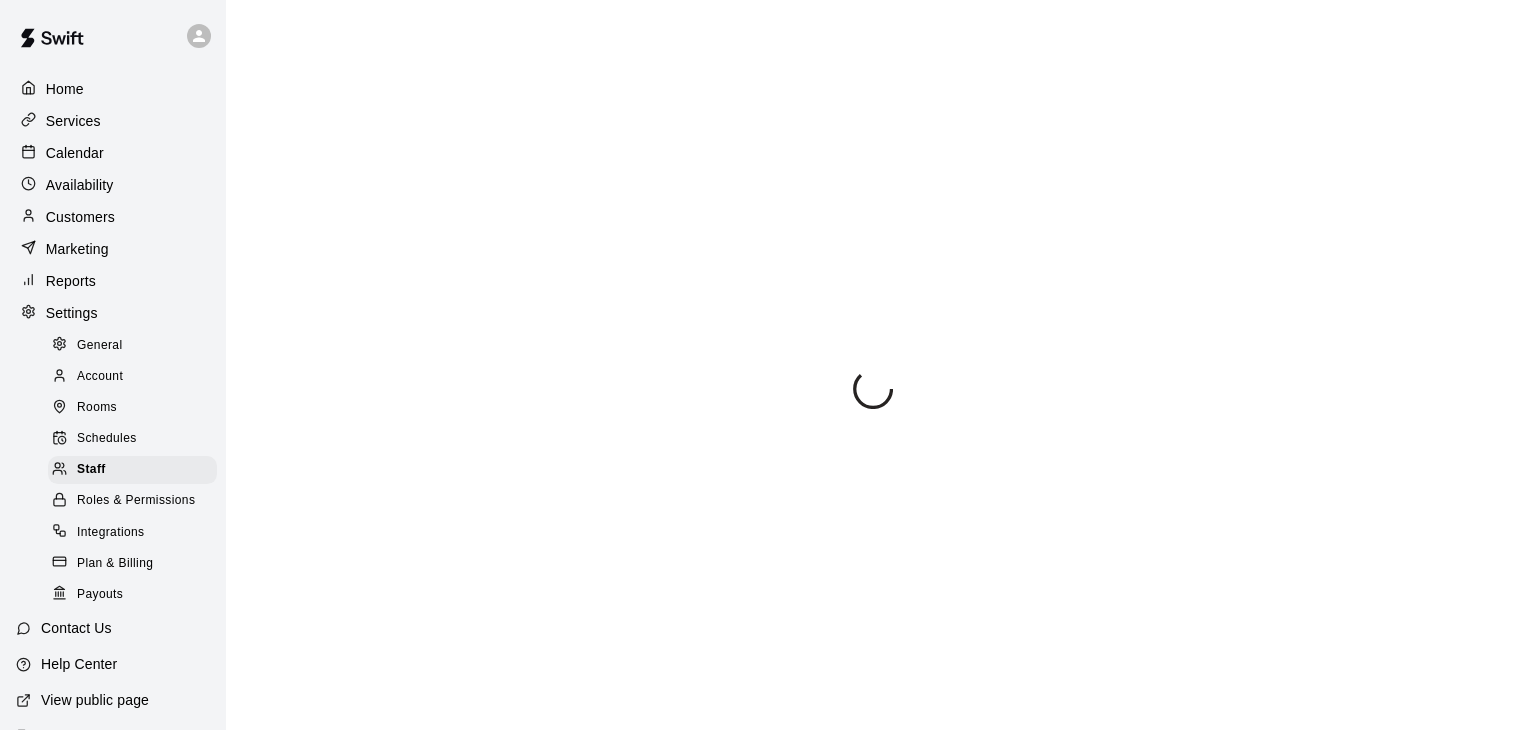 select on "**" 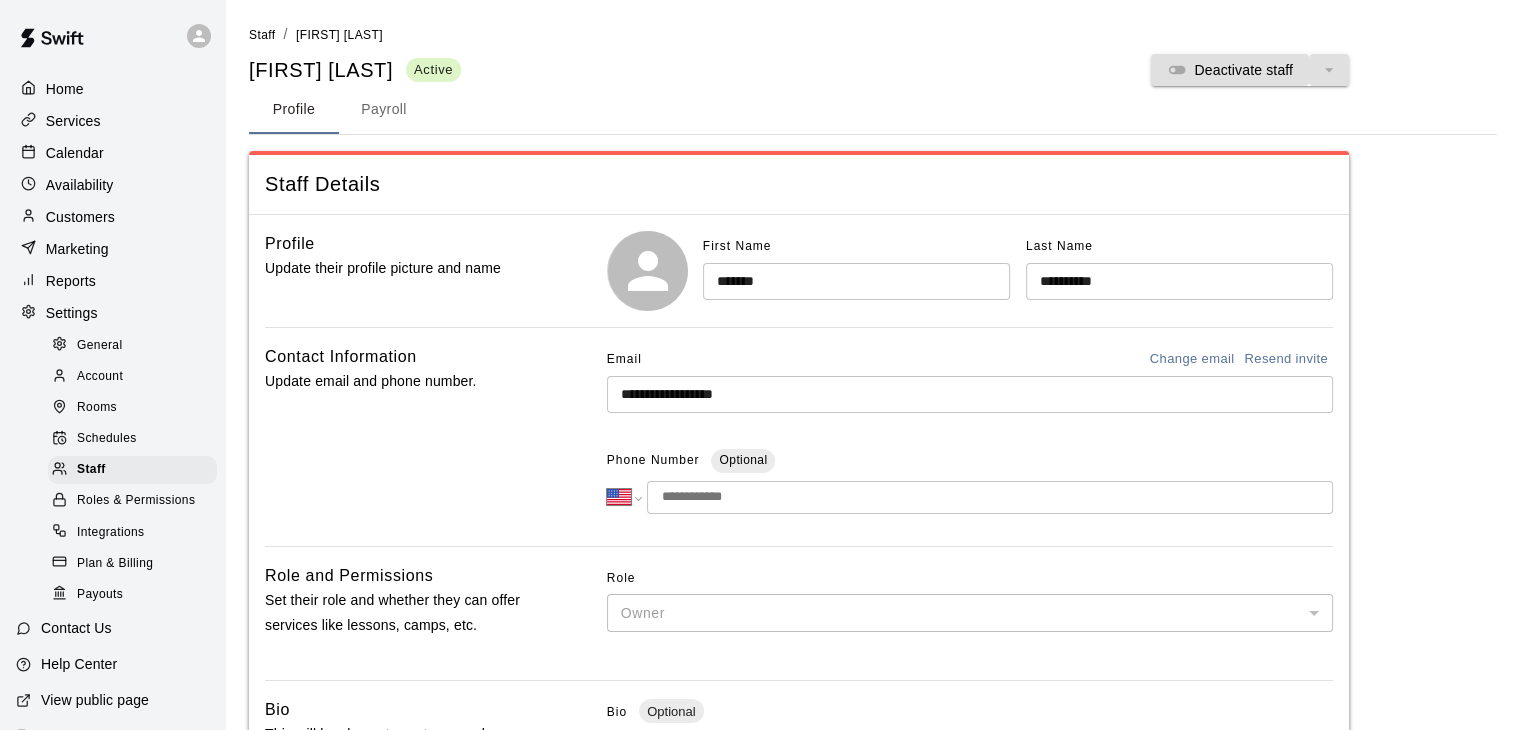 click on "Payroll" at bounding box center [384, 110] 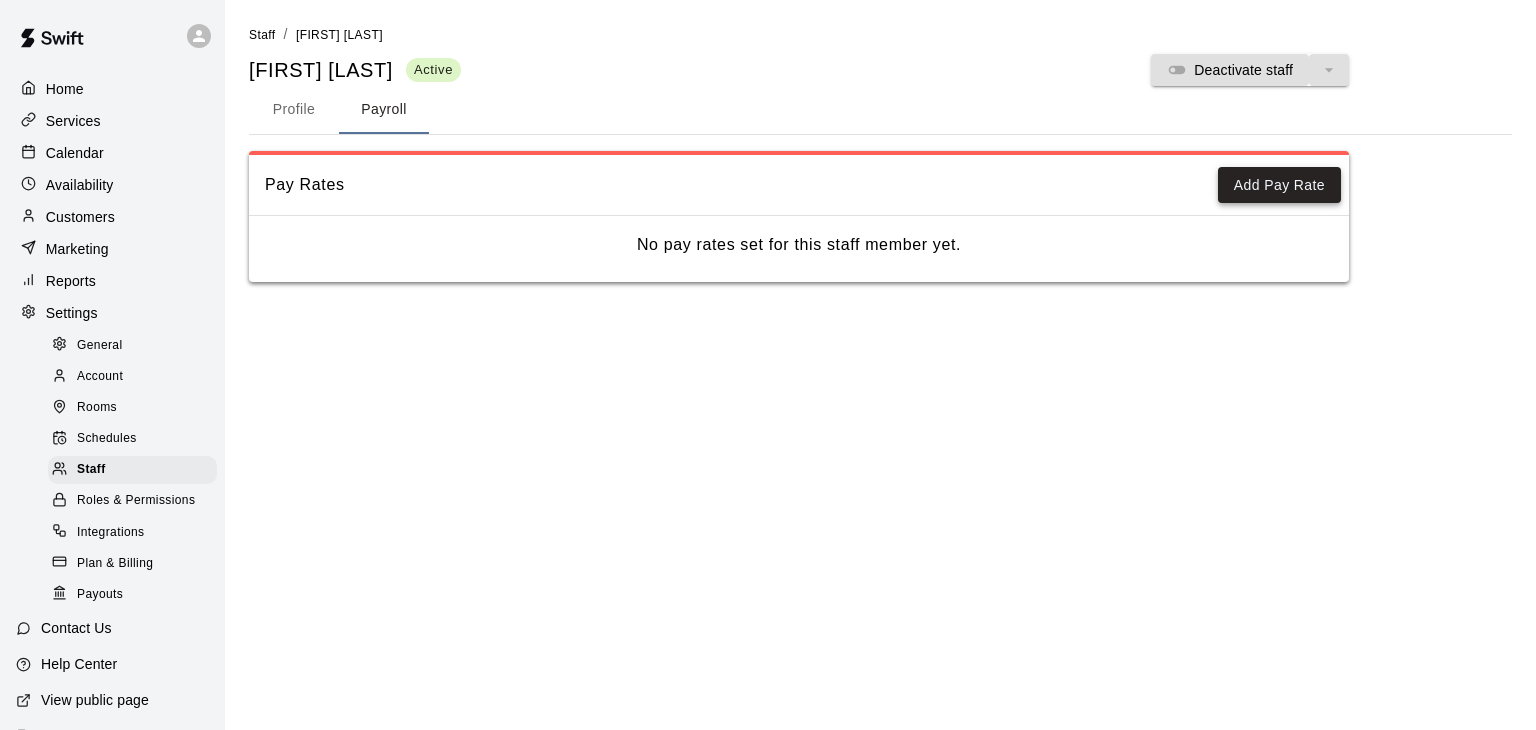 click on "Add Pay Rate" at bounding box center (1279, 185) 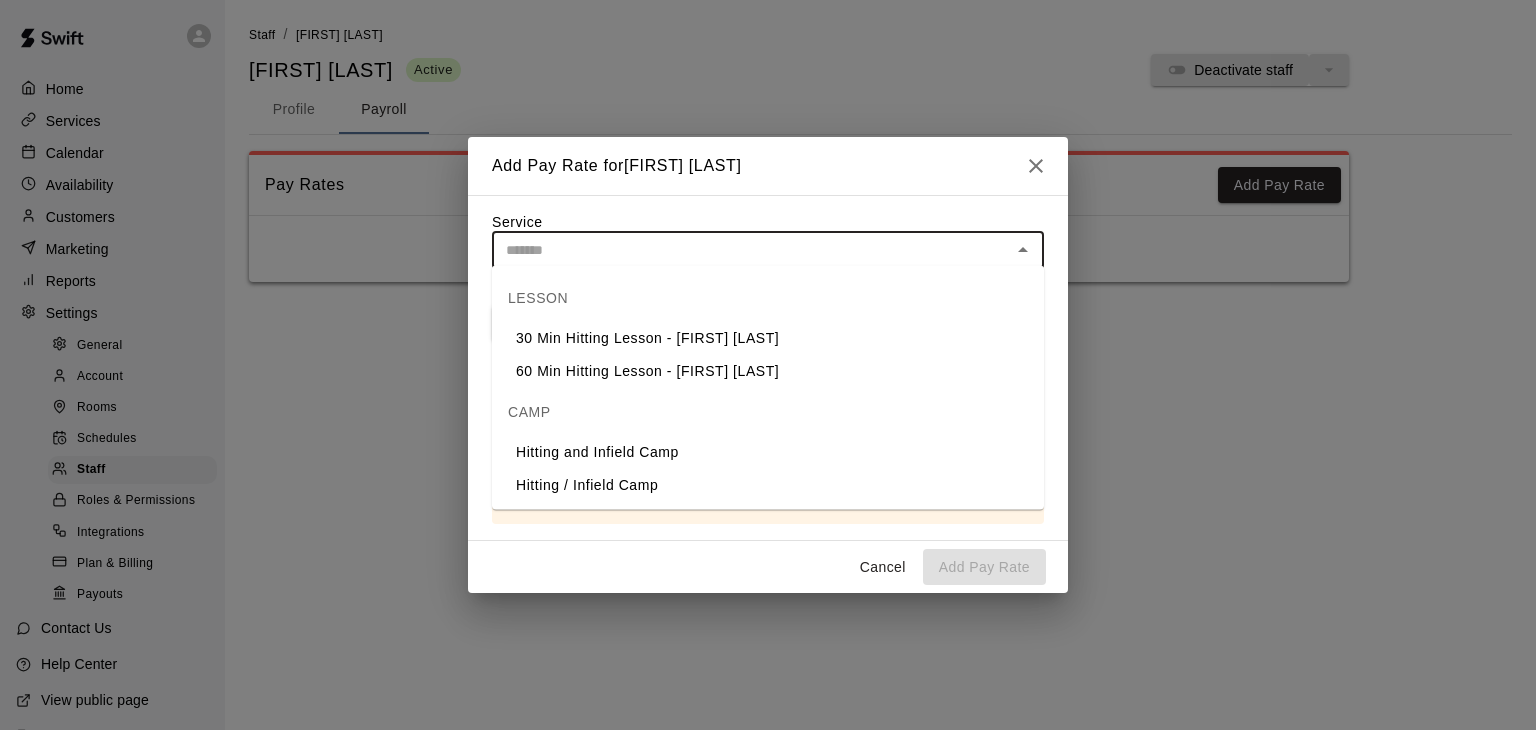 click at bounding box center (751, 250) 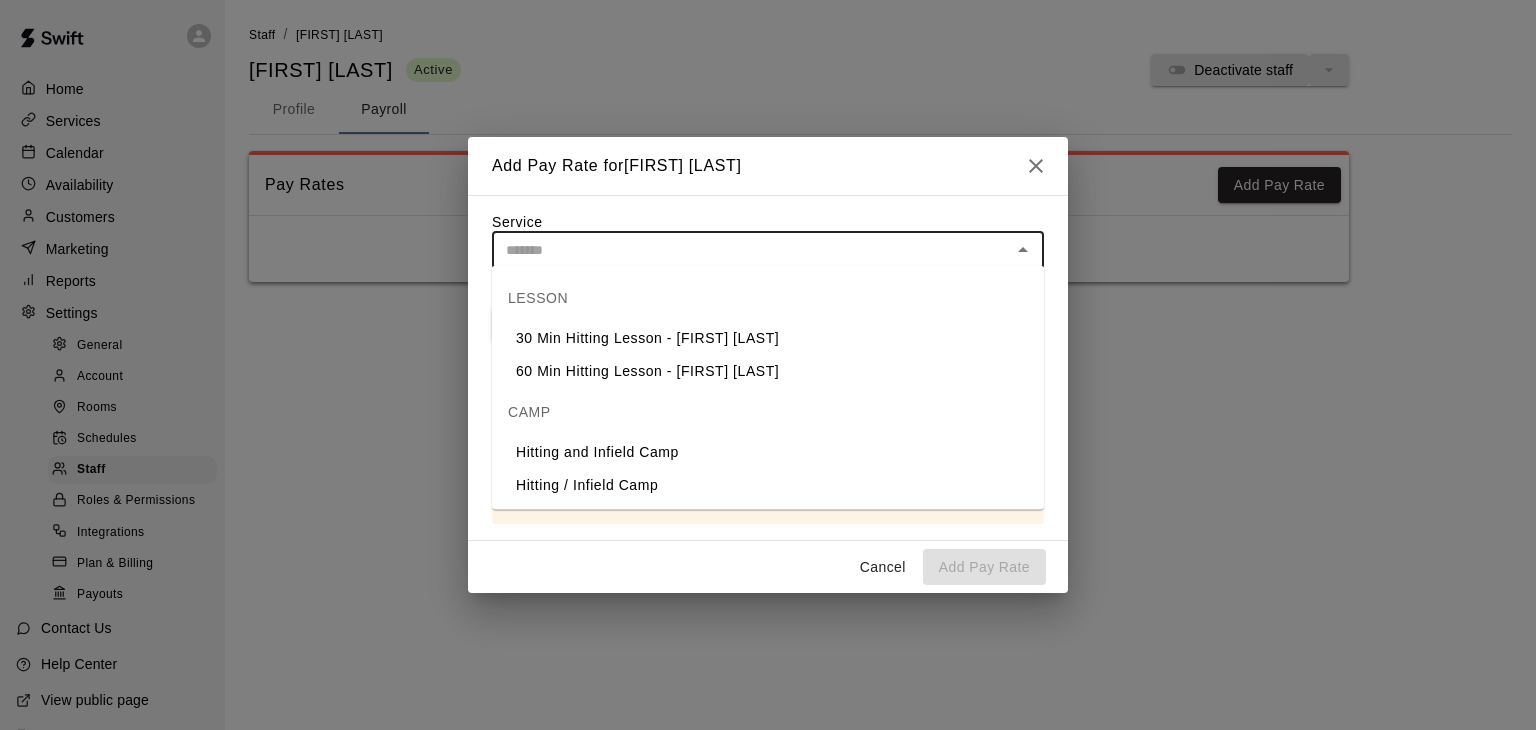 click on "30 Min Hitting Lesson - [FIRST] [LAST]" at bounding box center (768, 338) 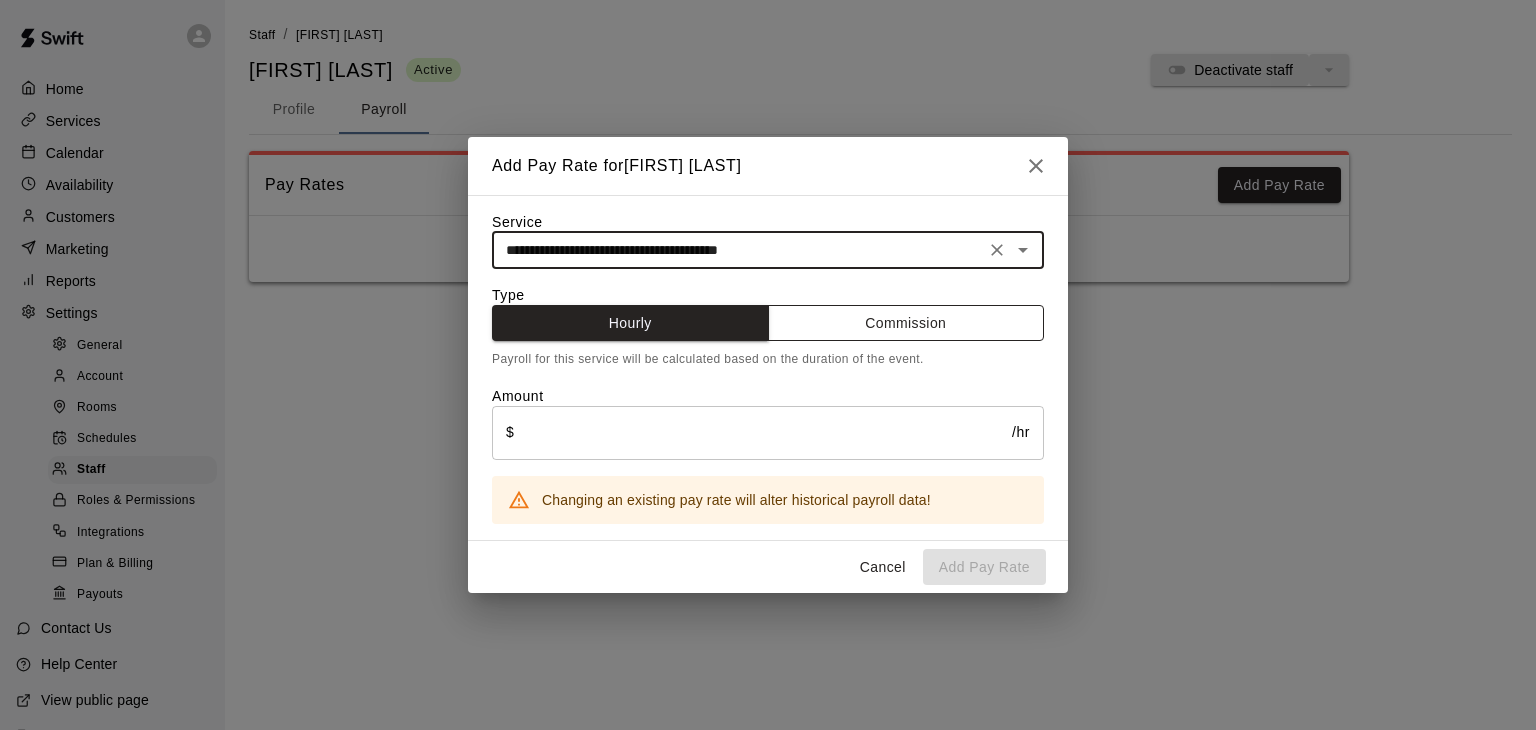 click on "Commission" at bounding box center [906, 323] 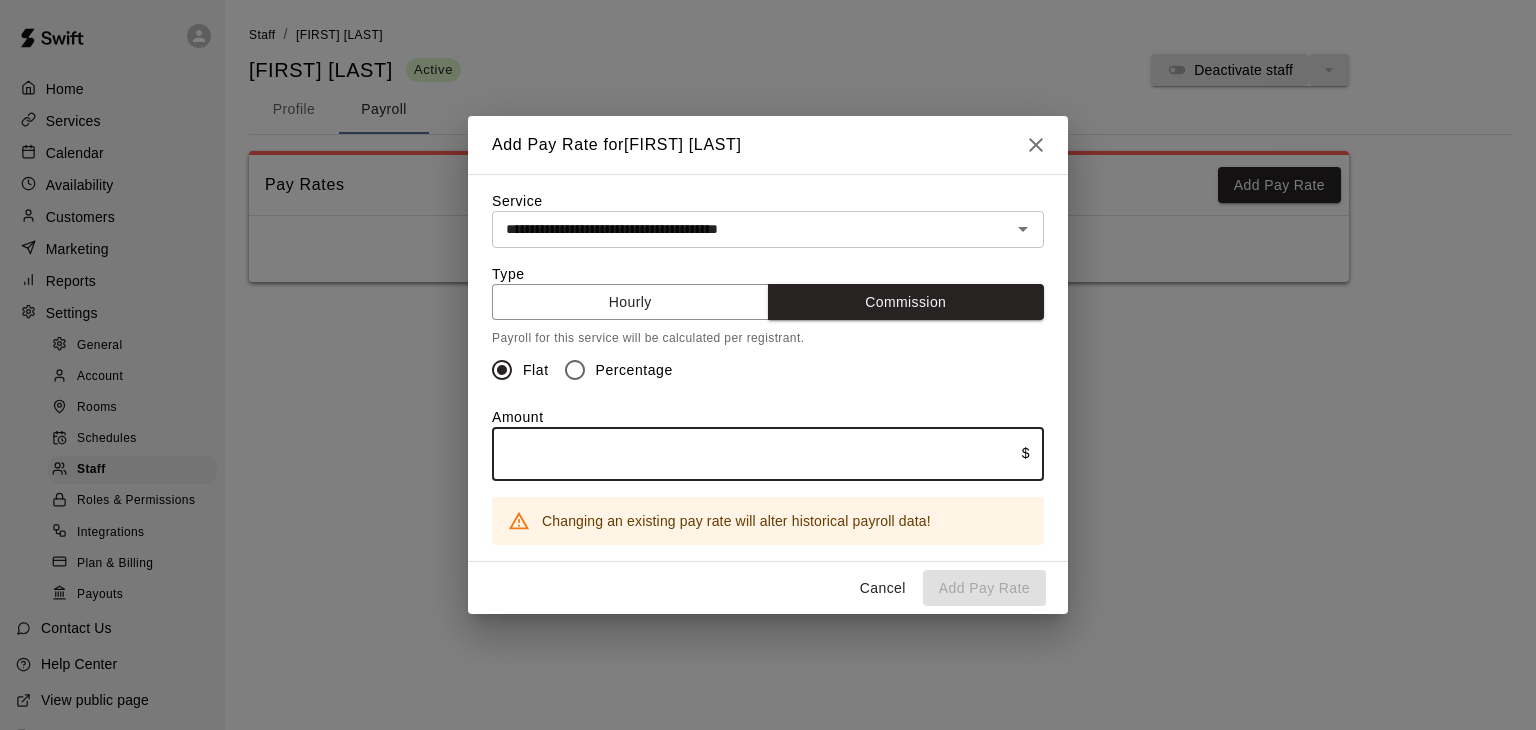 click at bounding box center (757, 453) 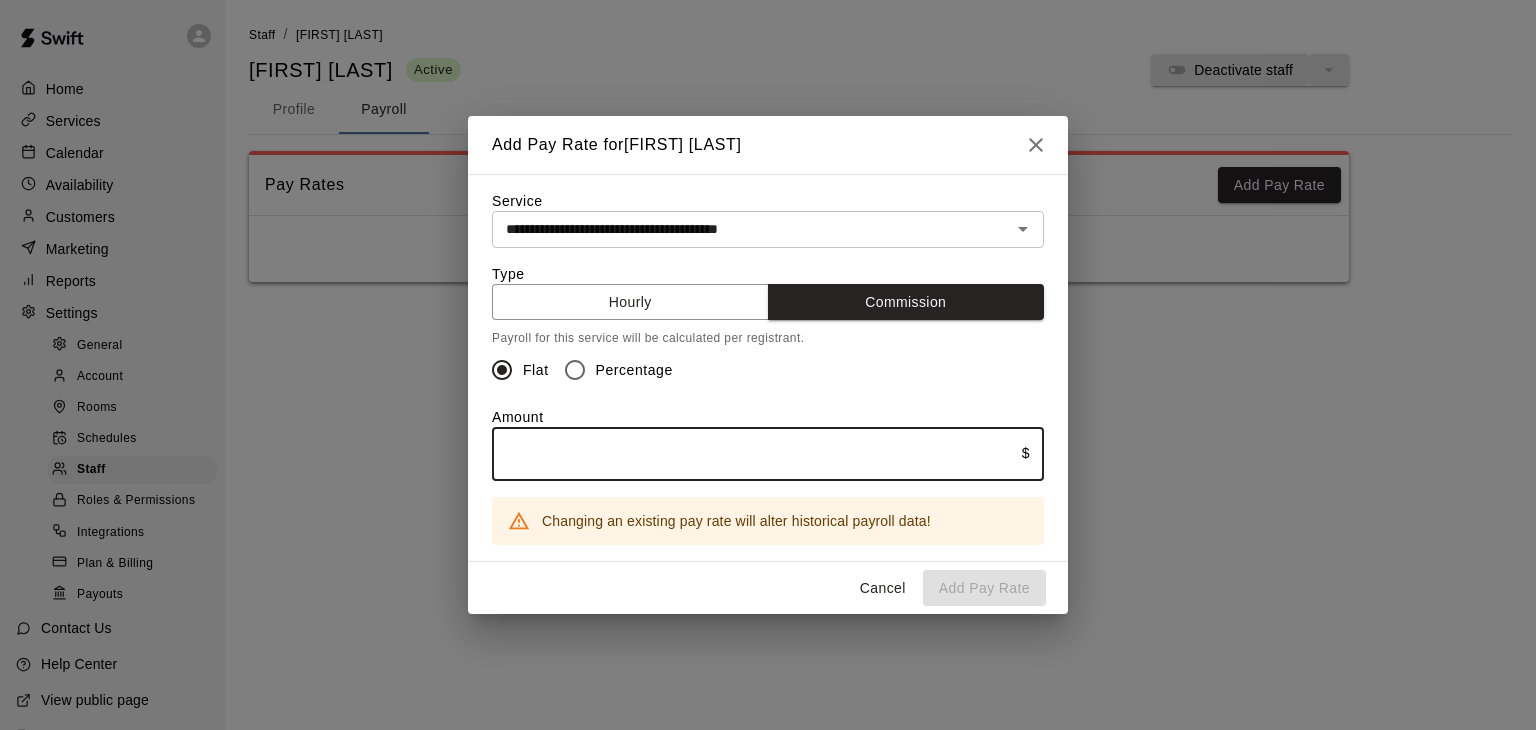 click at bounding box center (757, 453) 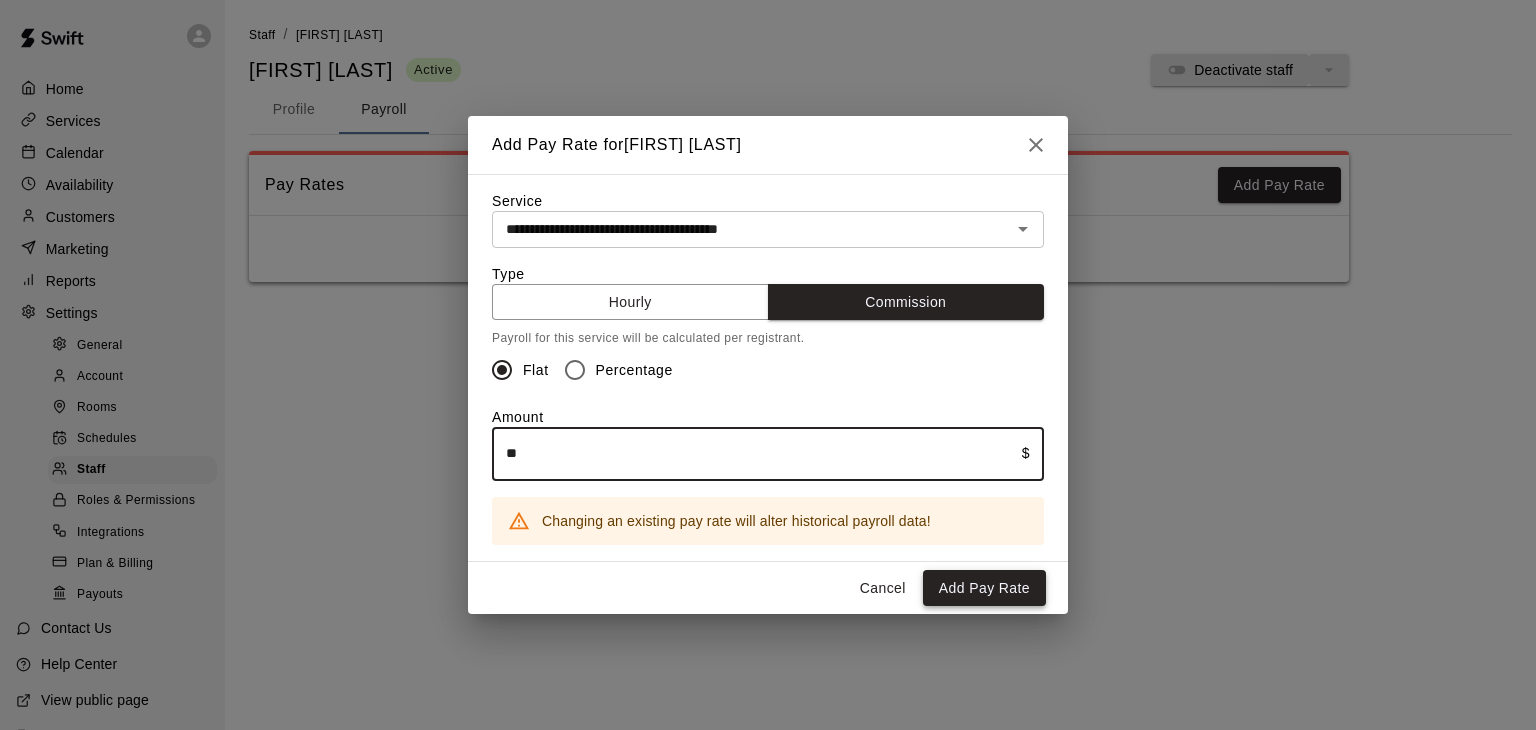 type on "**" 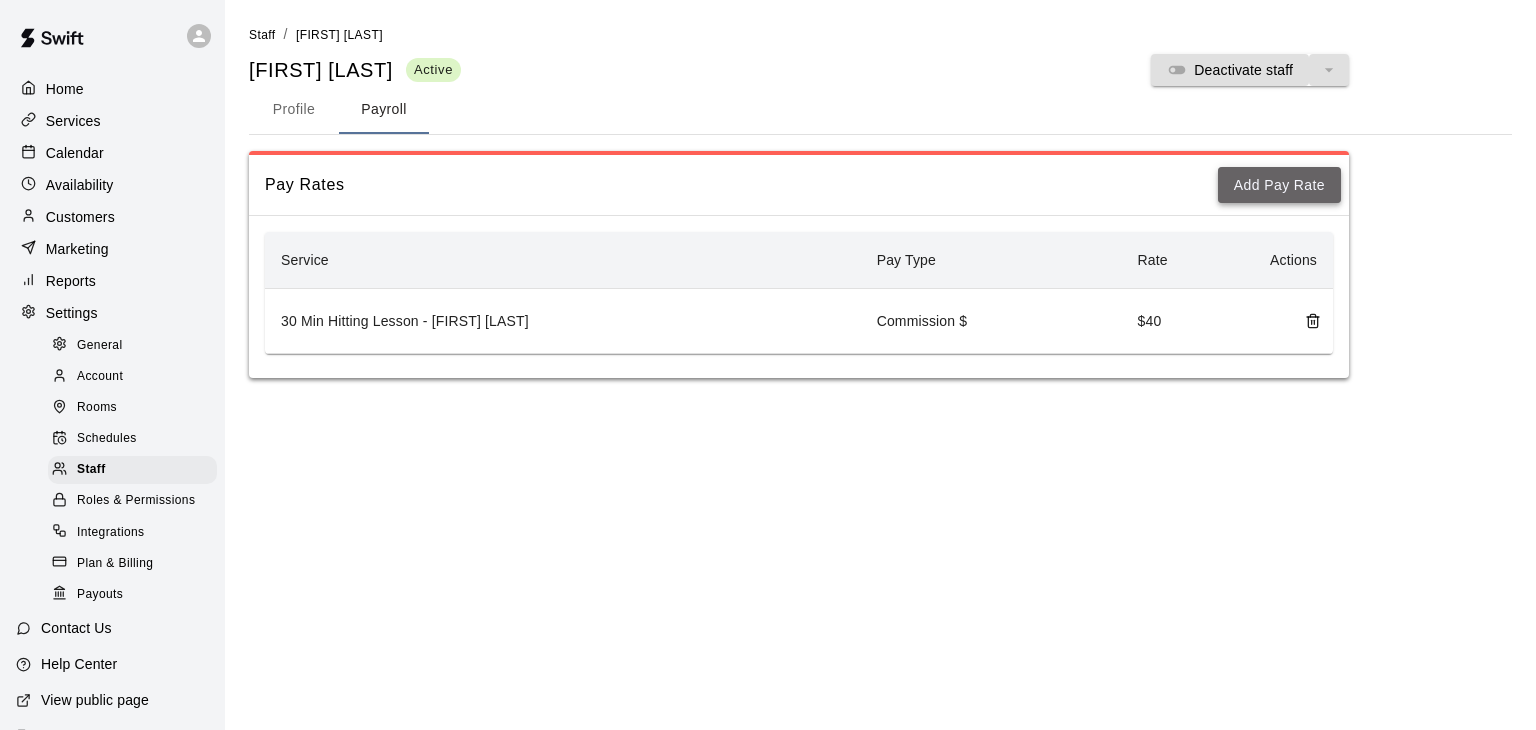 click on "Add Pay Rate" at bounding box center [1279, 185] 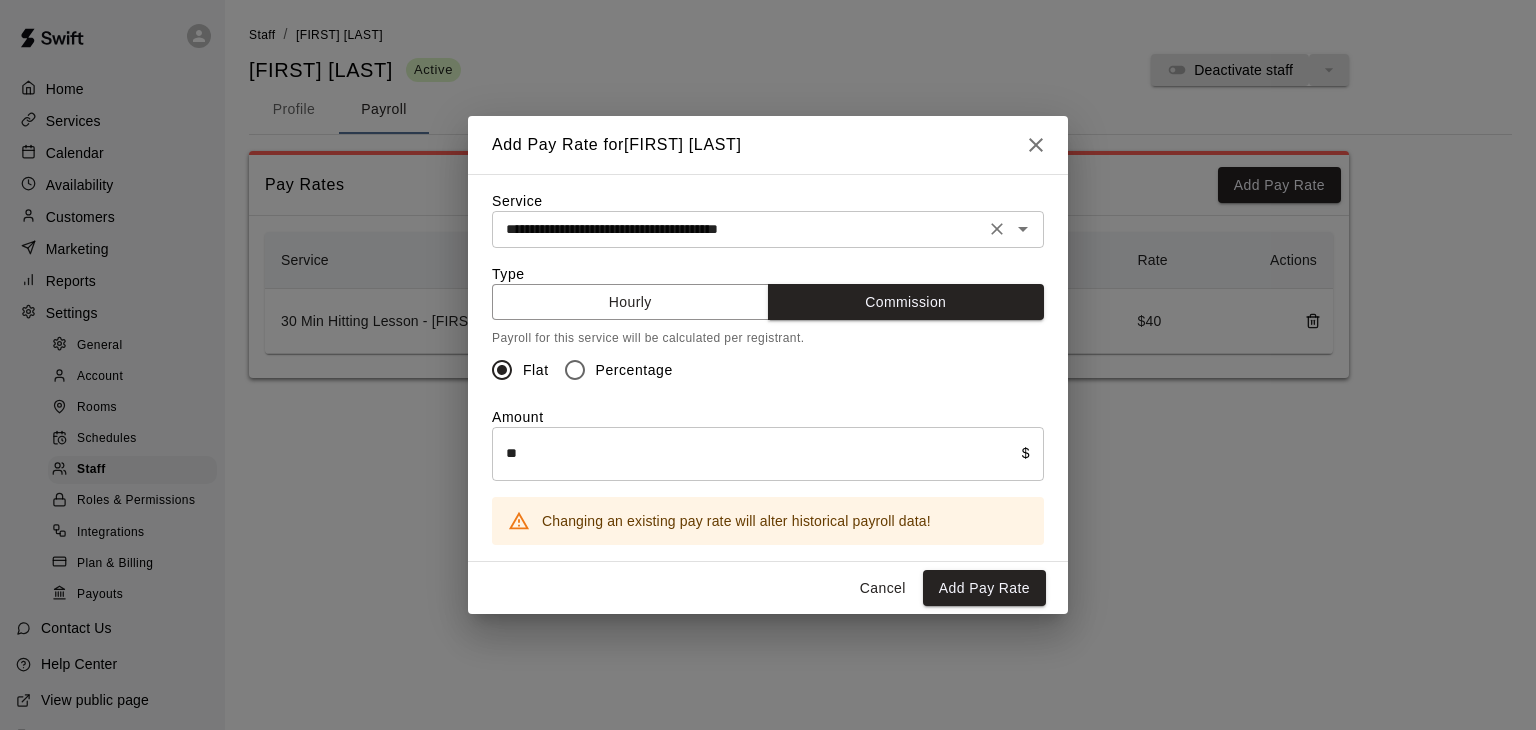 click on "**********" at bounding box center [738, 229] 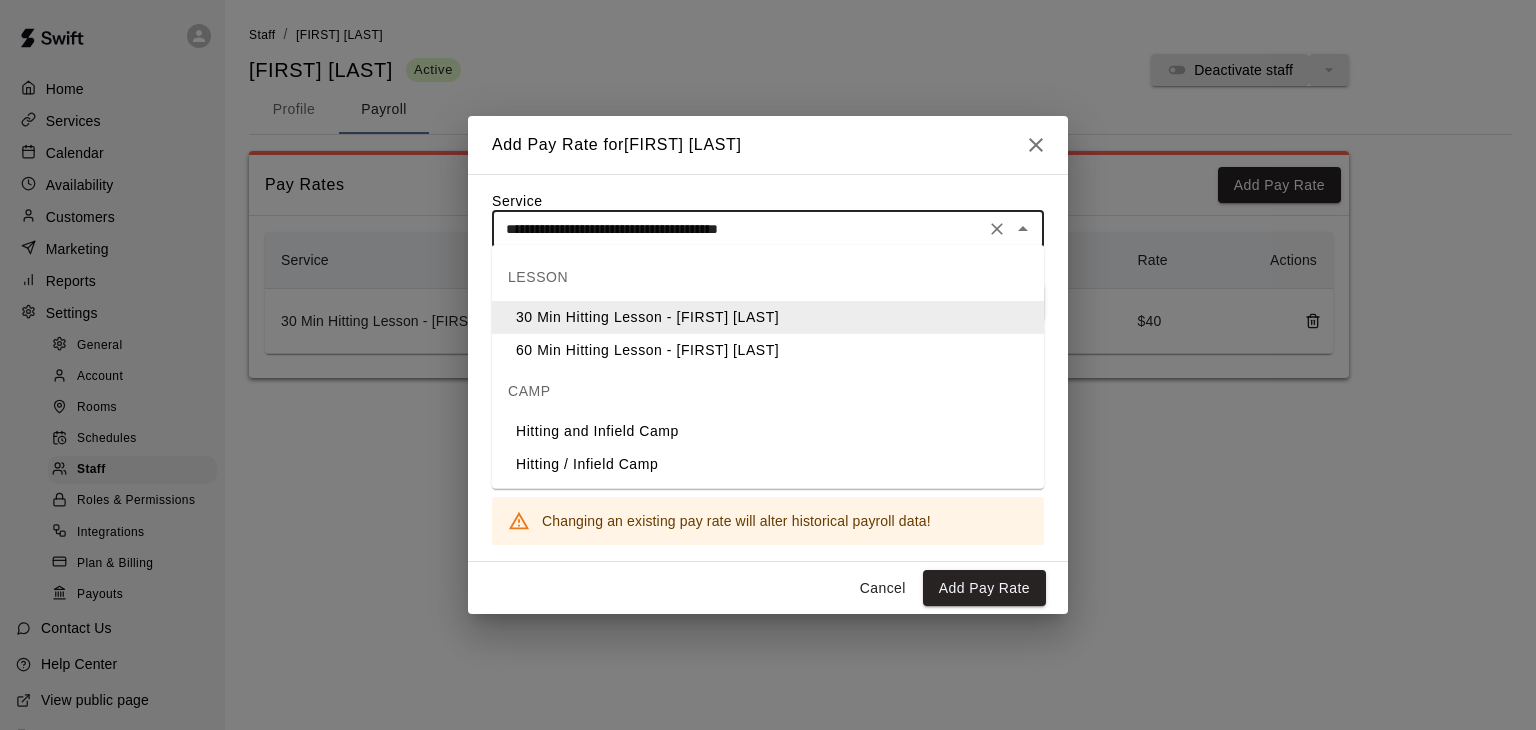click on "60 Min Hitting Lesson - [FIRST] [LAST]" at bounding box center [768, 350] 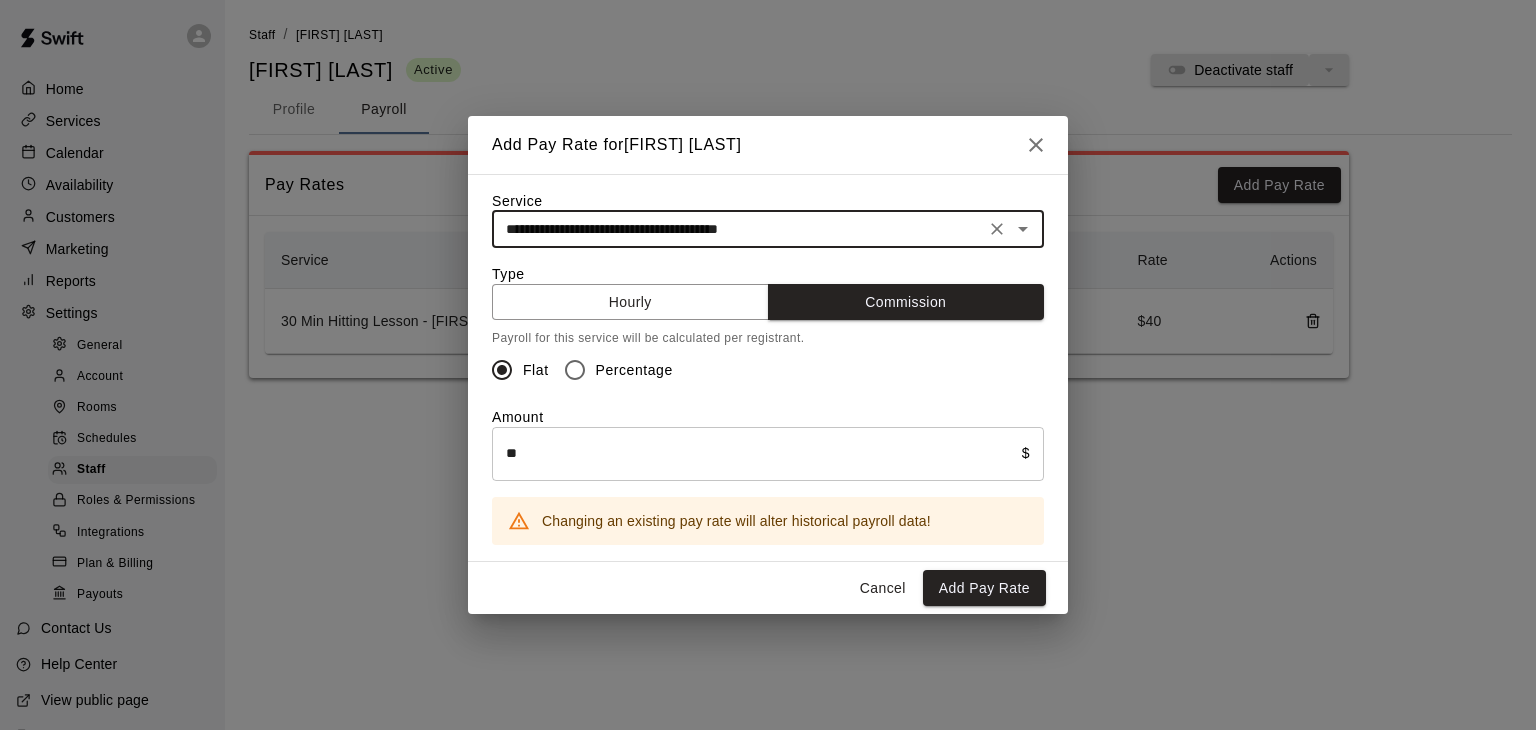 click on "**" at bounding box center (757, 453) 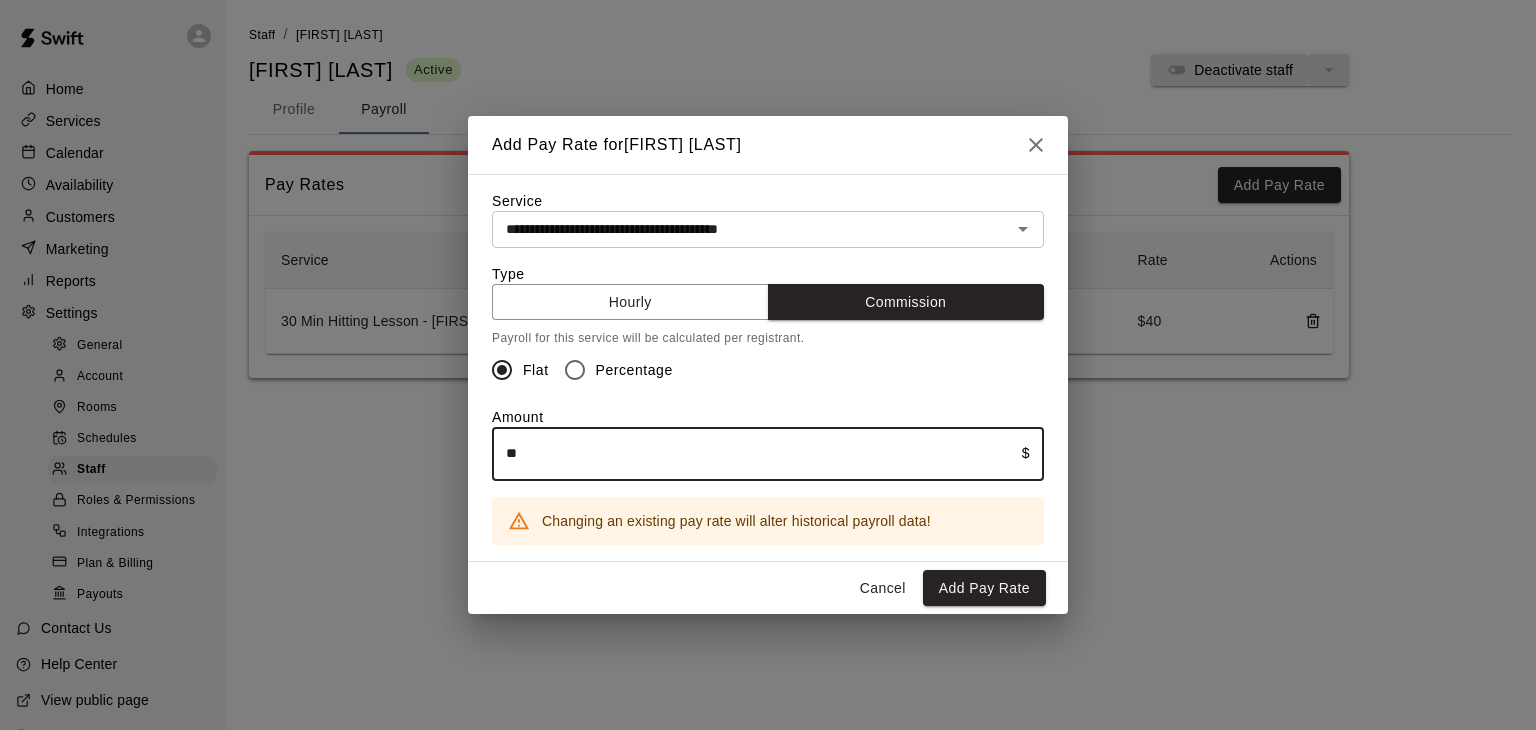type on "*" 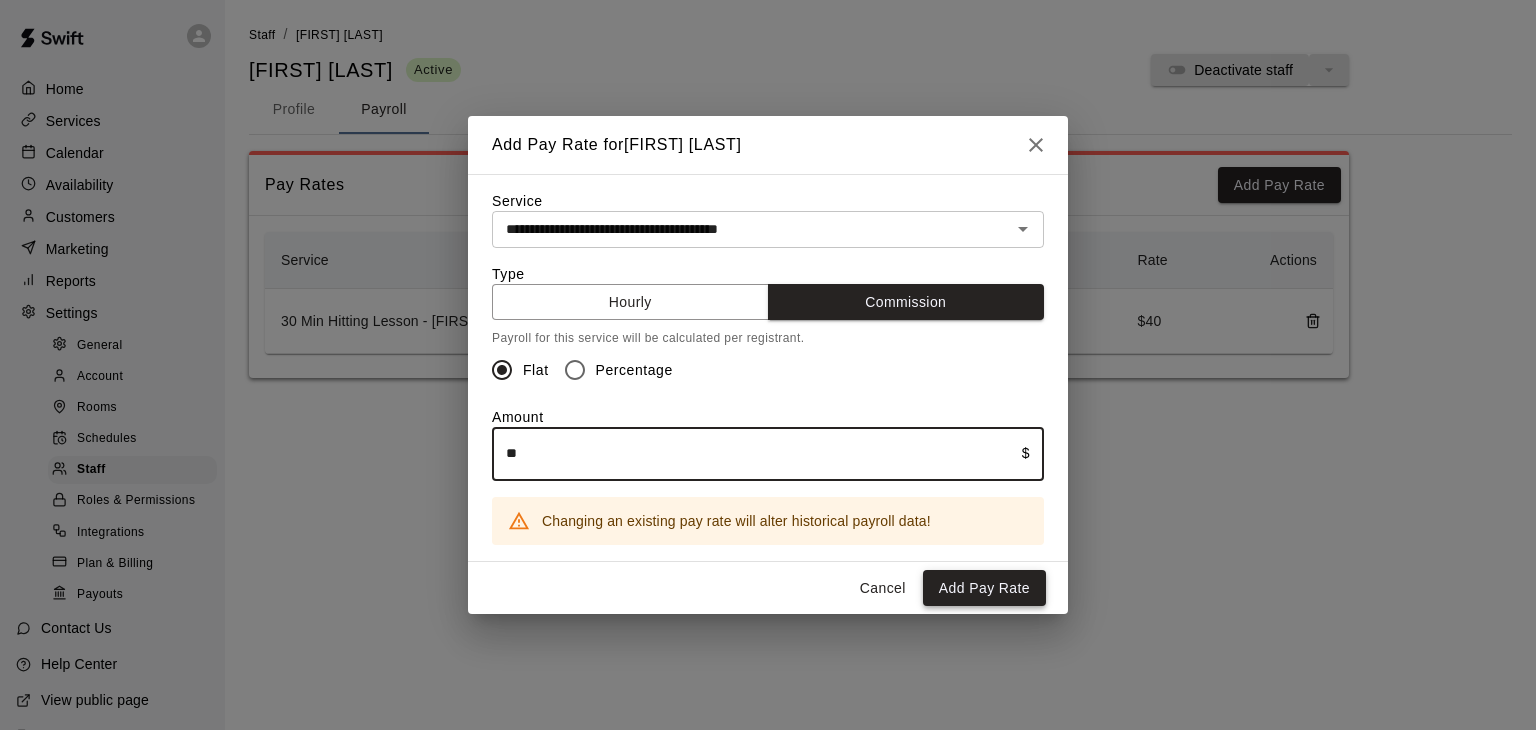 type on "**" 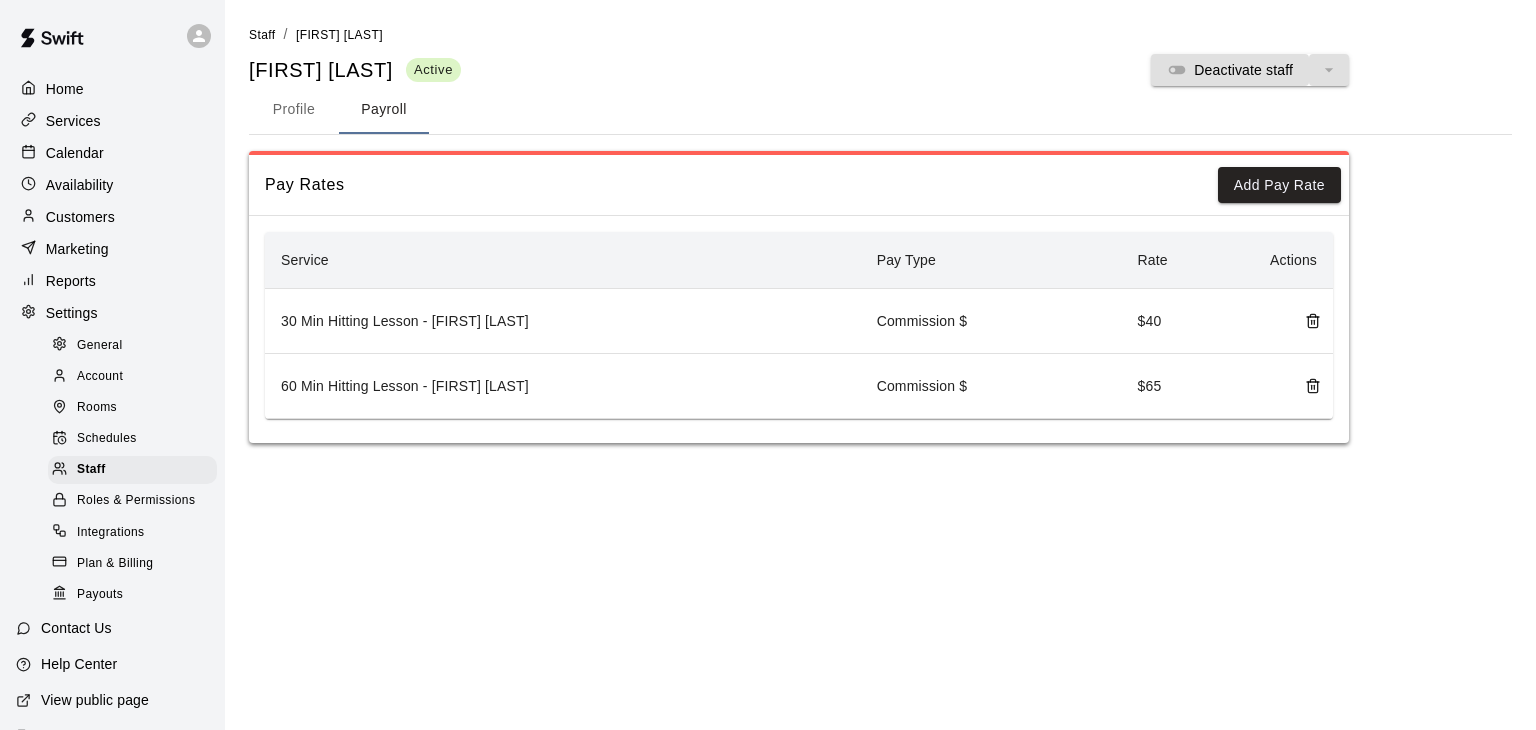 click on "30 Min Hitting Lesson - [FIRST] [LAST]" at bounding box center [563, 321] 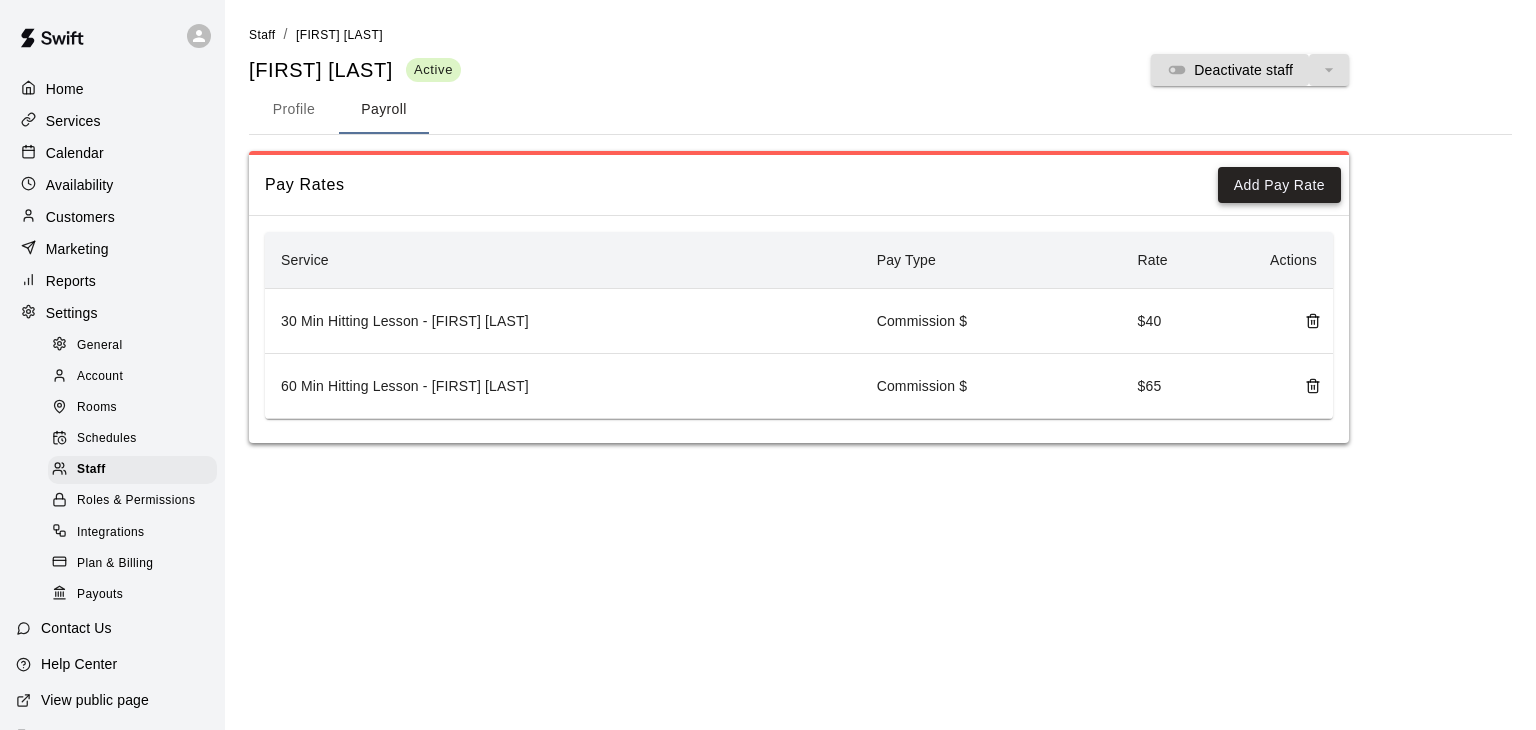 click on "Add Pay Rate" at bounding box center [1279, 185] 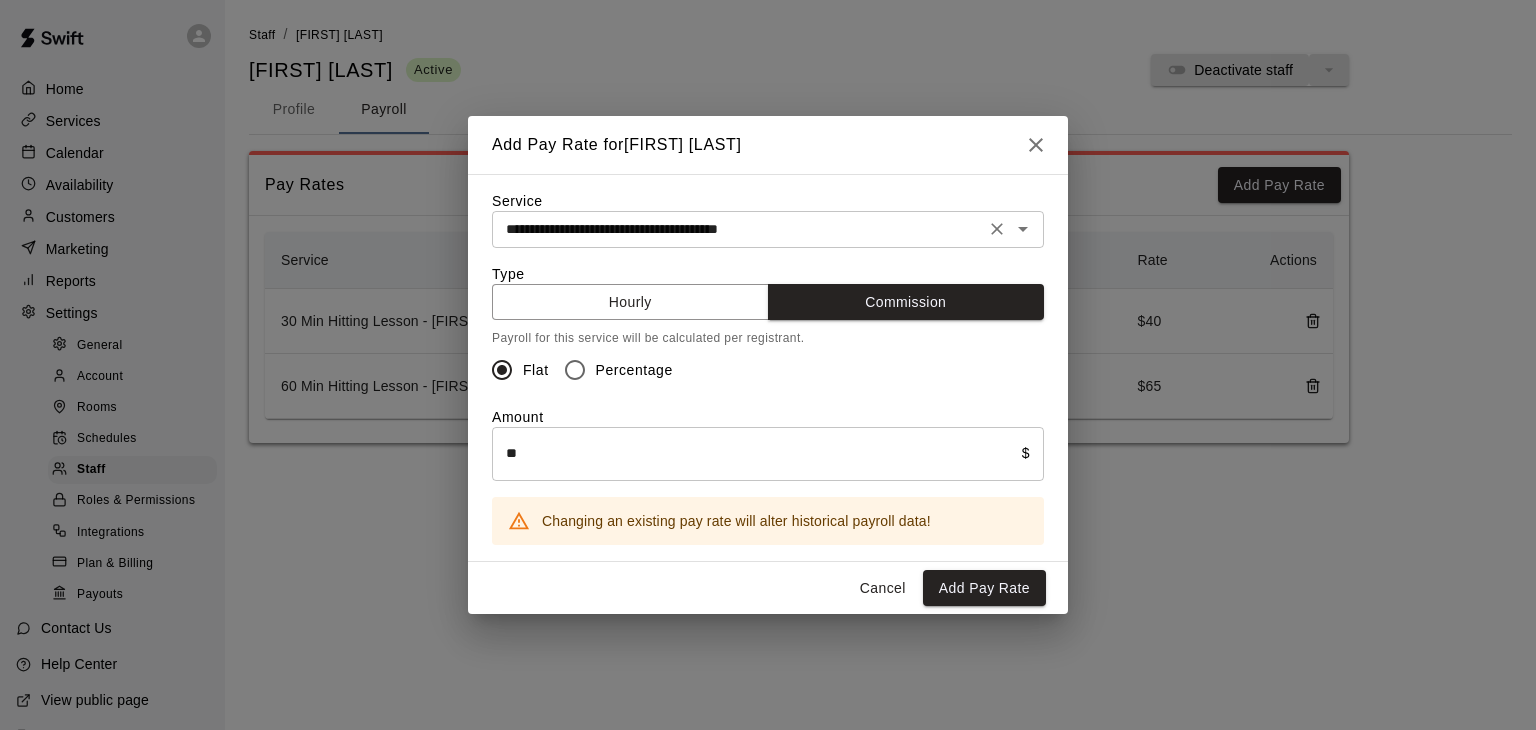 click on "**********" at bounding box center (738, 229) 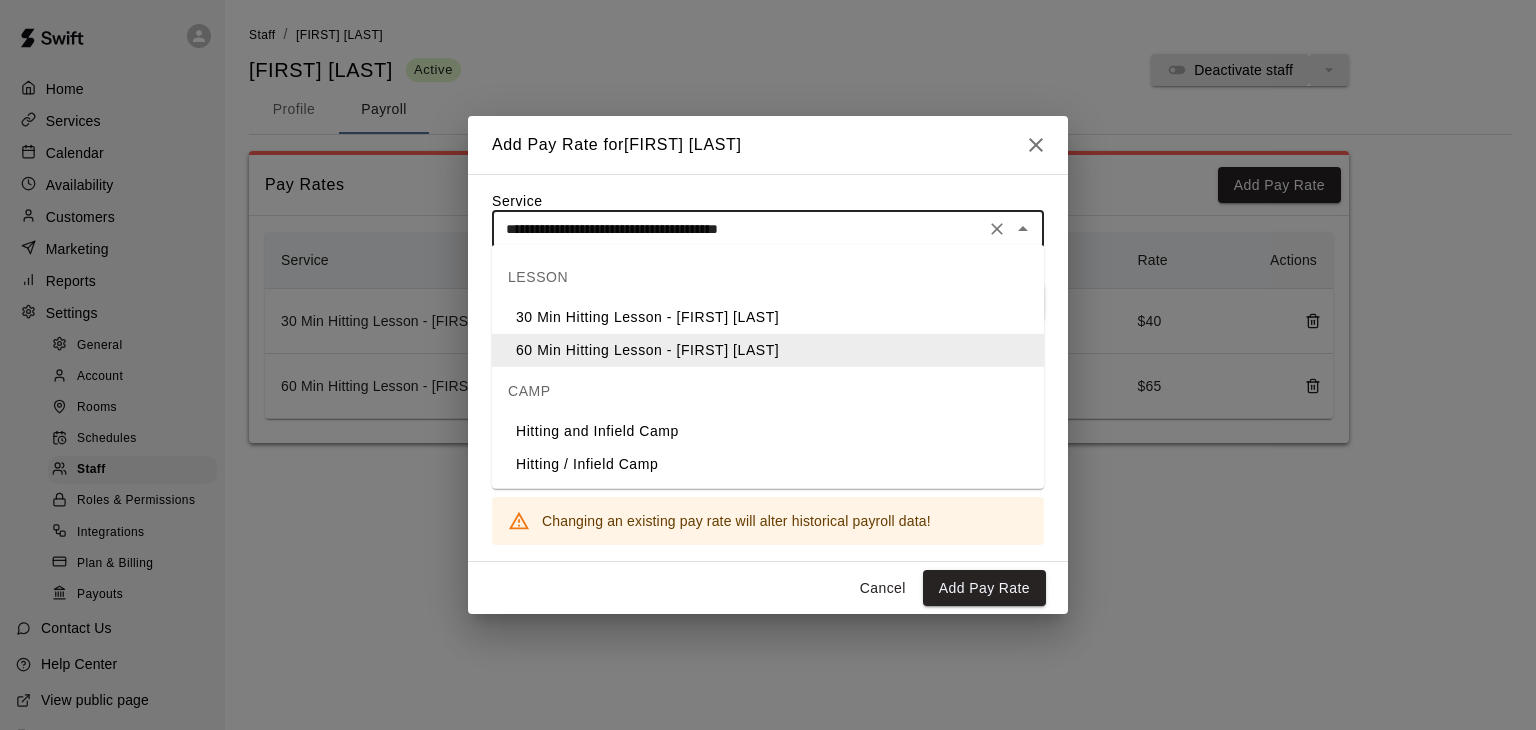 click on "30 Min Hitting Lesson - [FIRST] [LAST]" at bounding box center [768, 317] 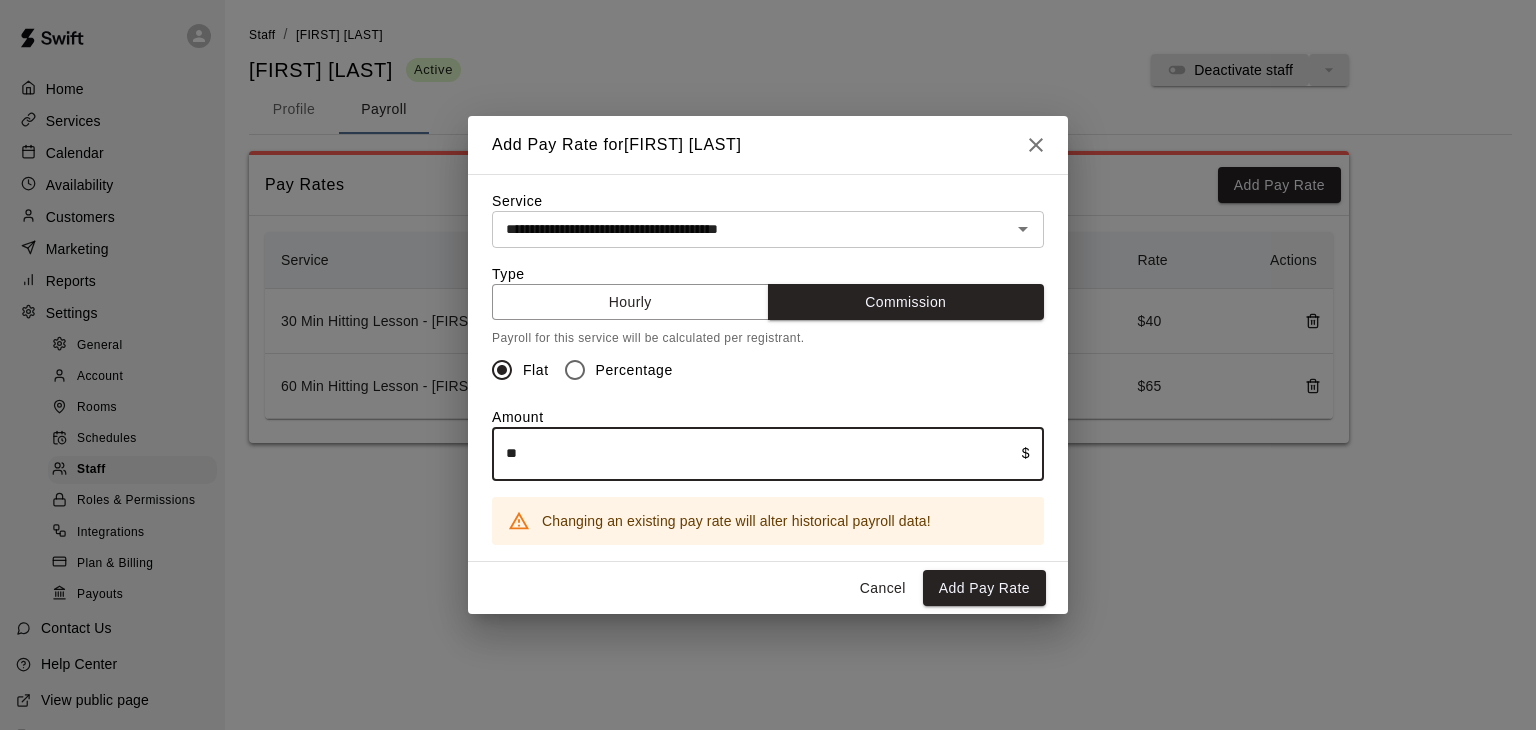 click on "**" at bounding box center [757, 453] 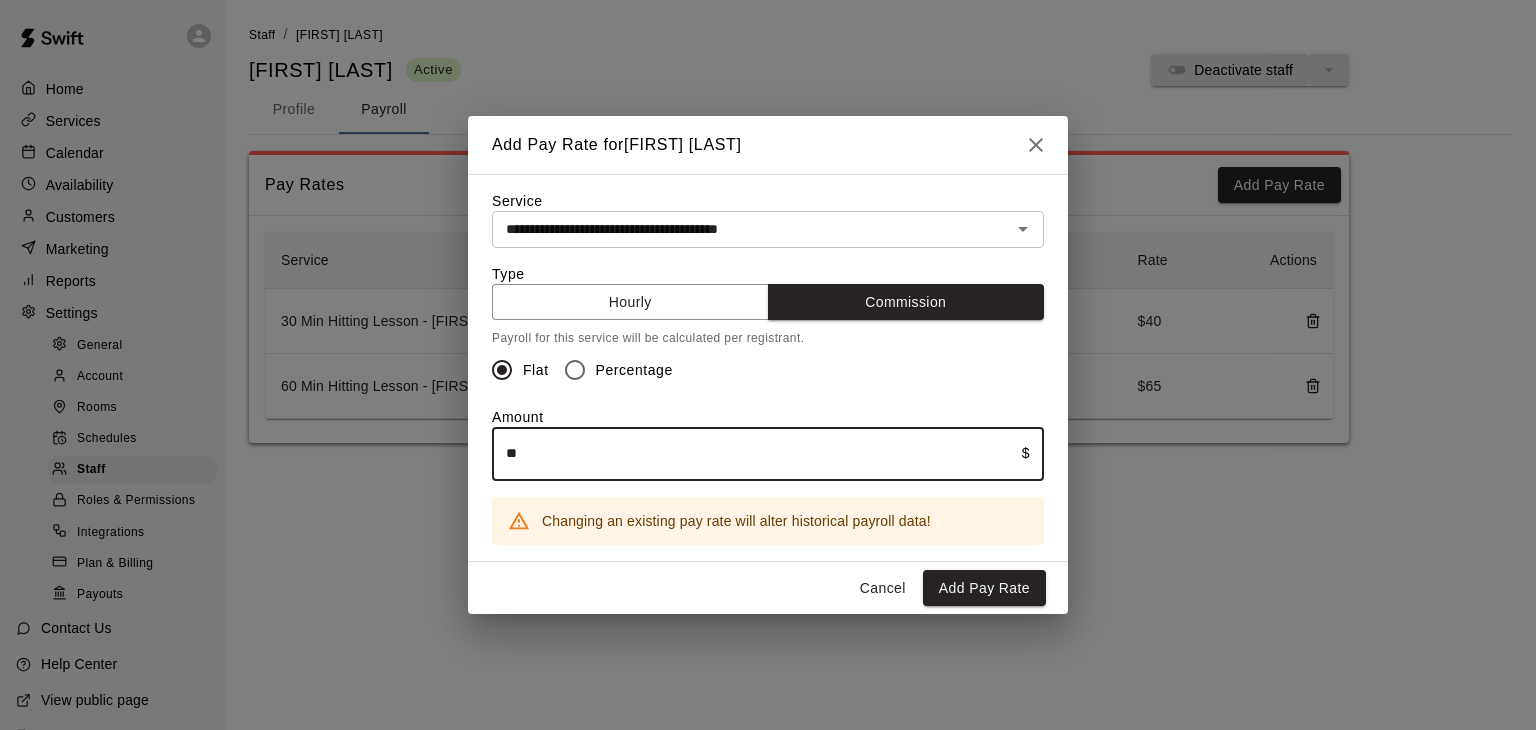 type on "*" 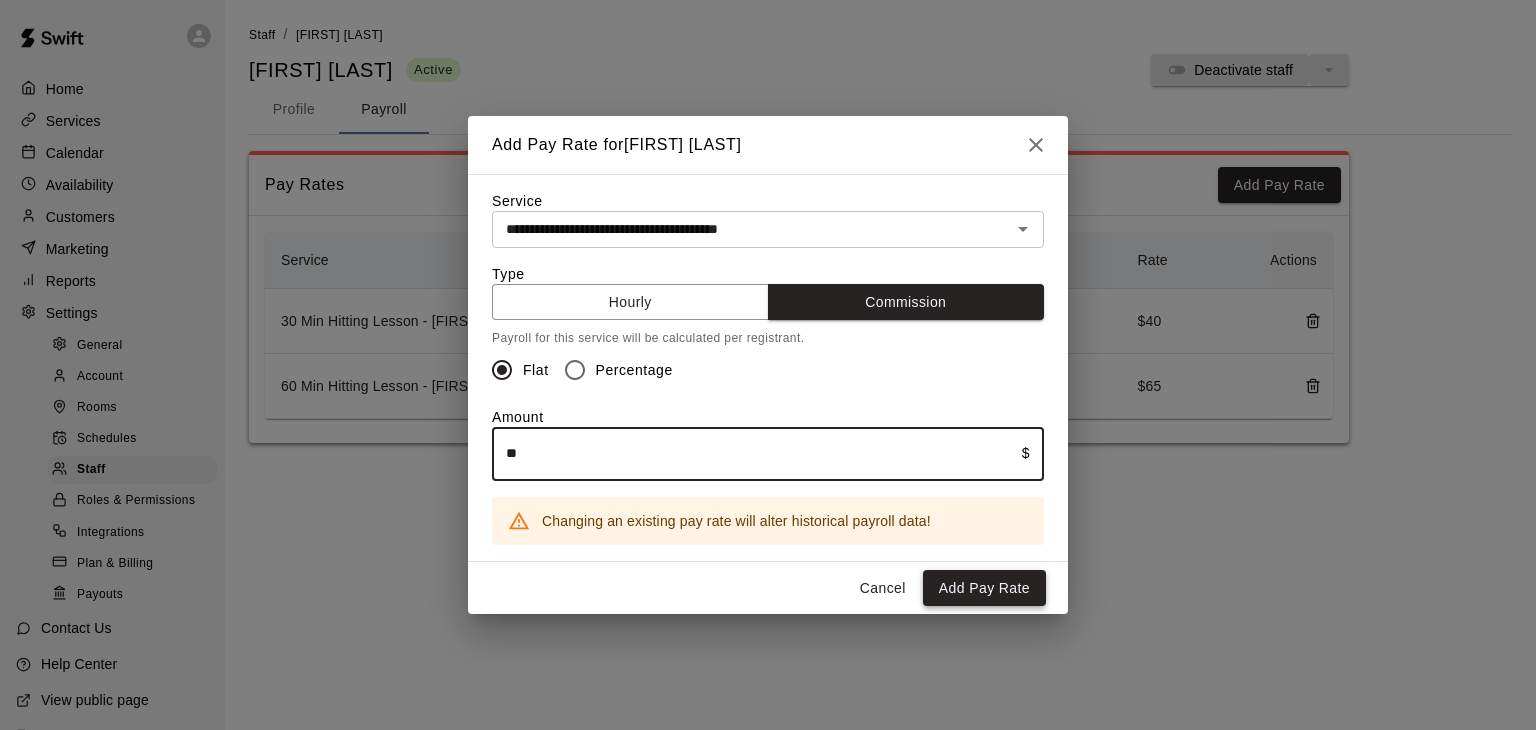 type on "**" 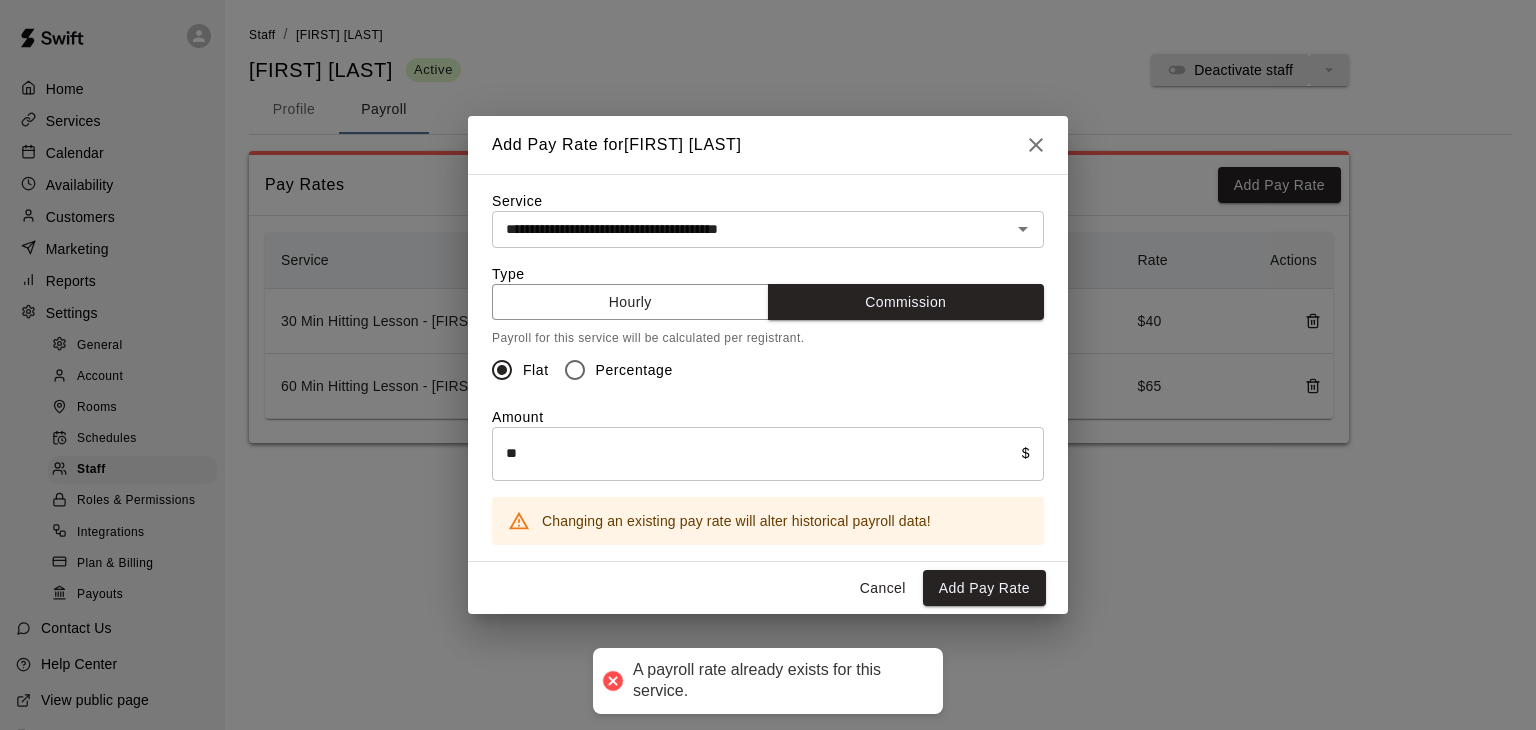 click 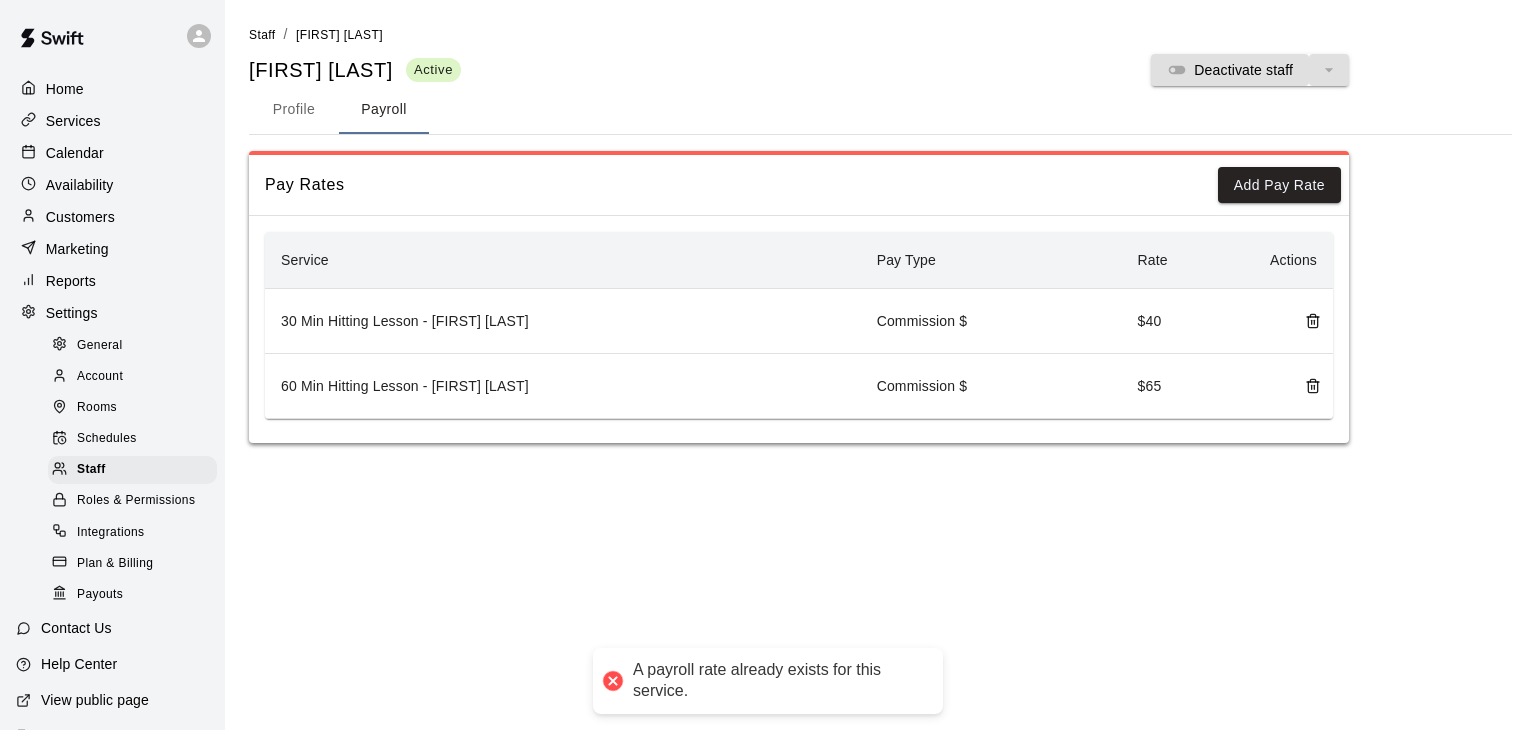 click on "Commission $" at bounding box center (991, 321) 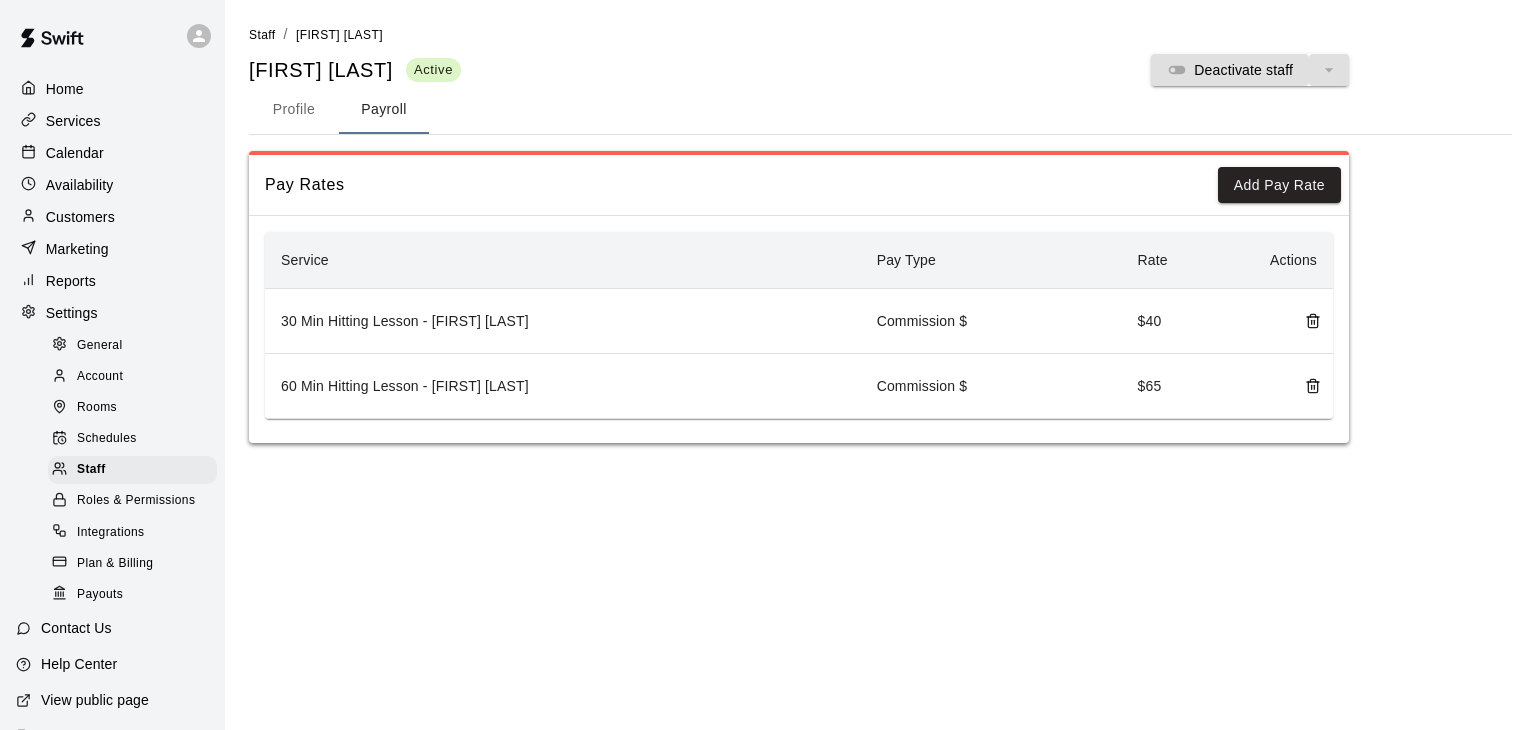 click on "30 Min Hitting Lesson - [FIRST] [LAST]" at bounding box center (563, 321) 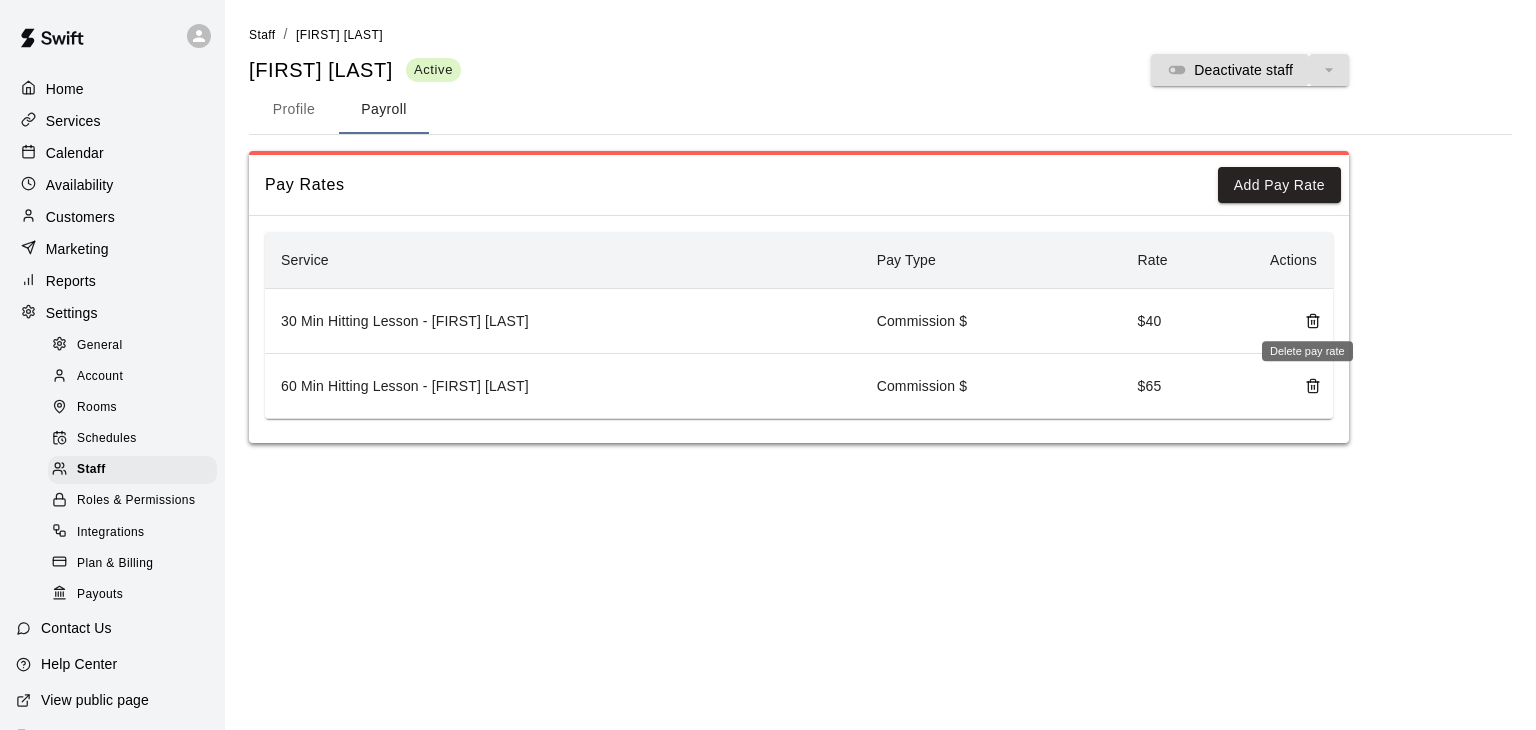 click 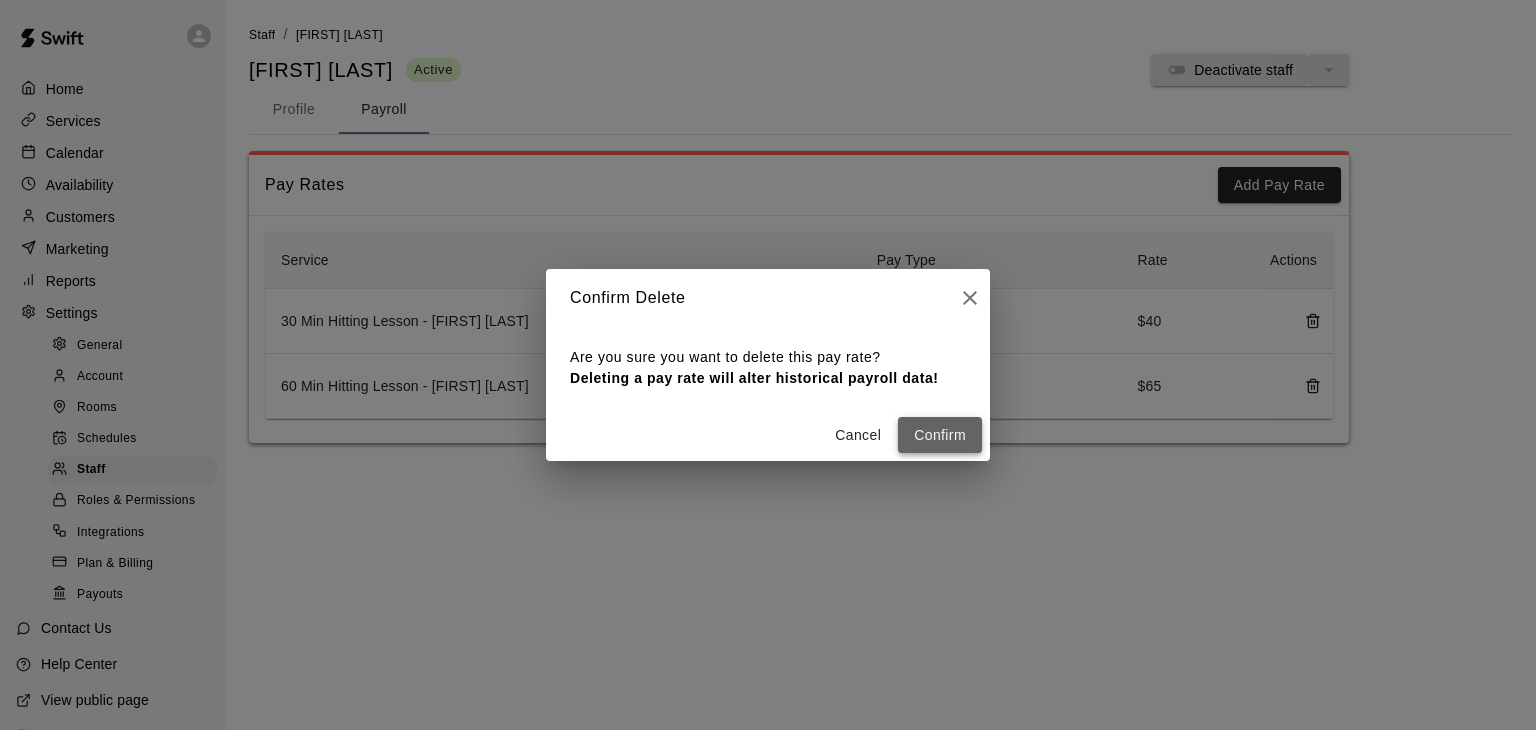 click on "Confirm" at bounding box center [940, 435] 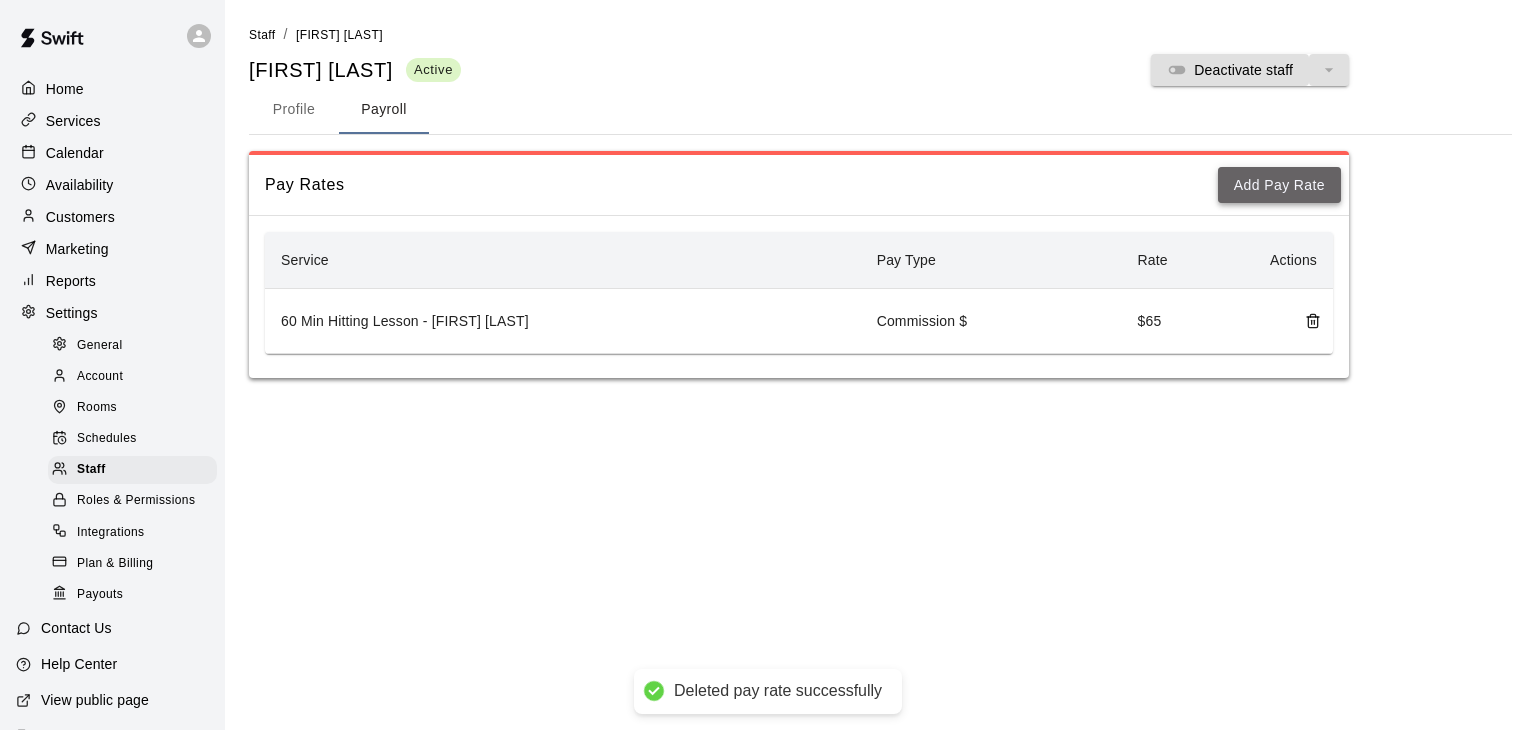 click on "Add Pay Rate" at bounding box center [1279, 185] 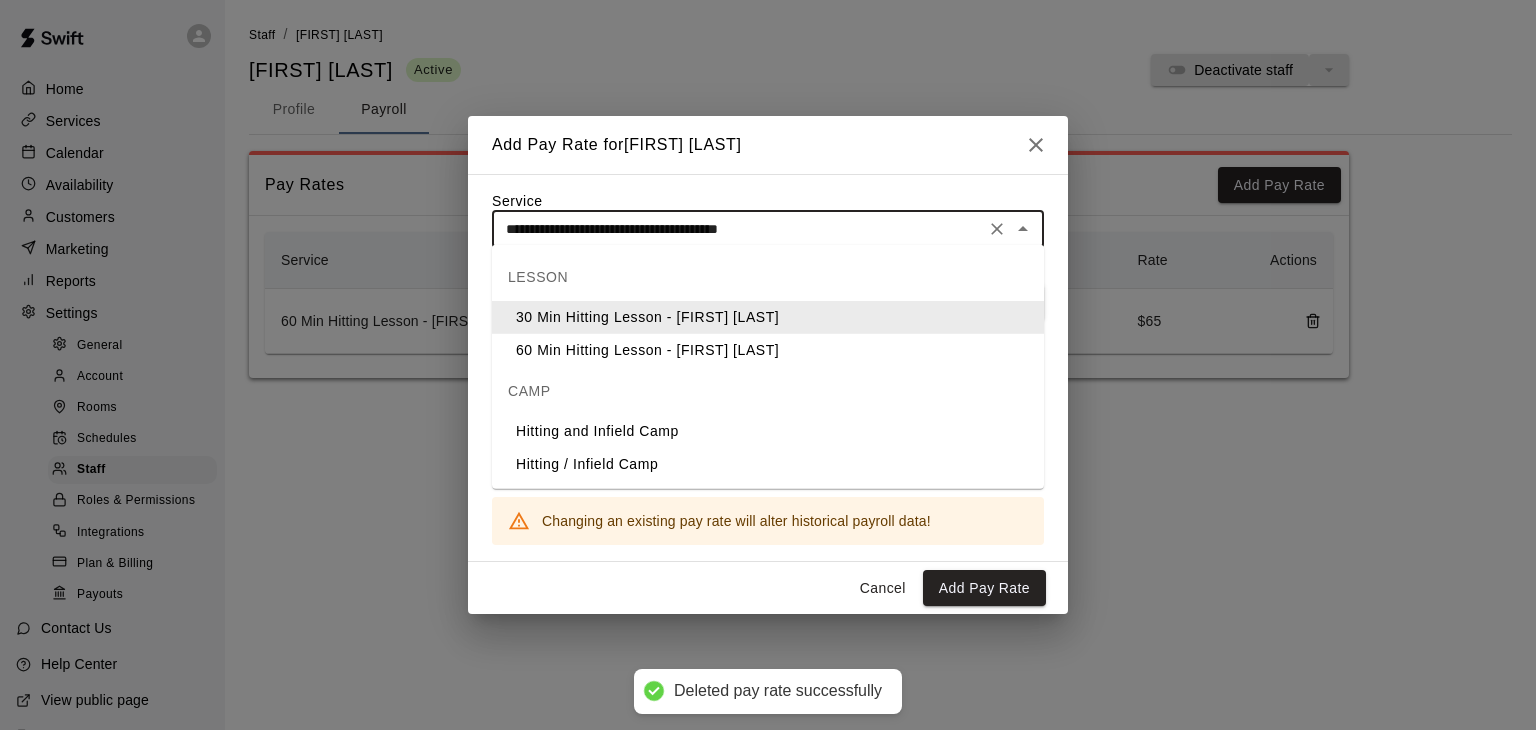 click on "**********" at bounding box center (738, 229) 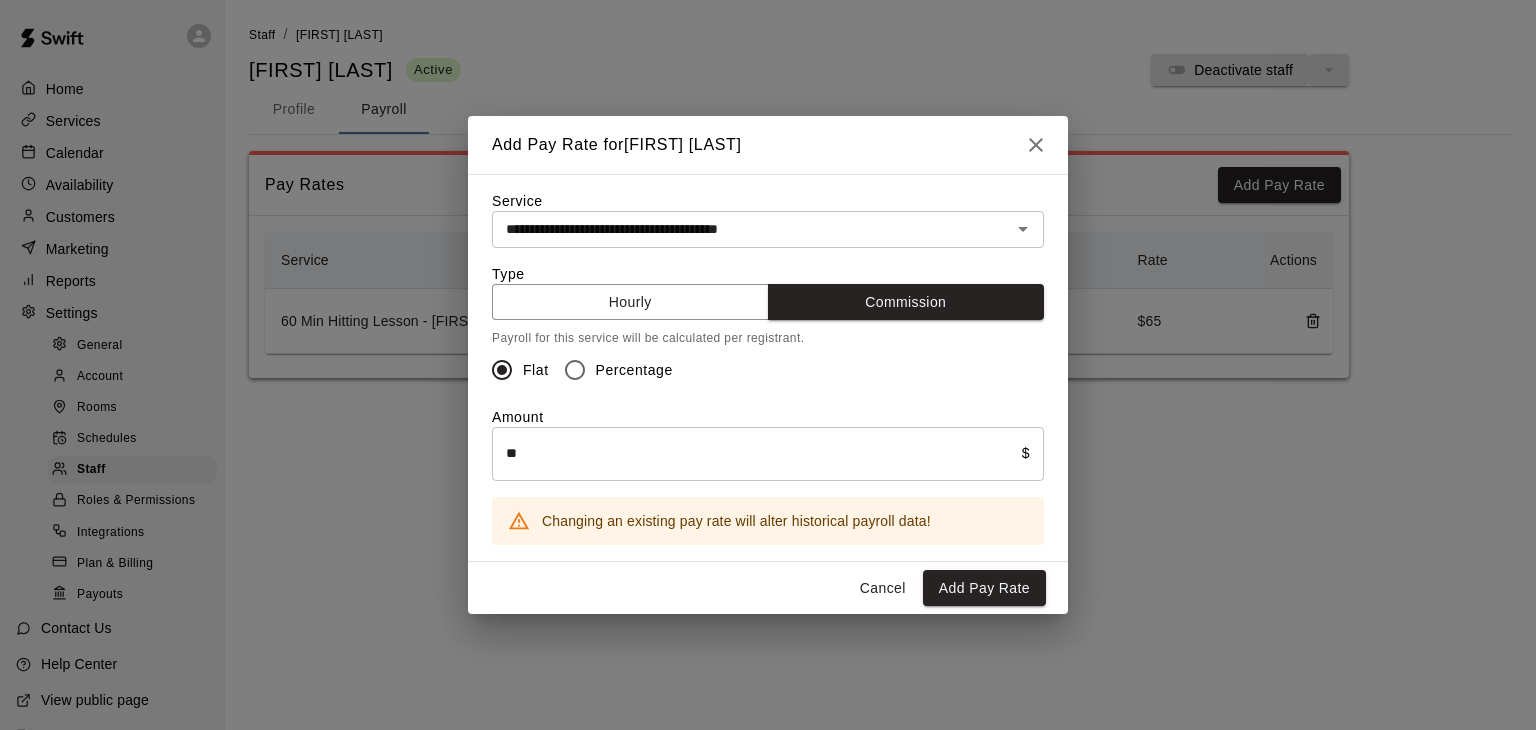 click on "**********" at bounding box center [768, 368] 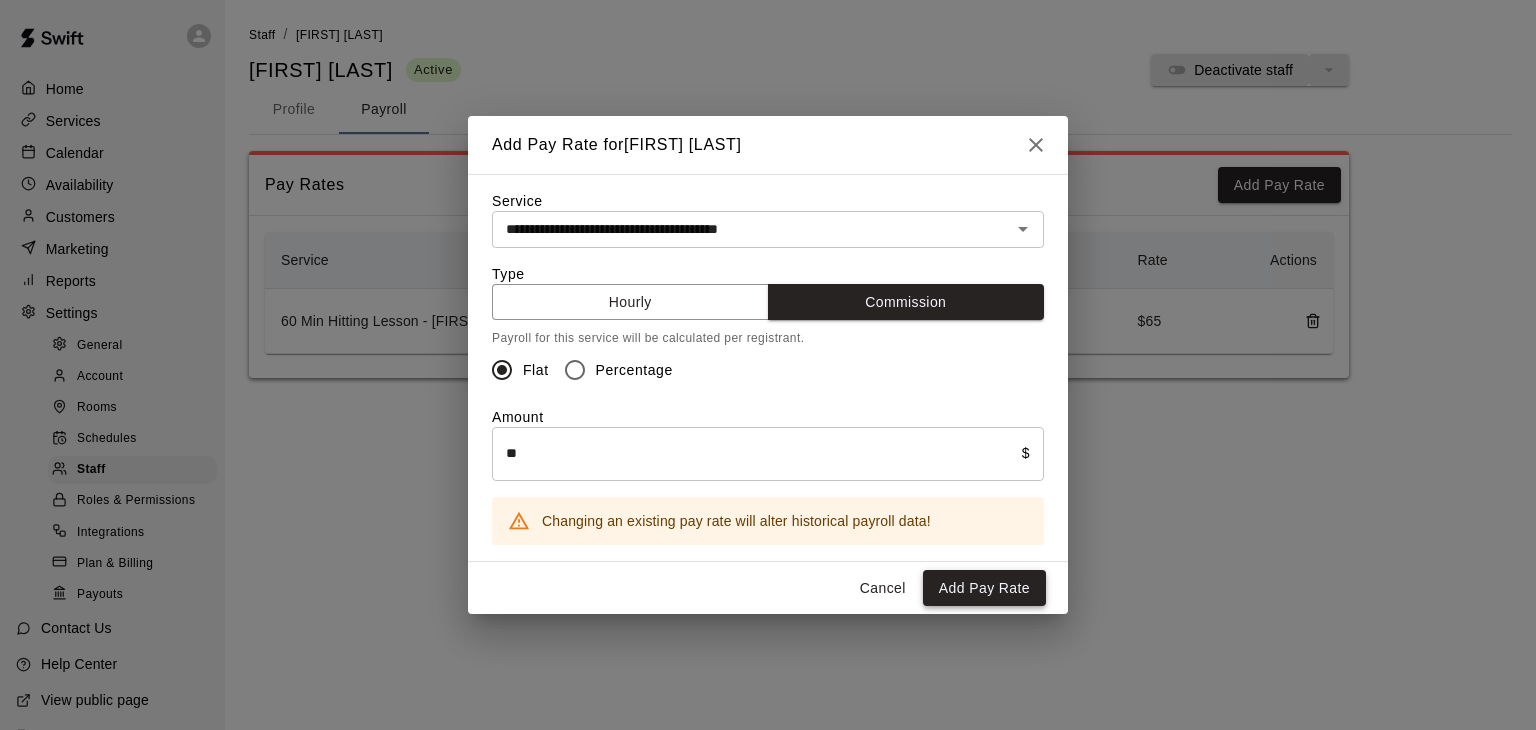 click on "Add Pay Rate" at bounding box center [984, 588] 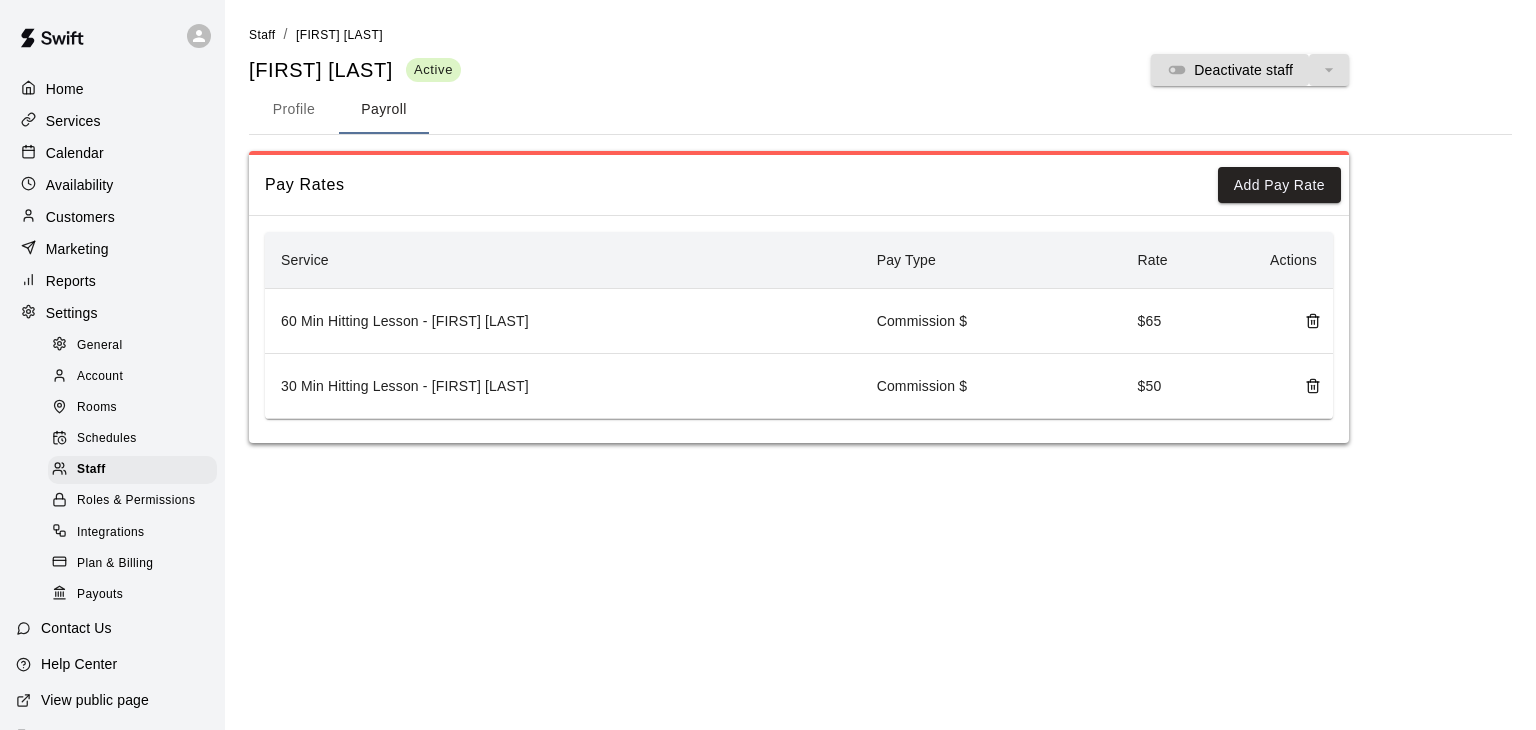 click on "Home" at bounding box center [112, 89] 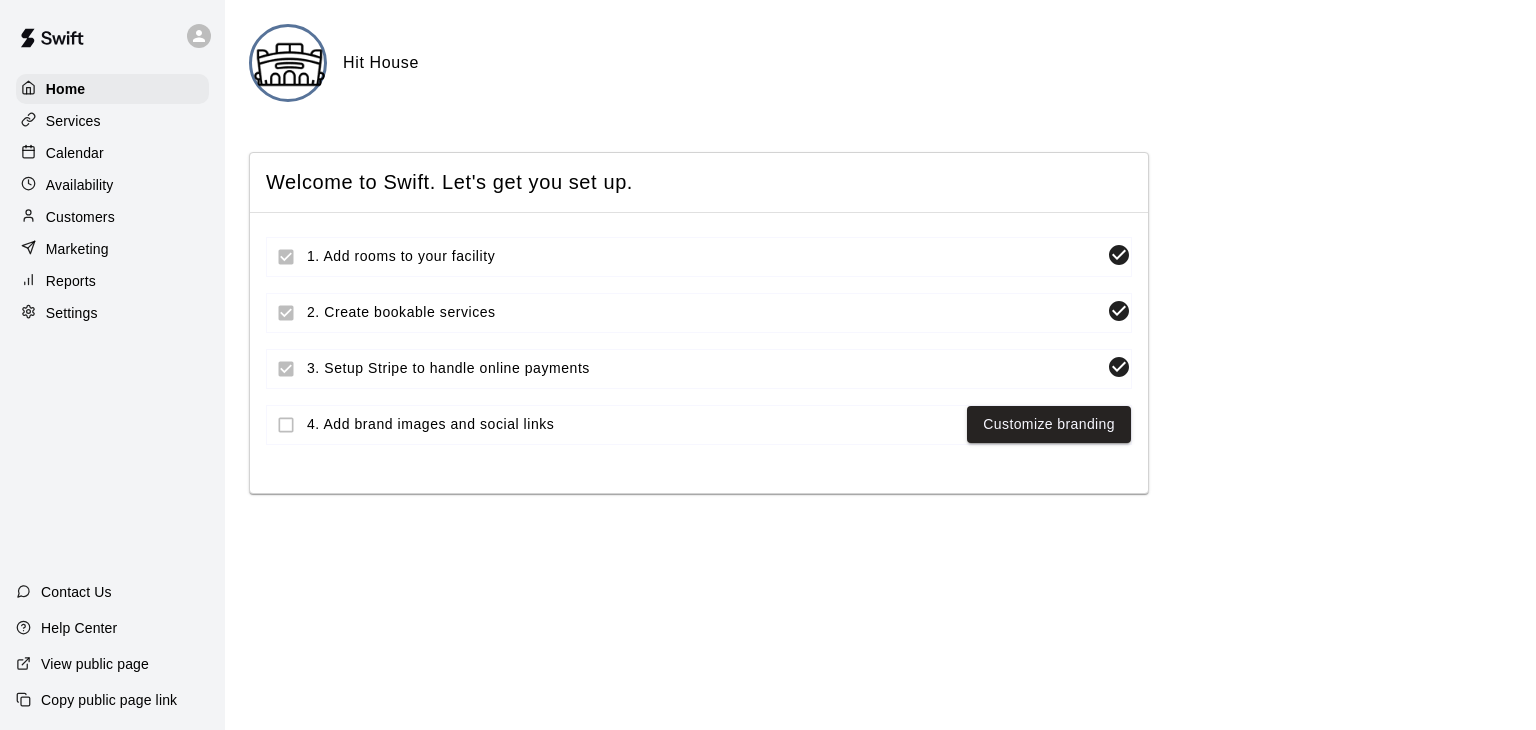 click on "Services" at bounding box center (73, 121) 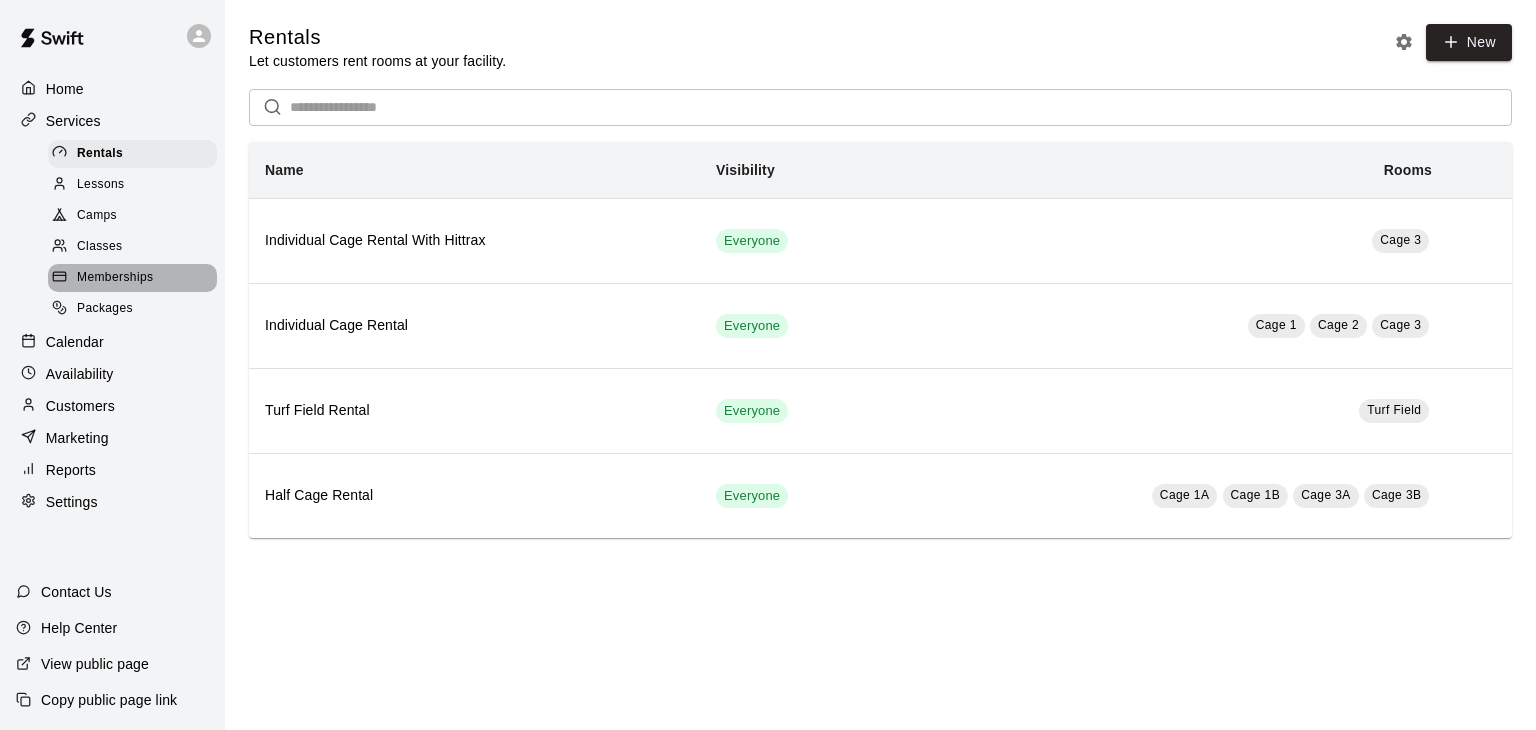 click on "Memberships" at bounding box center [115, 278] 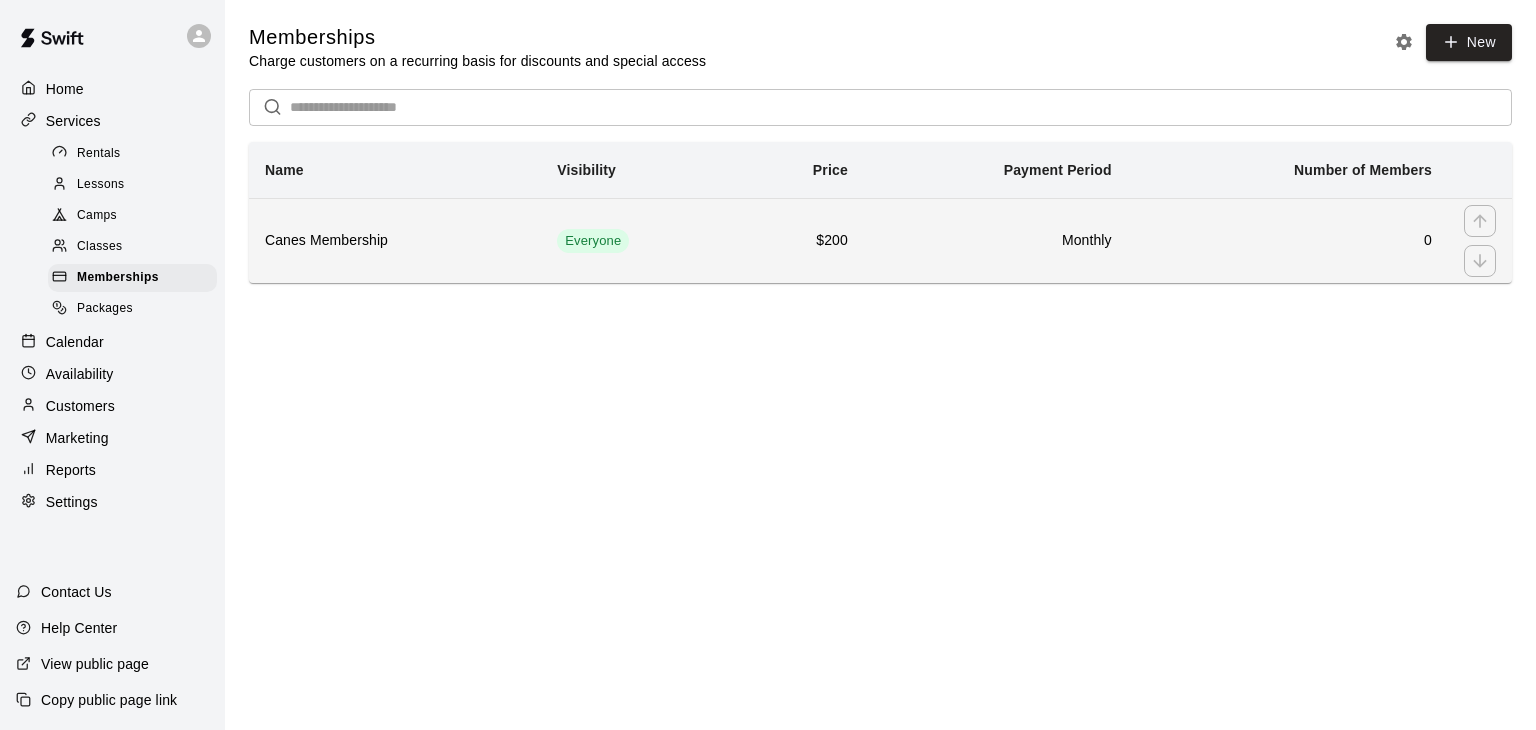 click on "Canes Membership" at bounding box center [395, 240] 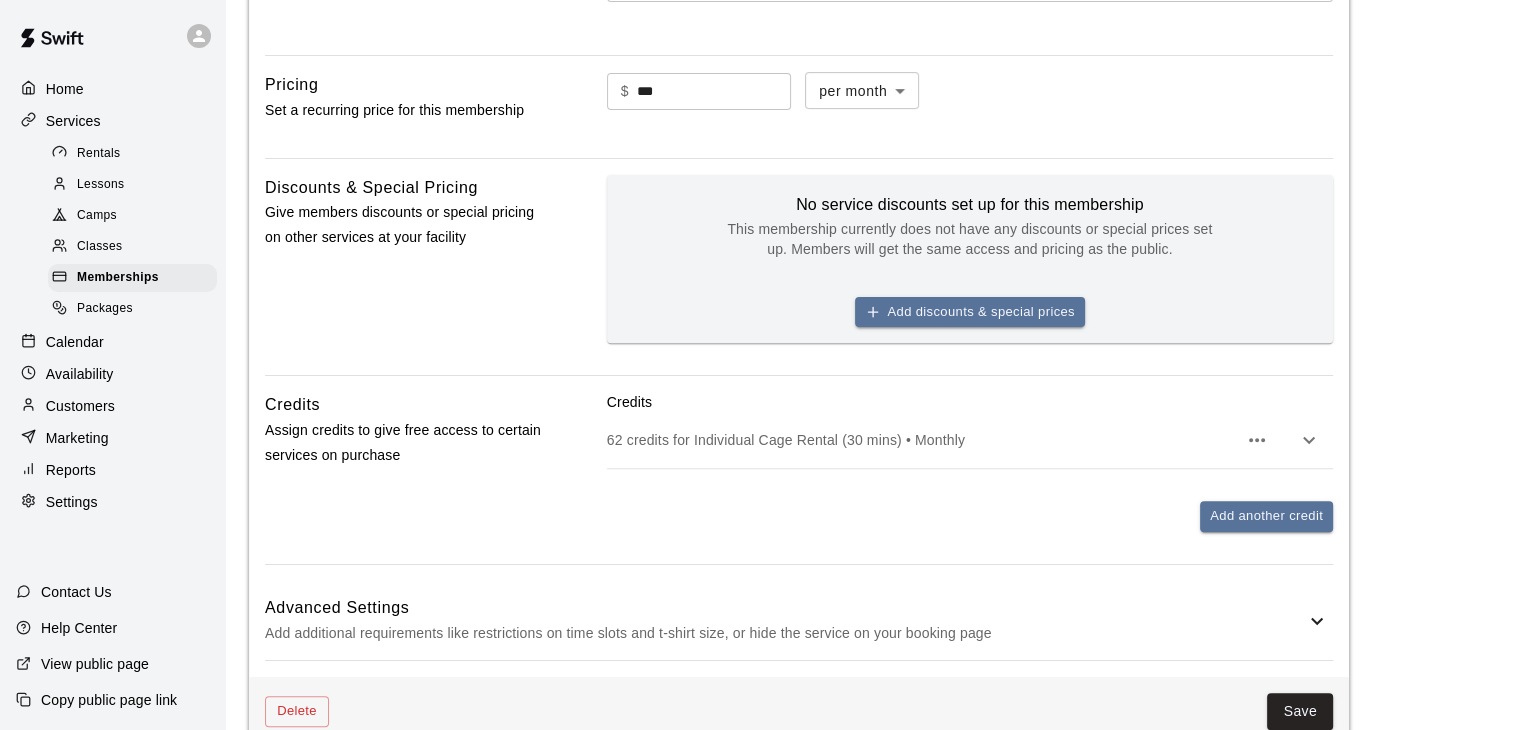 scroll, scrollTop: 842, scrollLeft: 0, axis: vertical 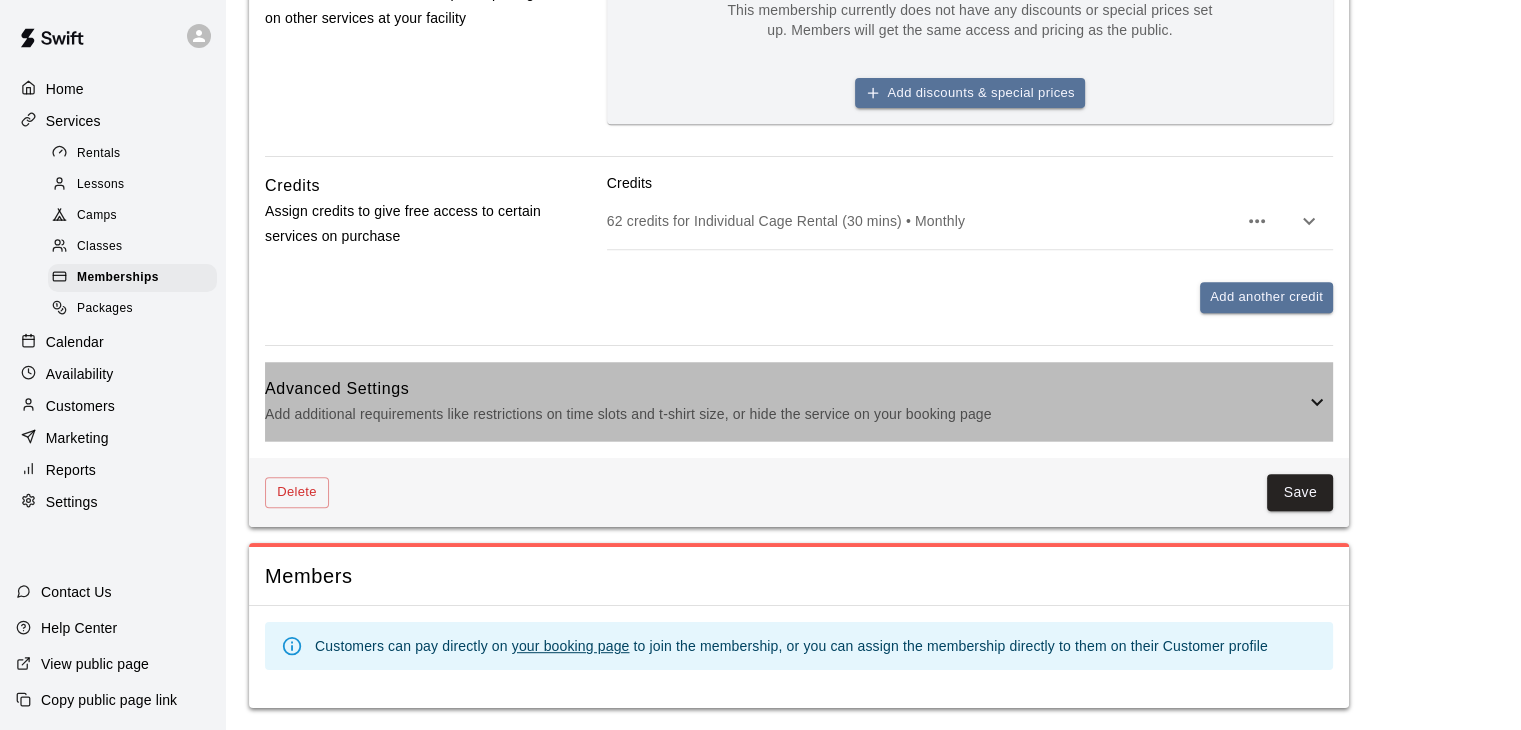 click on "Add additional requirements like restrictions on time slots and t-shirt size, or hide the service on your booking page" at bounding box center [785, 414] 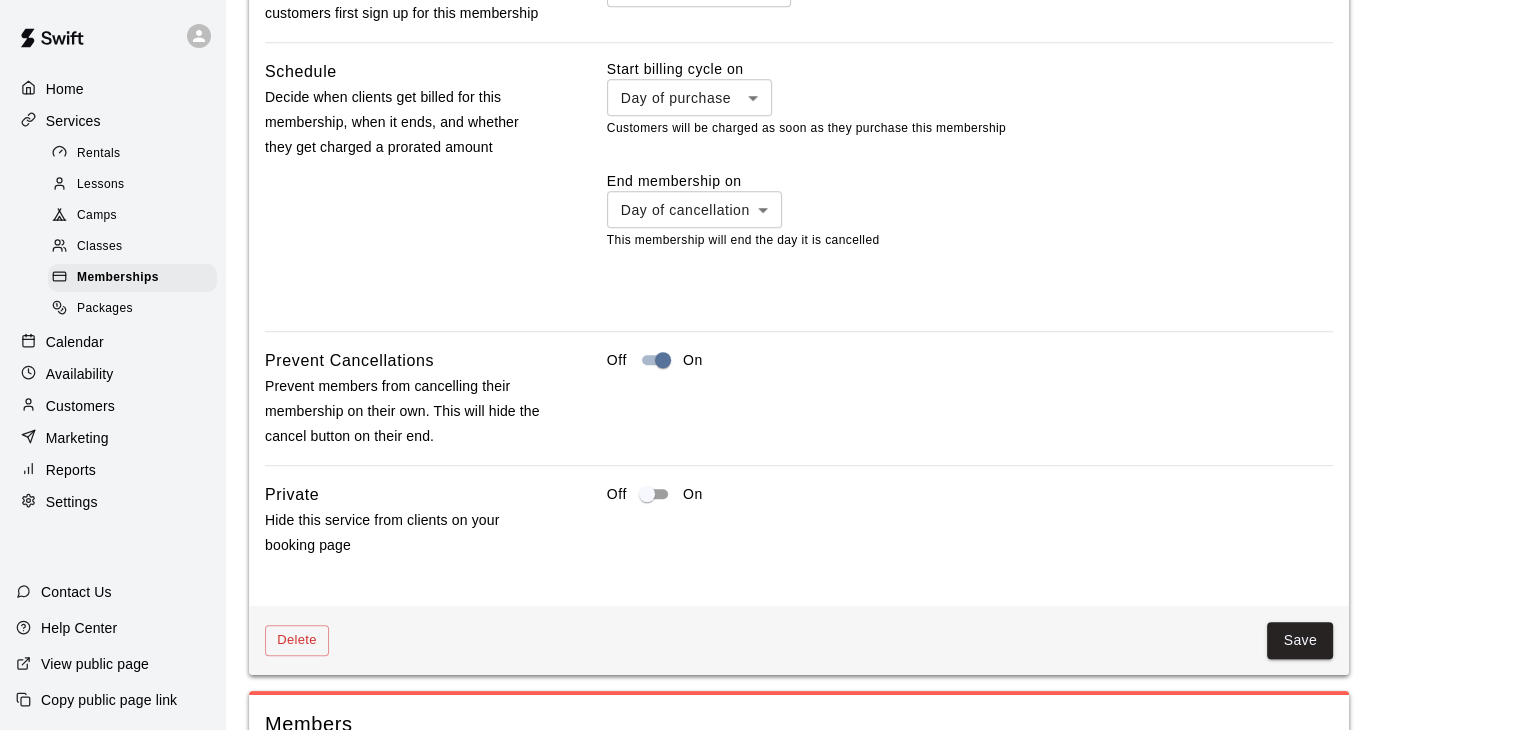 scroll, scrollTop: 1732, scrollLeft: 0, axis: vertical 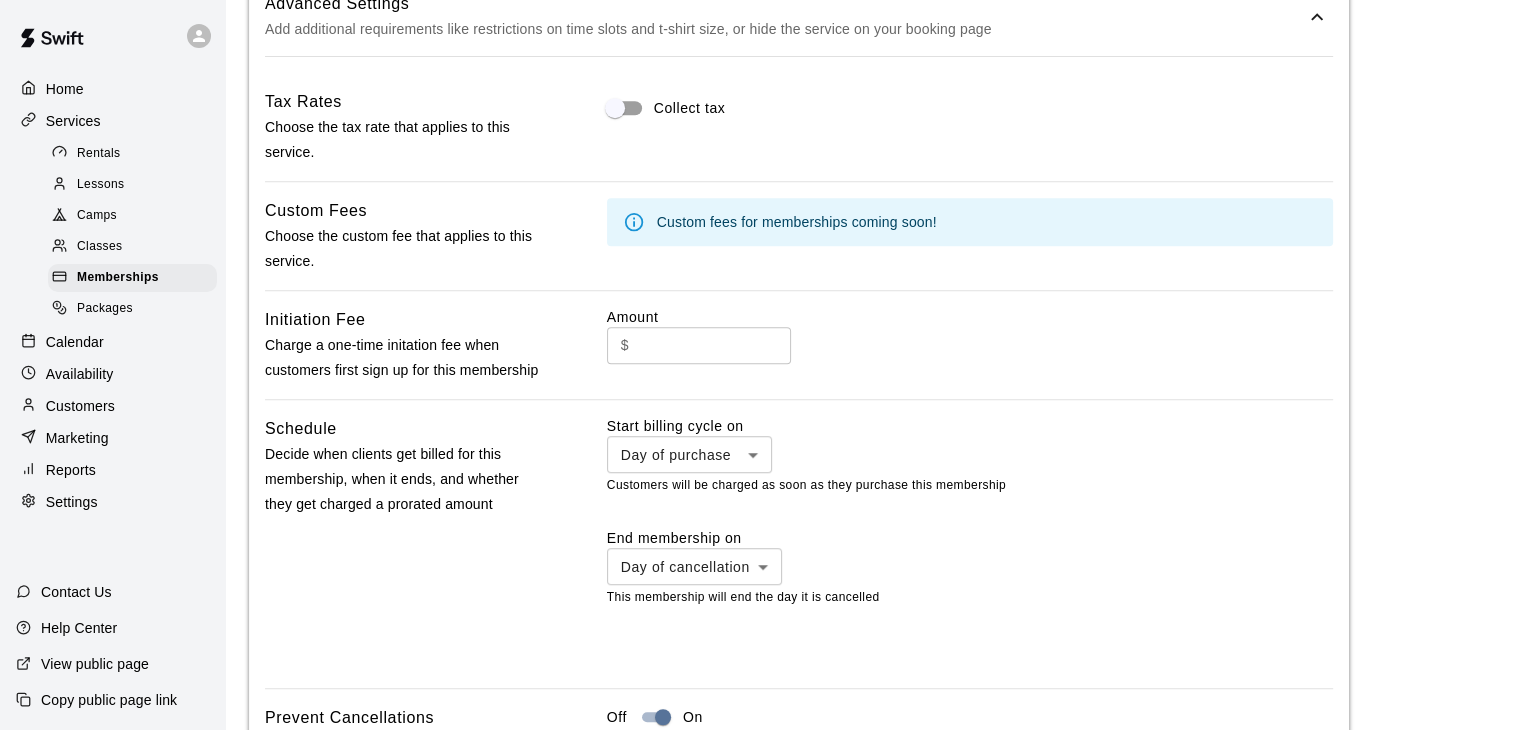 click on "**********" at bounding box center [760, 5] 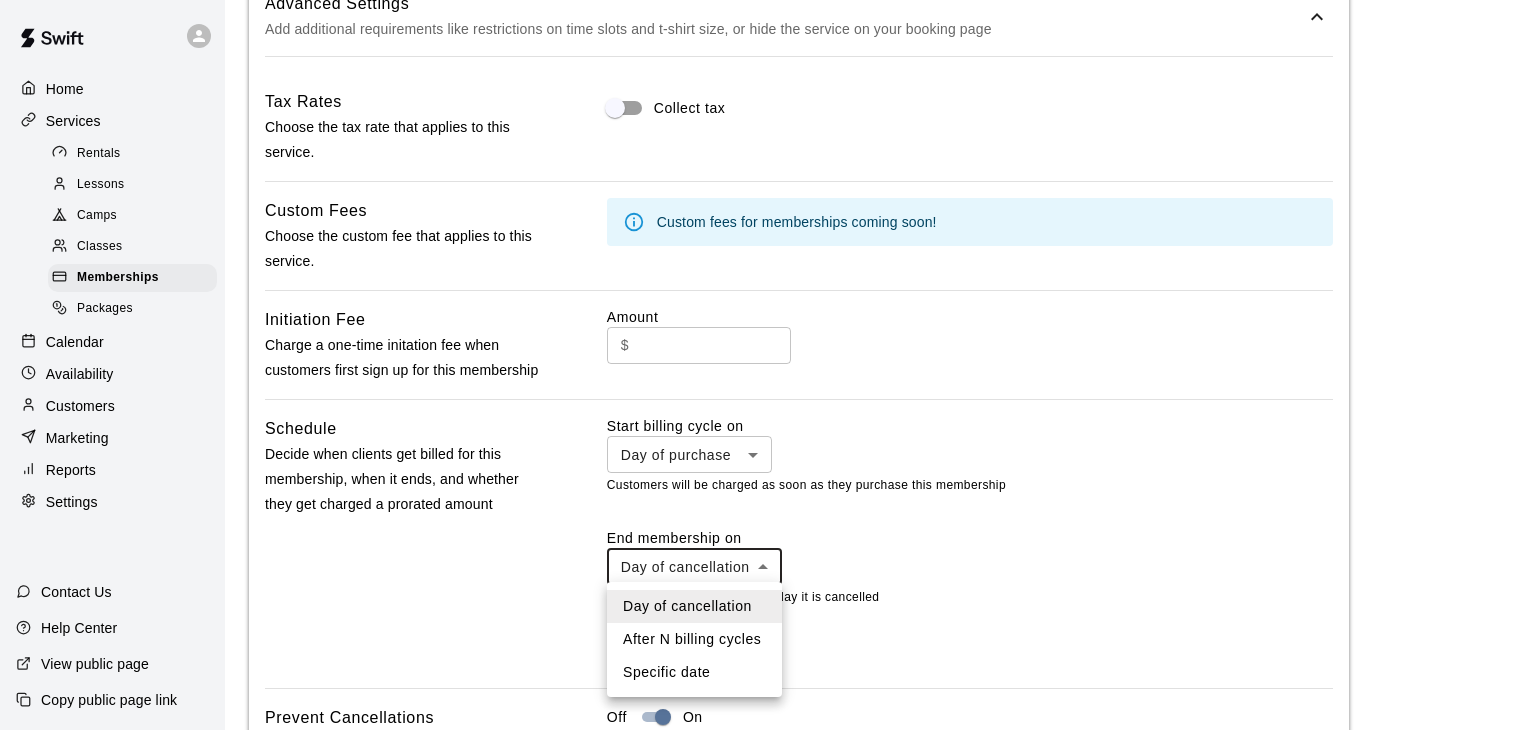 click at bounding box center [768, 365] 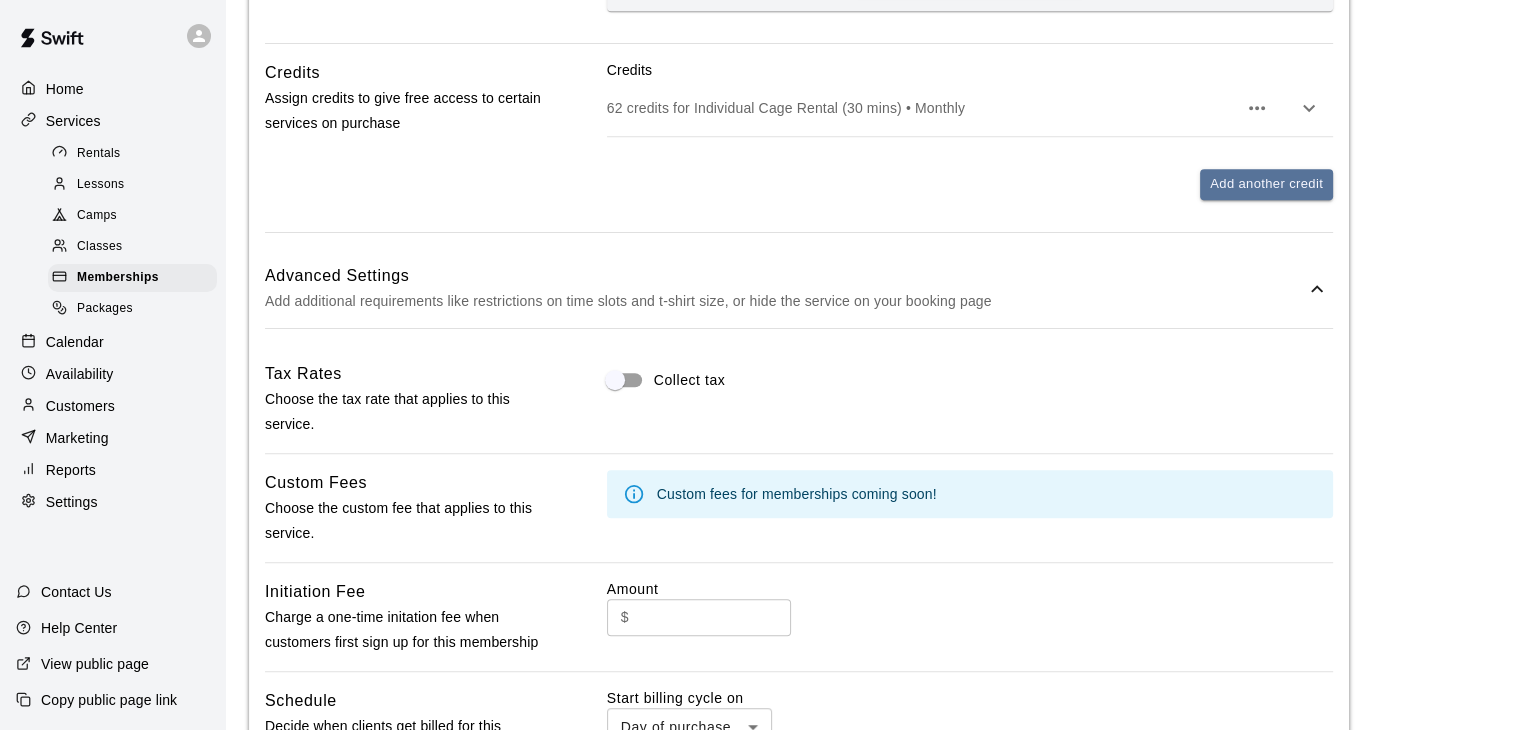 scroll, scrollTop: 996, scrollLeft: 0, axis: vertical 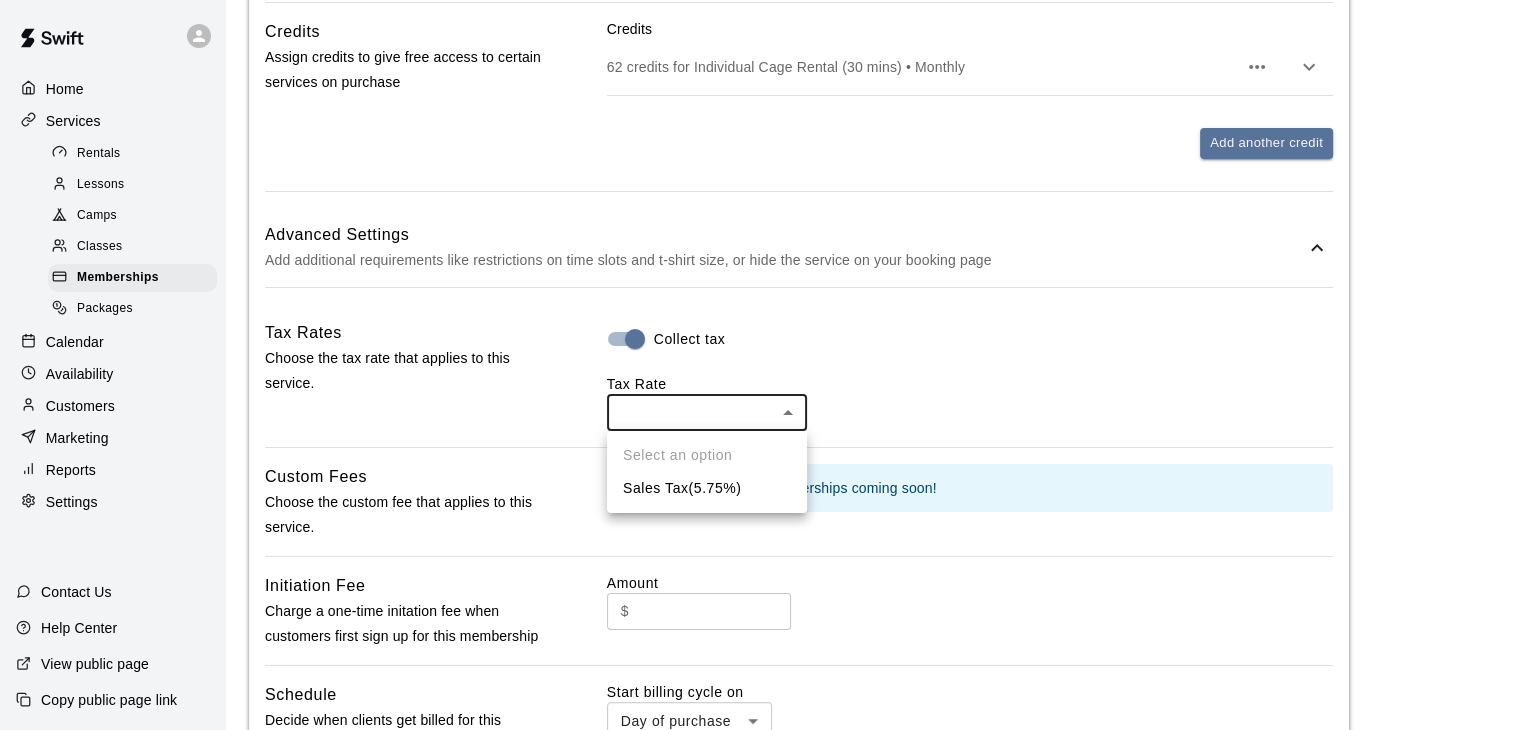 click on "**********" at bounding box center (760, 254) 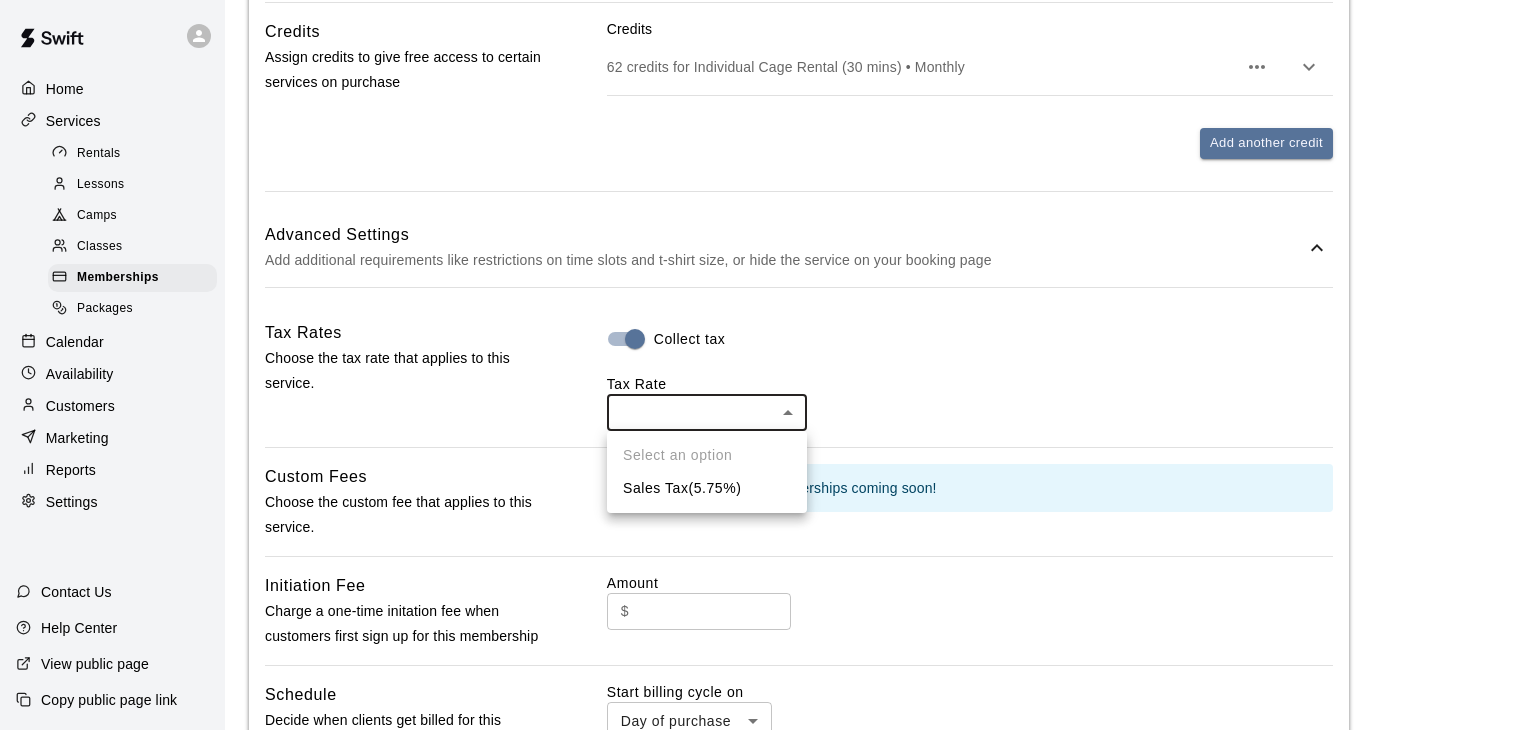 click on "Sales Tax  ( 5.75 %)" at bounding box center (707, 488) 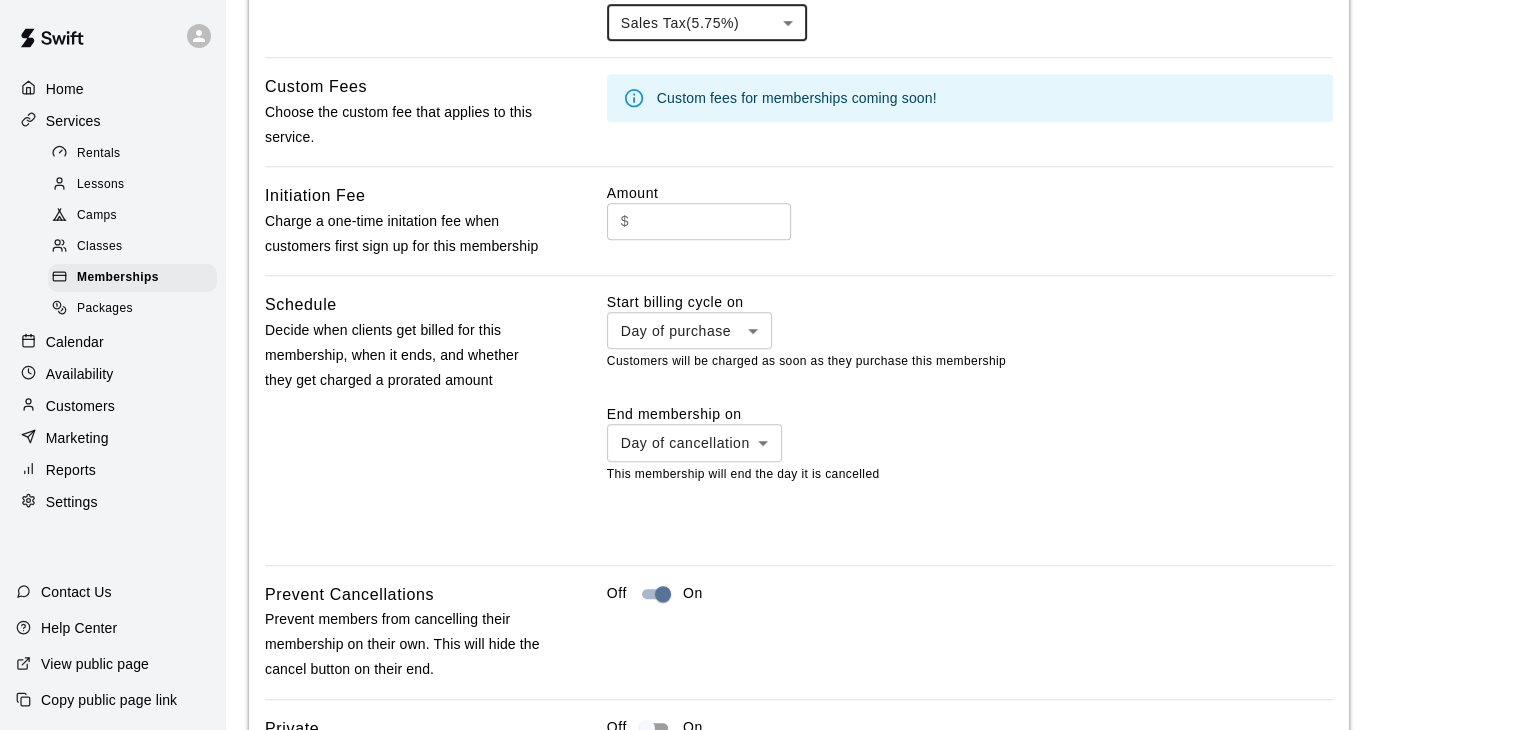 scroll, scrollTop: 1579, scrollLeft: 0, axis: vertical 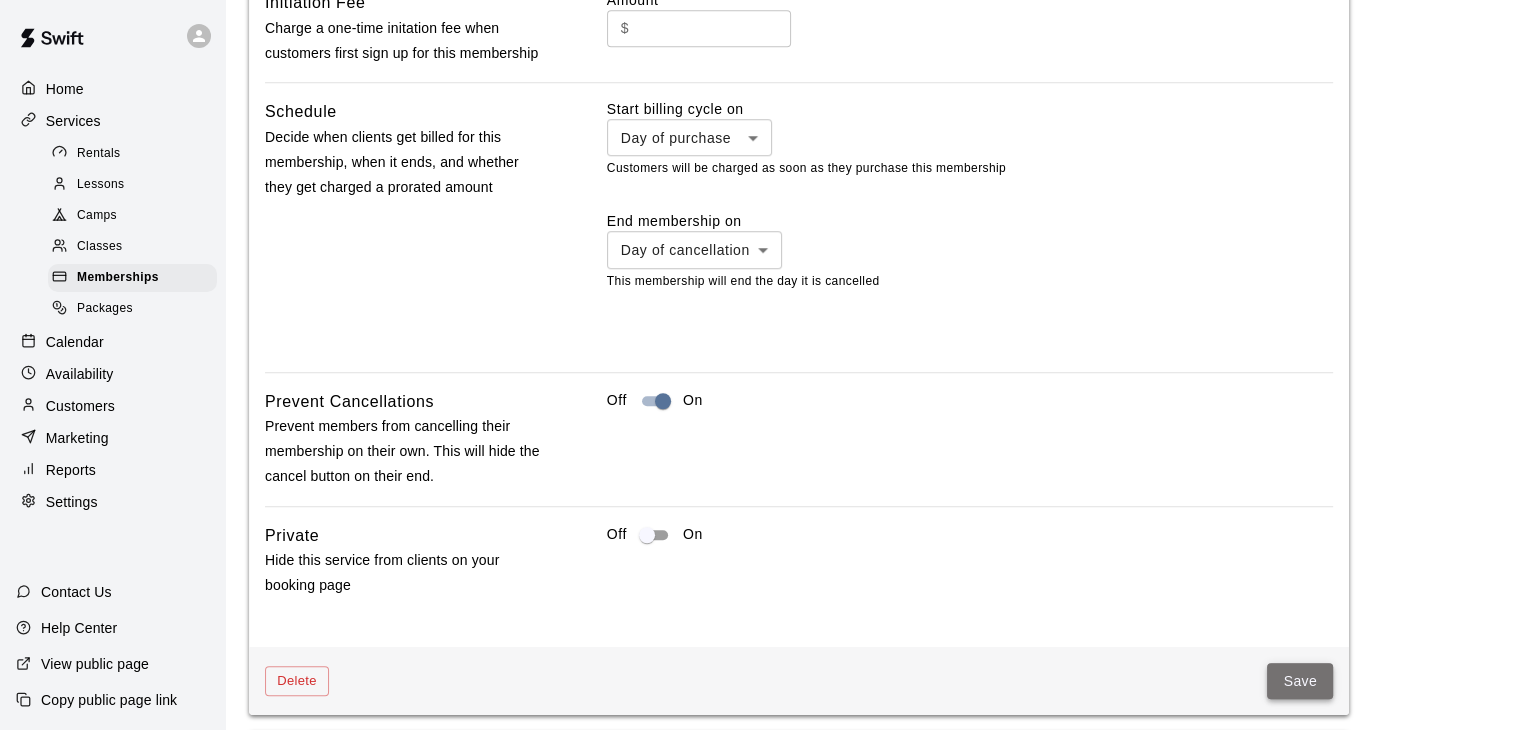 click on "Save" at bounding box center [1300, 681] 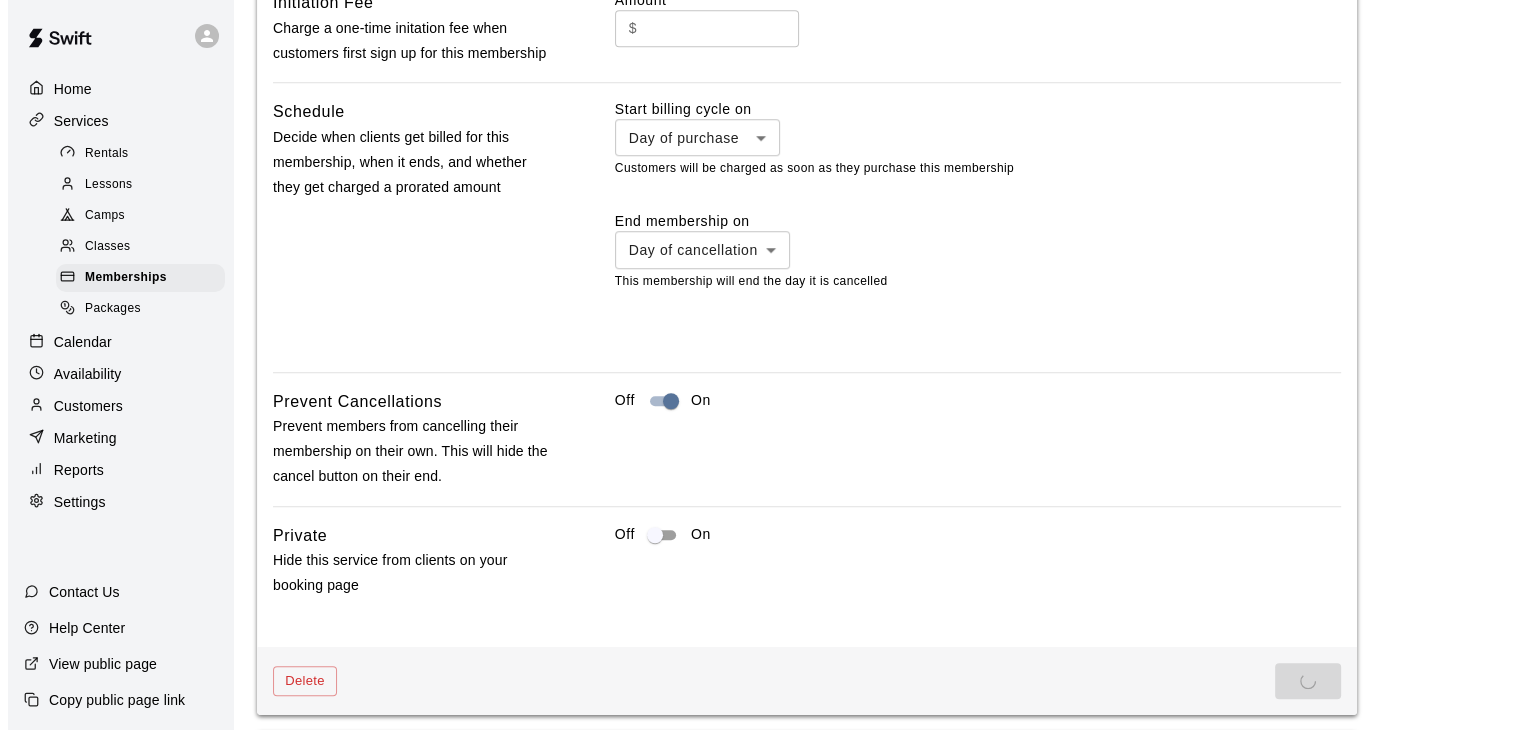 scroll, scrollTop: 0, scrollLeft: 0, axis: both 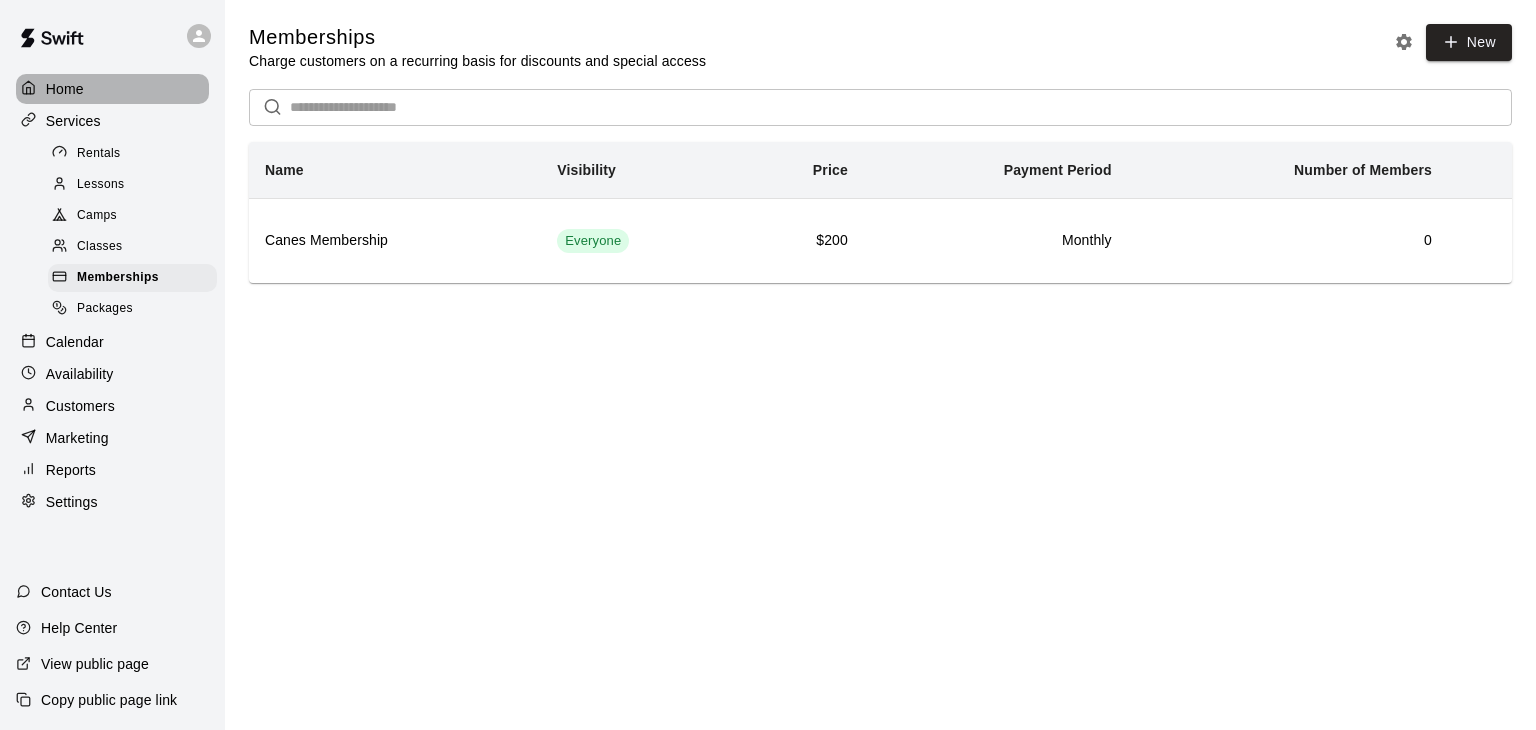 click on "Home" at bounding box center [65, 89] 